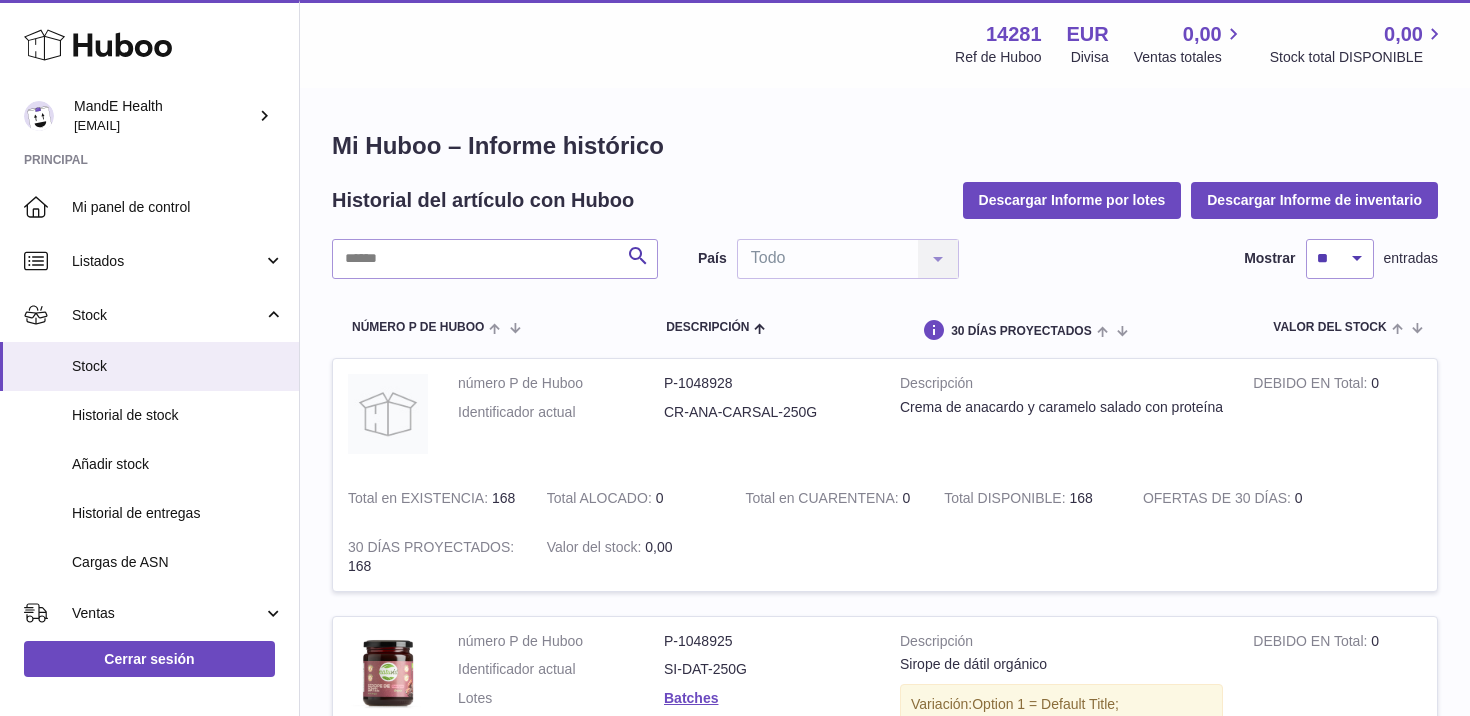 scroll, scrollTop: 216, scrollLeft: 0, axis: vertical 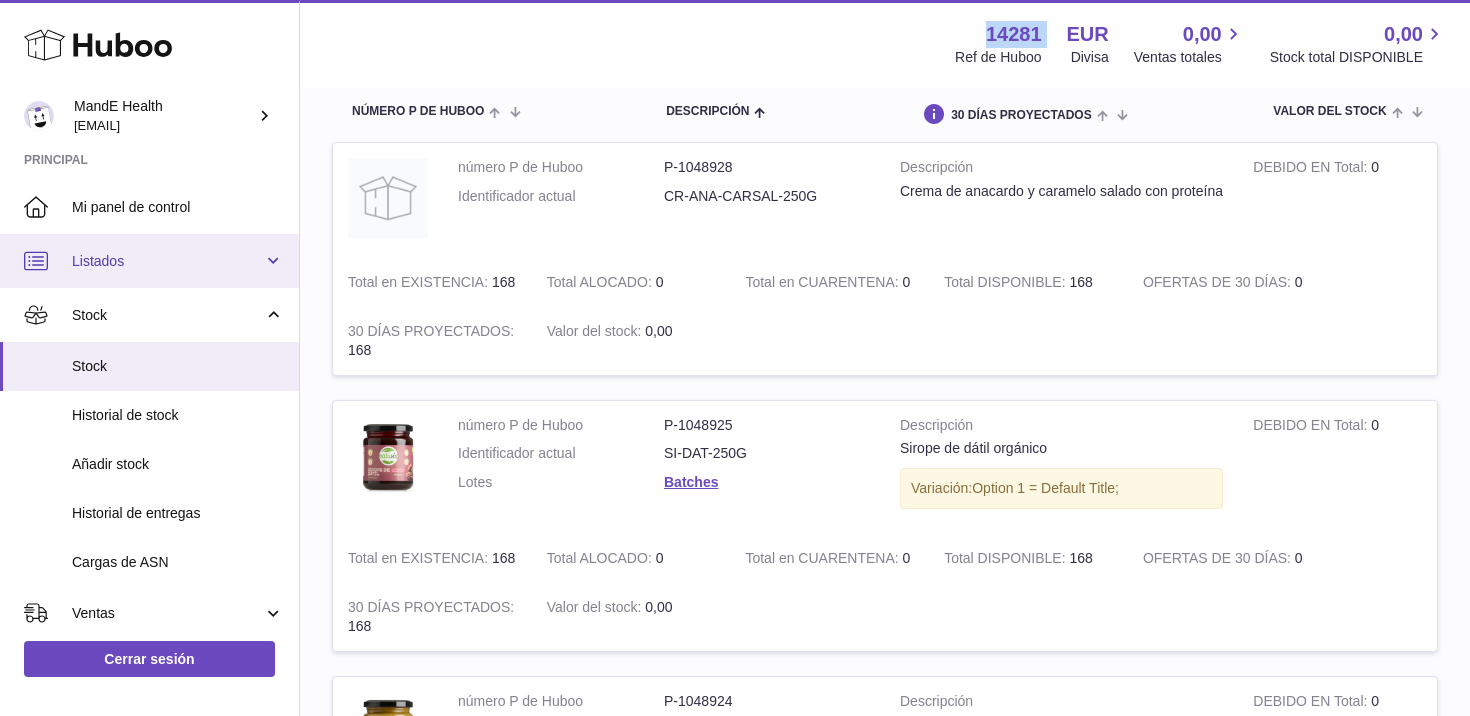click on "Listados" at bounding box center (167, 261) 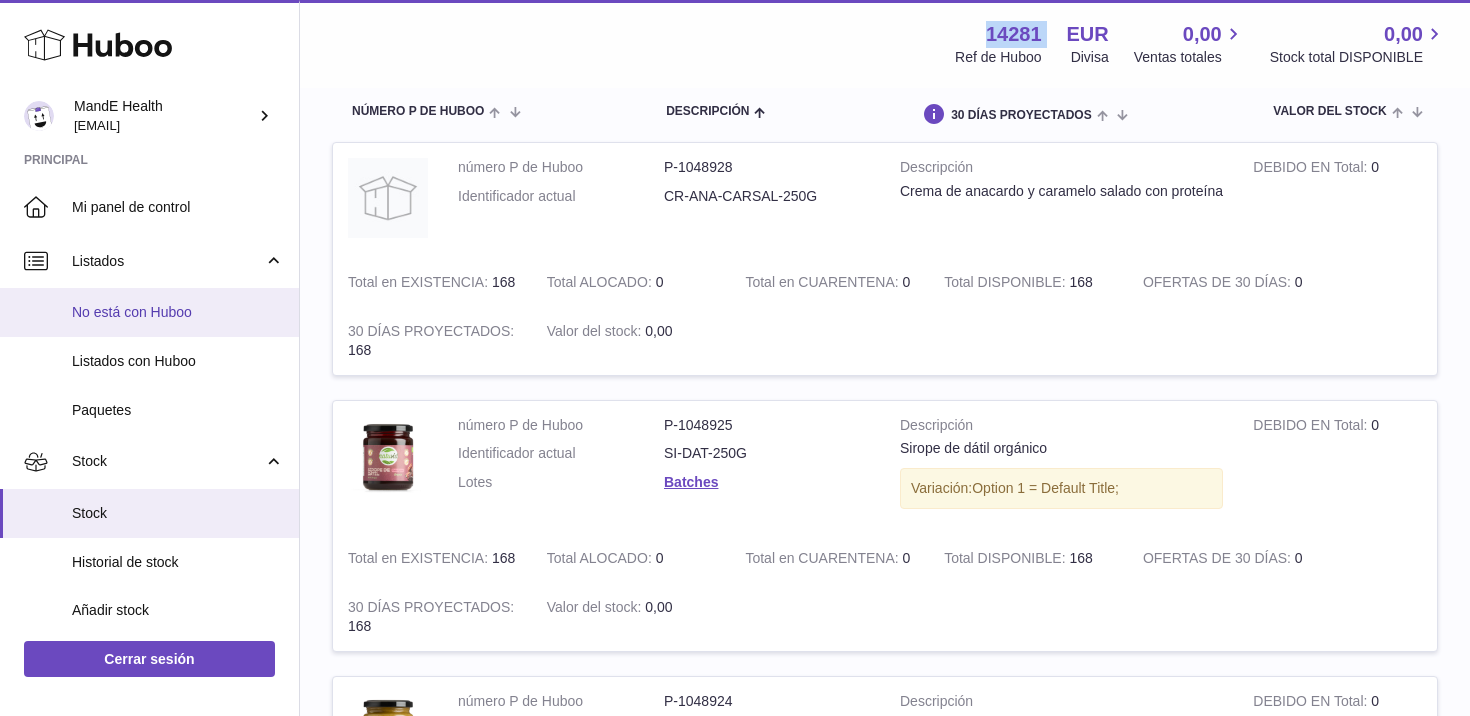 click on "No está con Huboo" at bounding box center (178, 312) 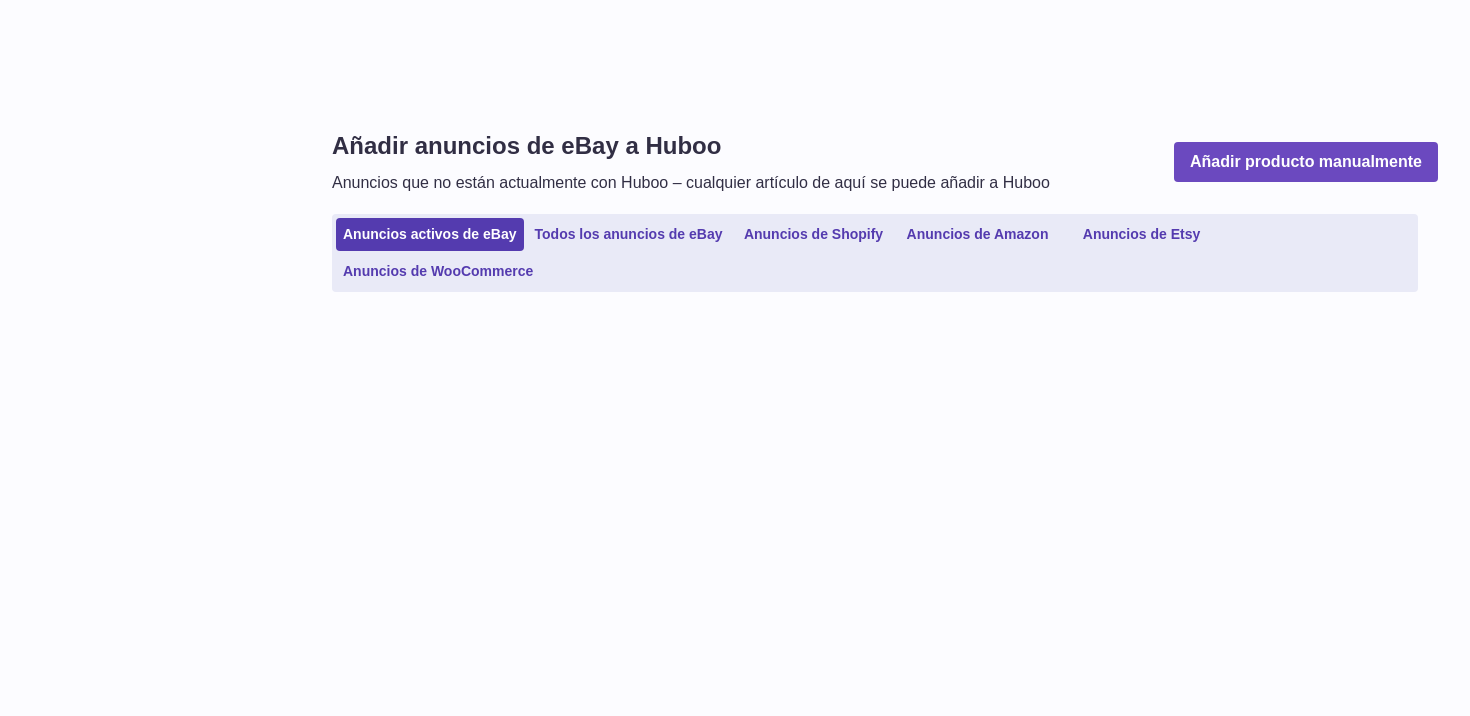 scroll, scrollTop: 0, scrollLeft: 0, axis: both 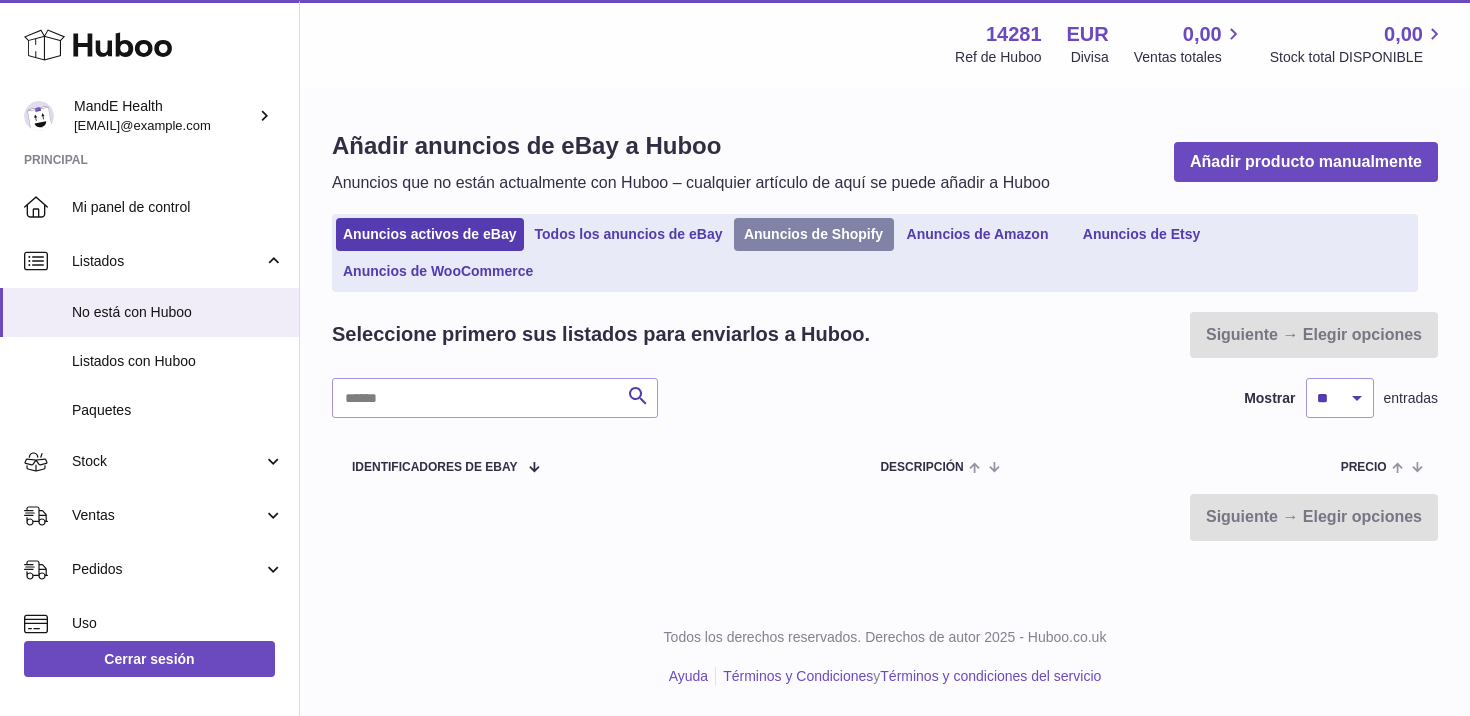 click on "Anuncios de Shopify" at bounding box center (814, 234) 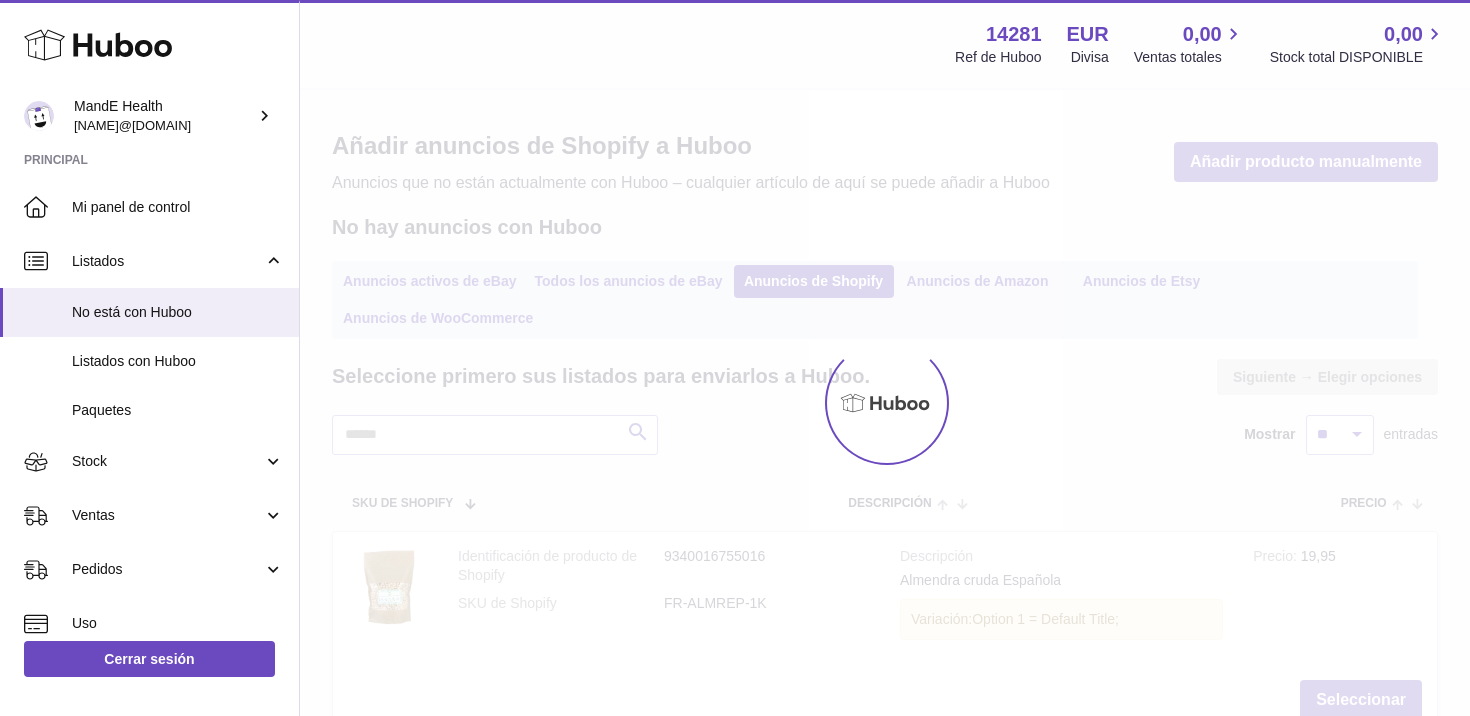 scroll, scrollTop: 0, scrollLeft: 0, axis: both 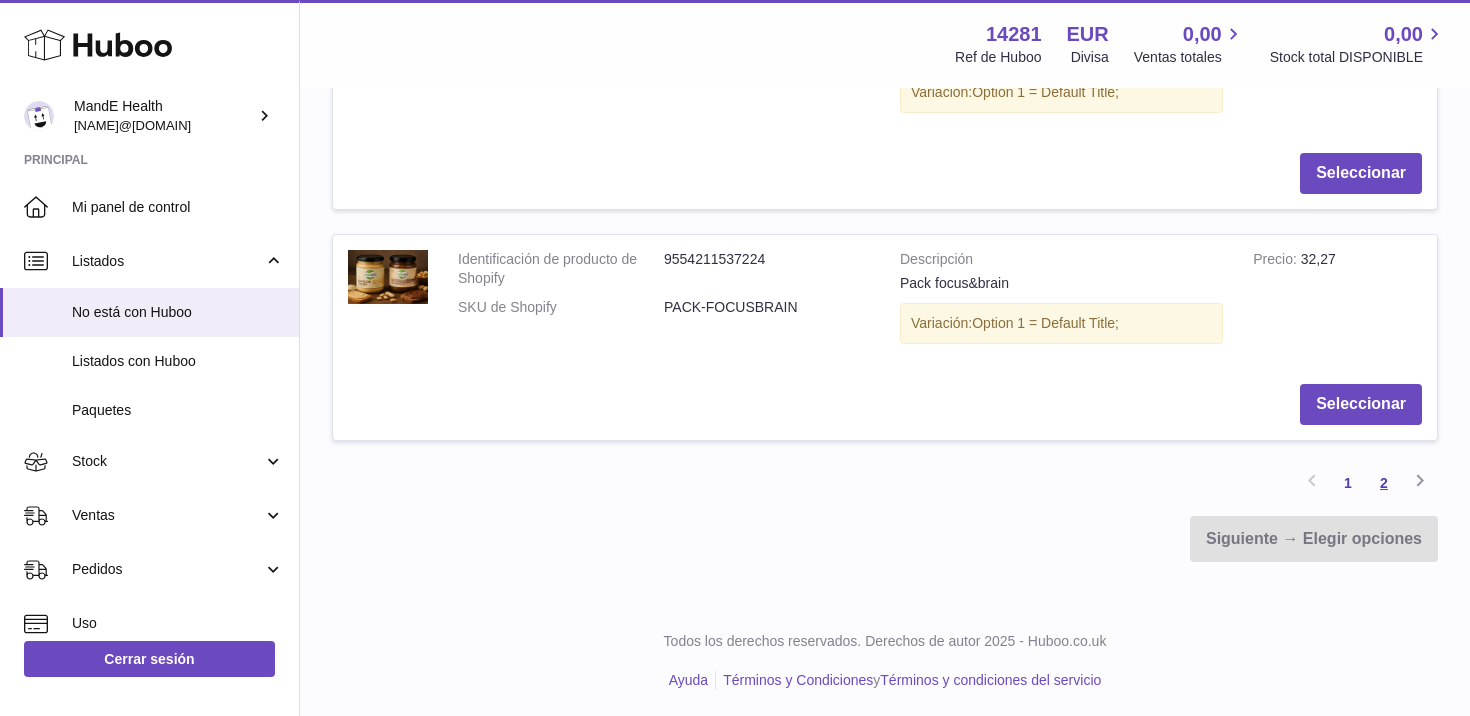 click on "2" at bounding box center (1384, 483) 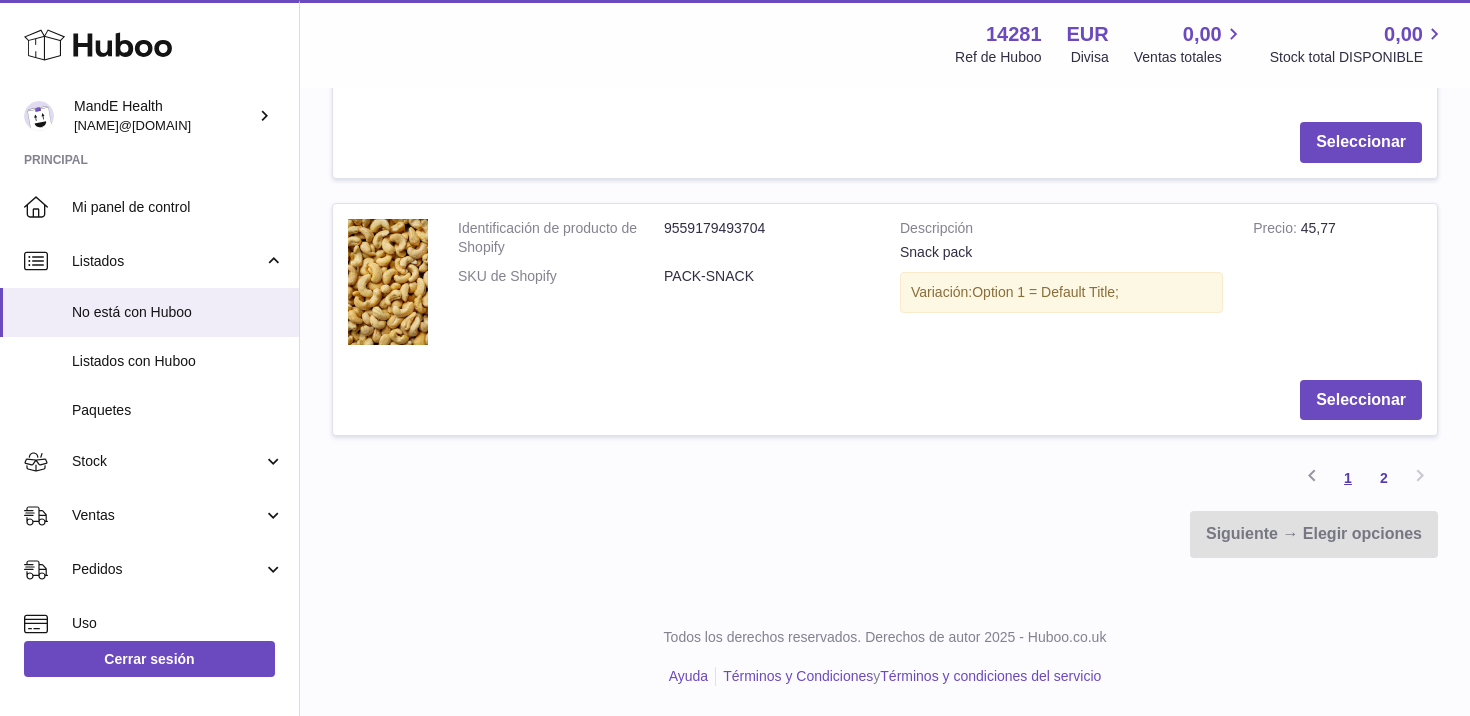 click on "1" at bounding box center [1348, 478] 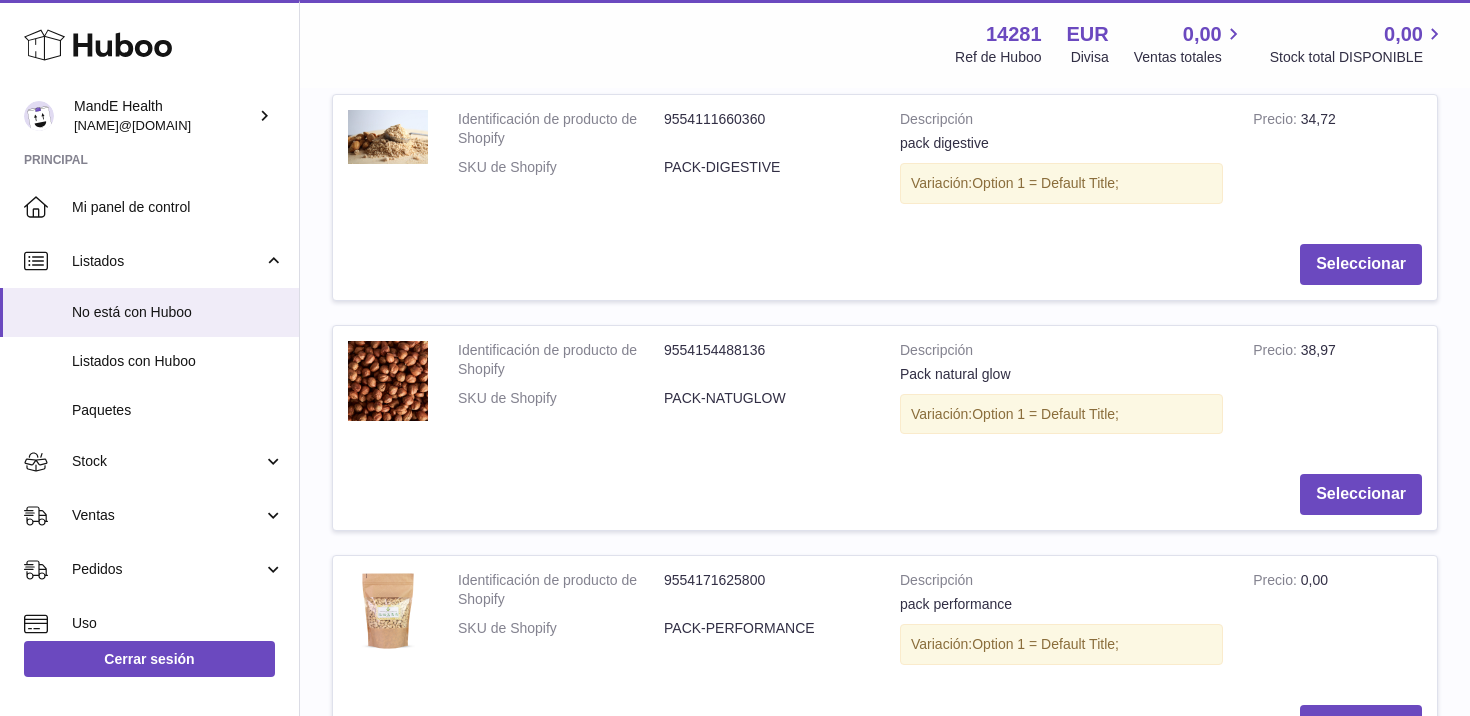scroll, scrollTop: 1625, scrollLeft: 0, axis: vertical 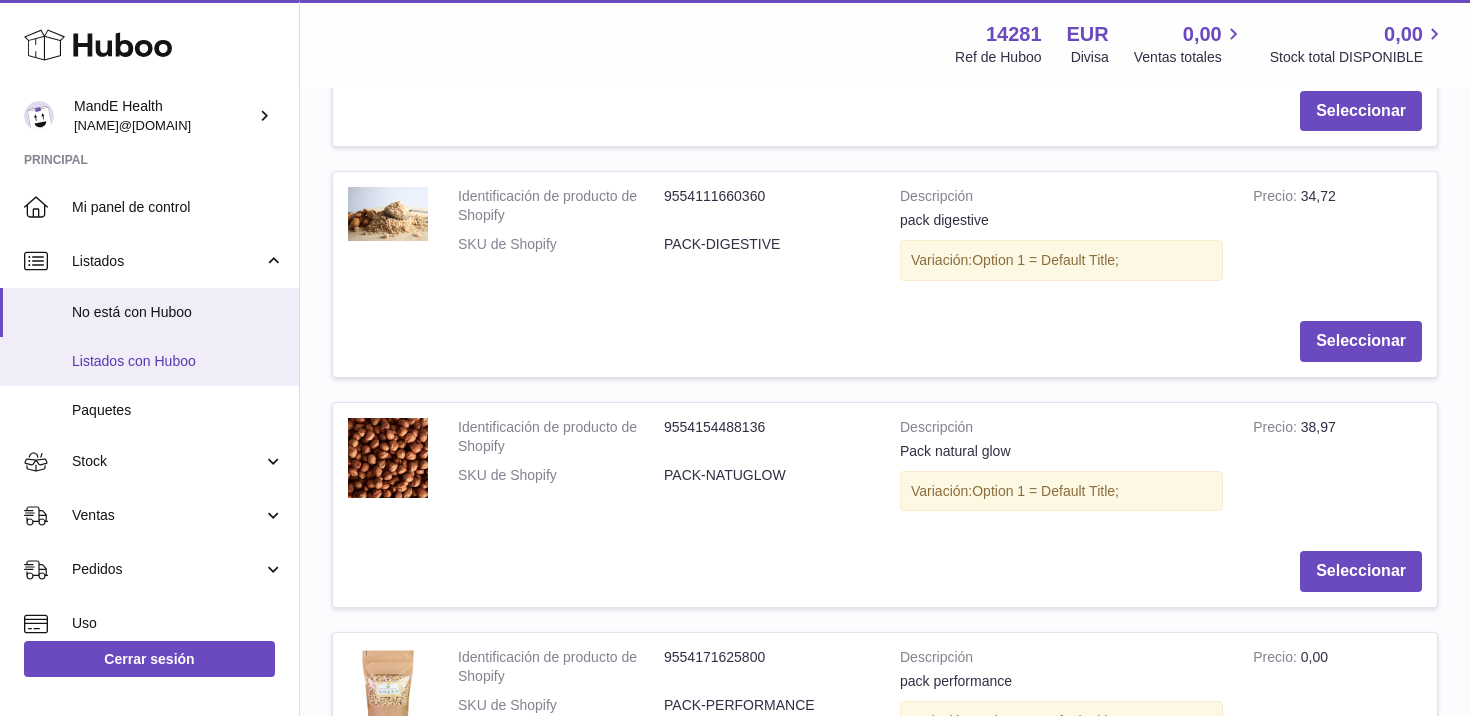 click on "Listados con Huboo" at bounding box center [178, 361] 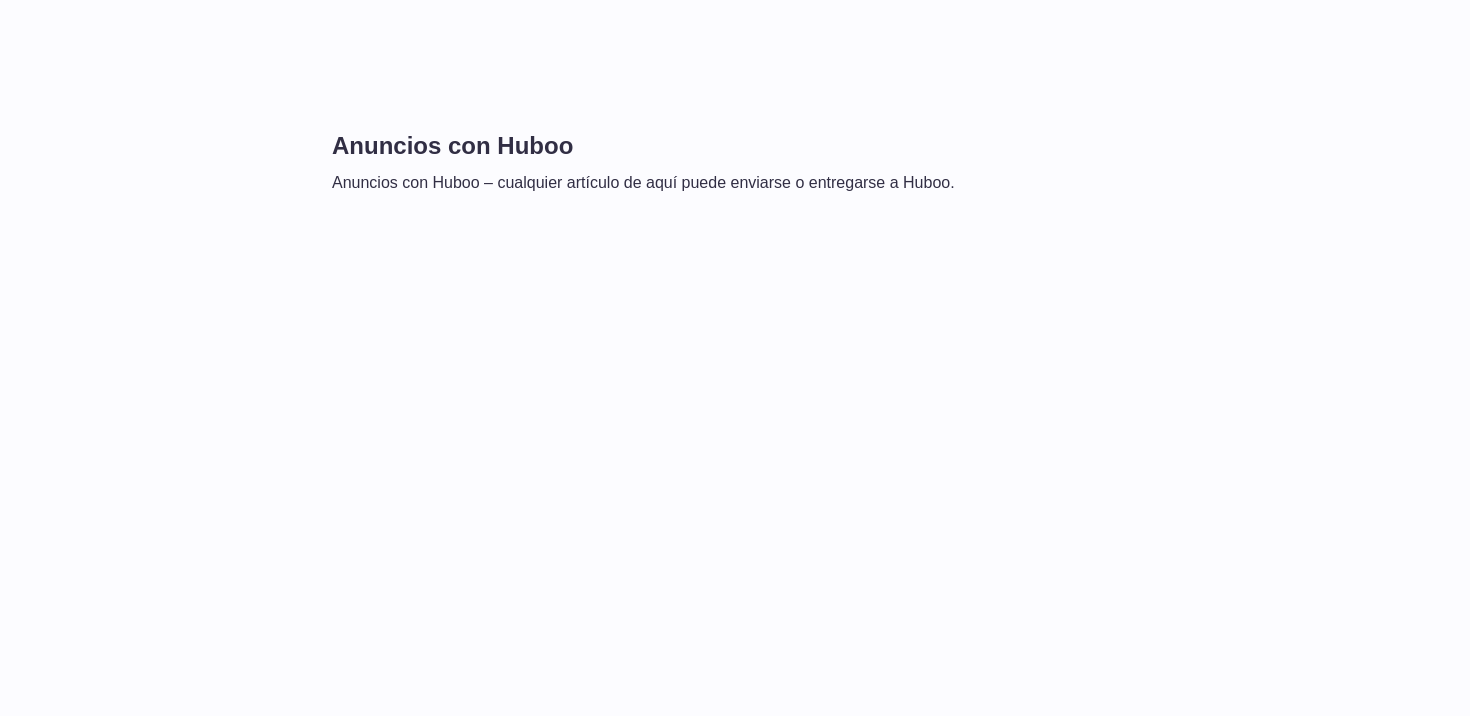 scroll, scrollTop: 0, scrollLeft: 0, axis: both 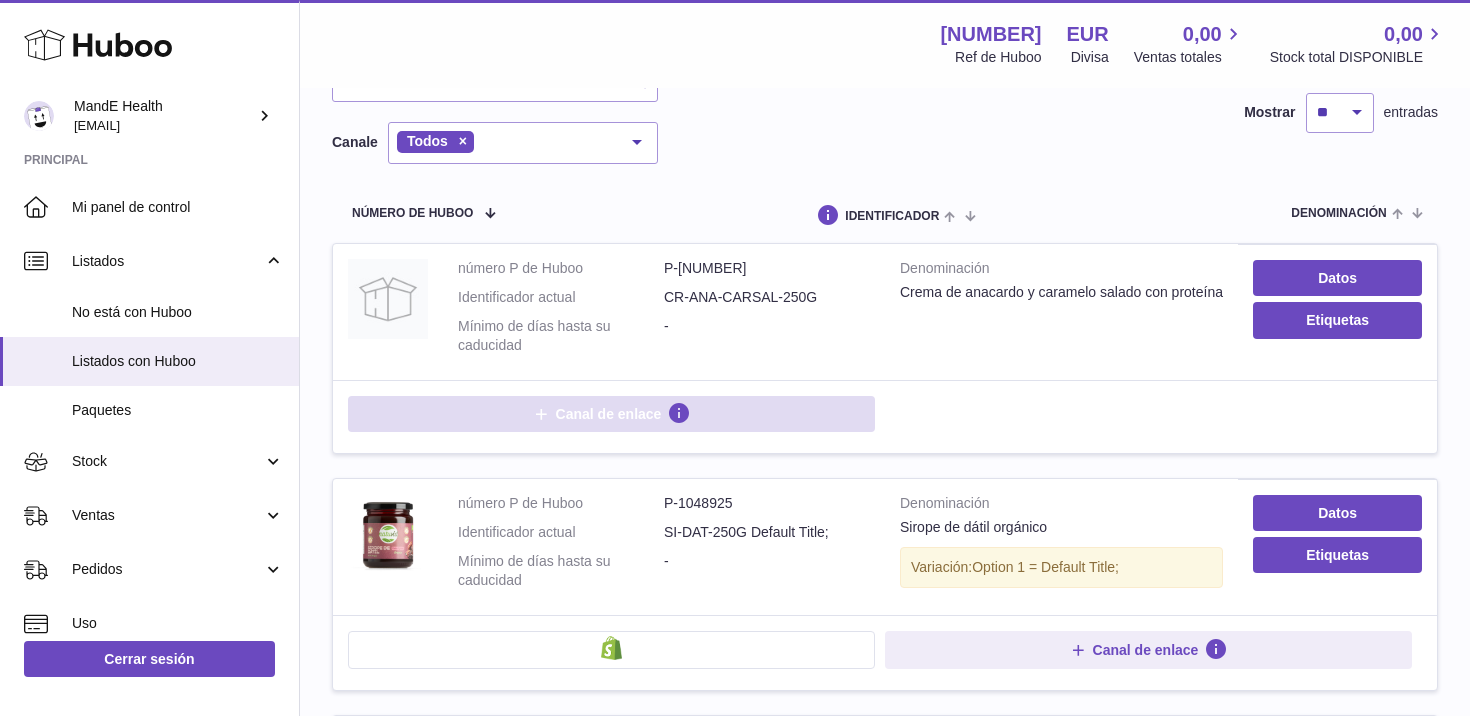 click at bounding box center (541, 414) 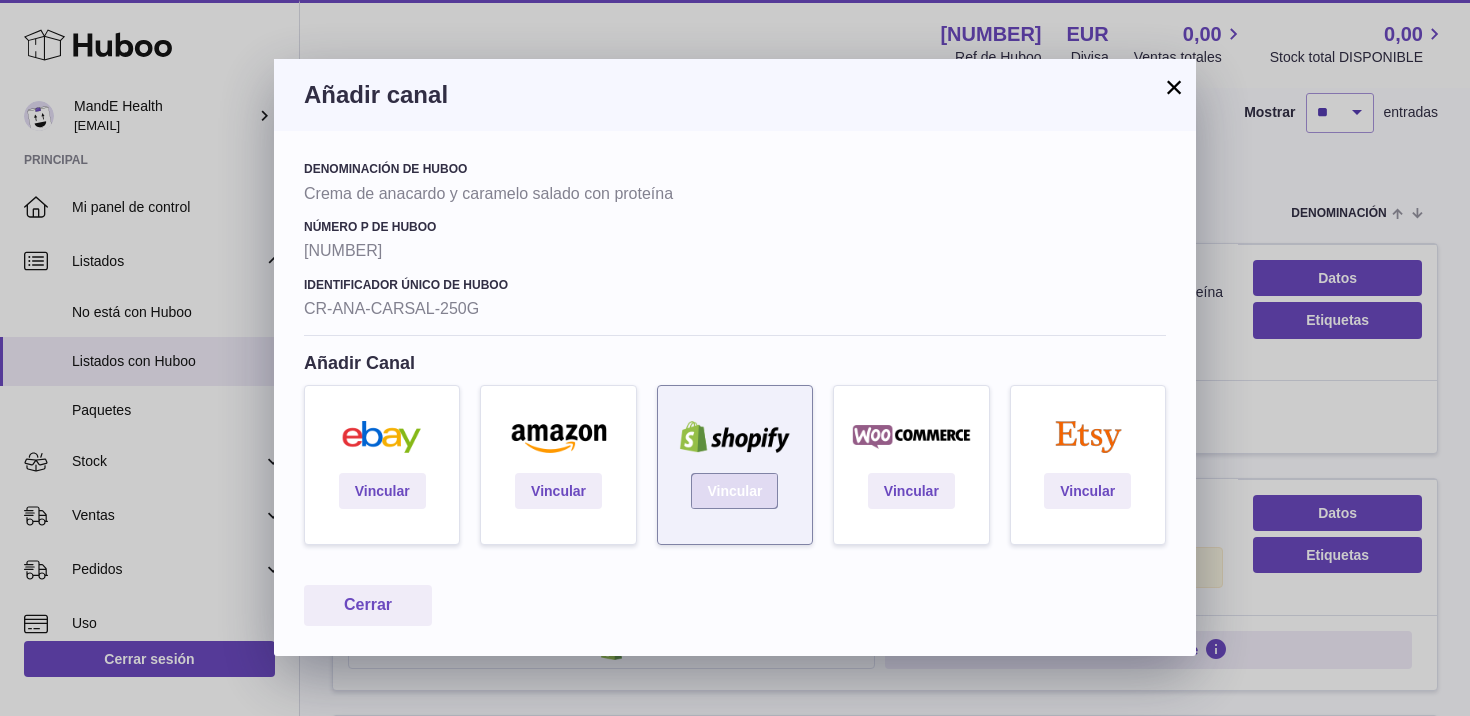click on "Vincular" at bounding box center (734, 491) 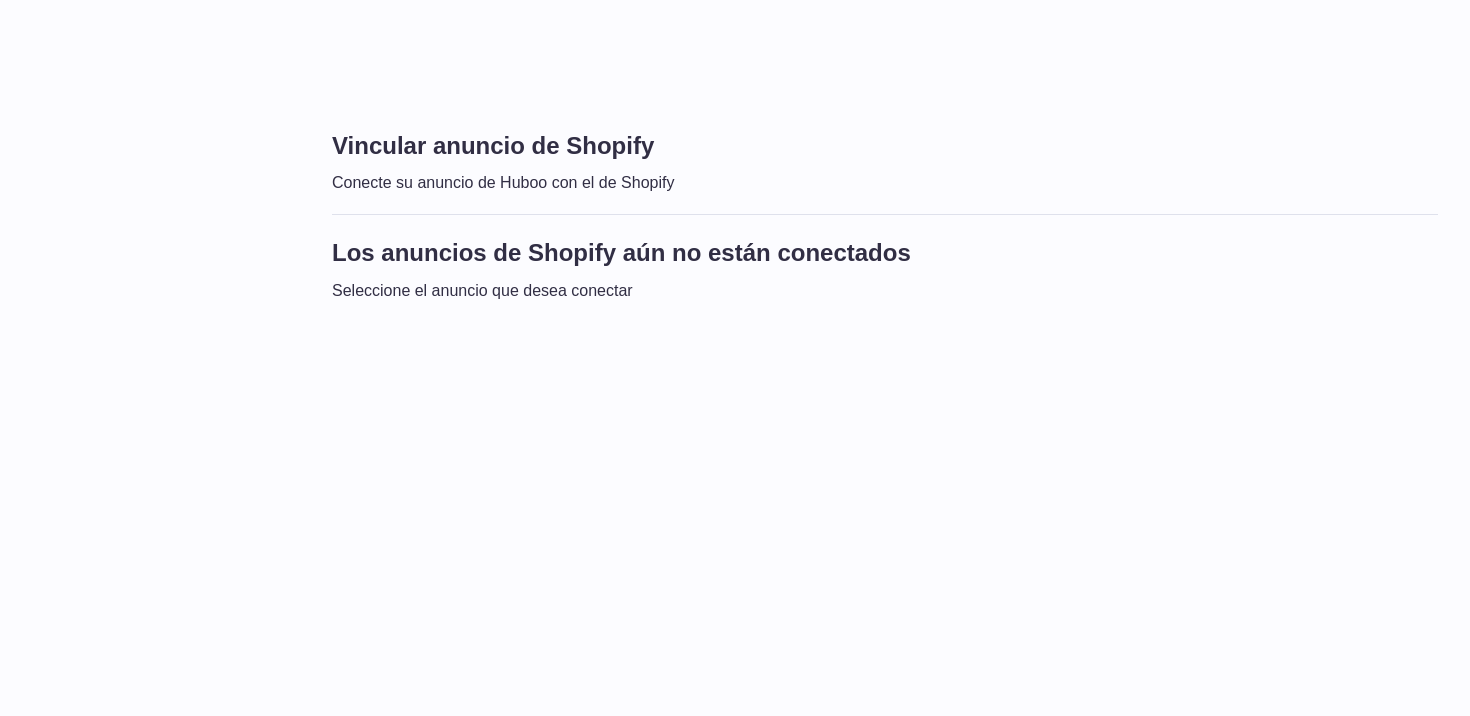 scroll, scrollTop: 0, scrollLeft: 0, axis: both 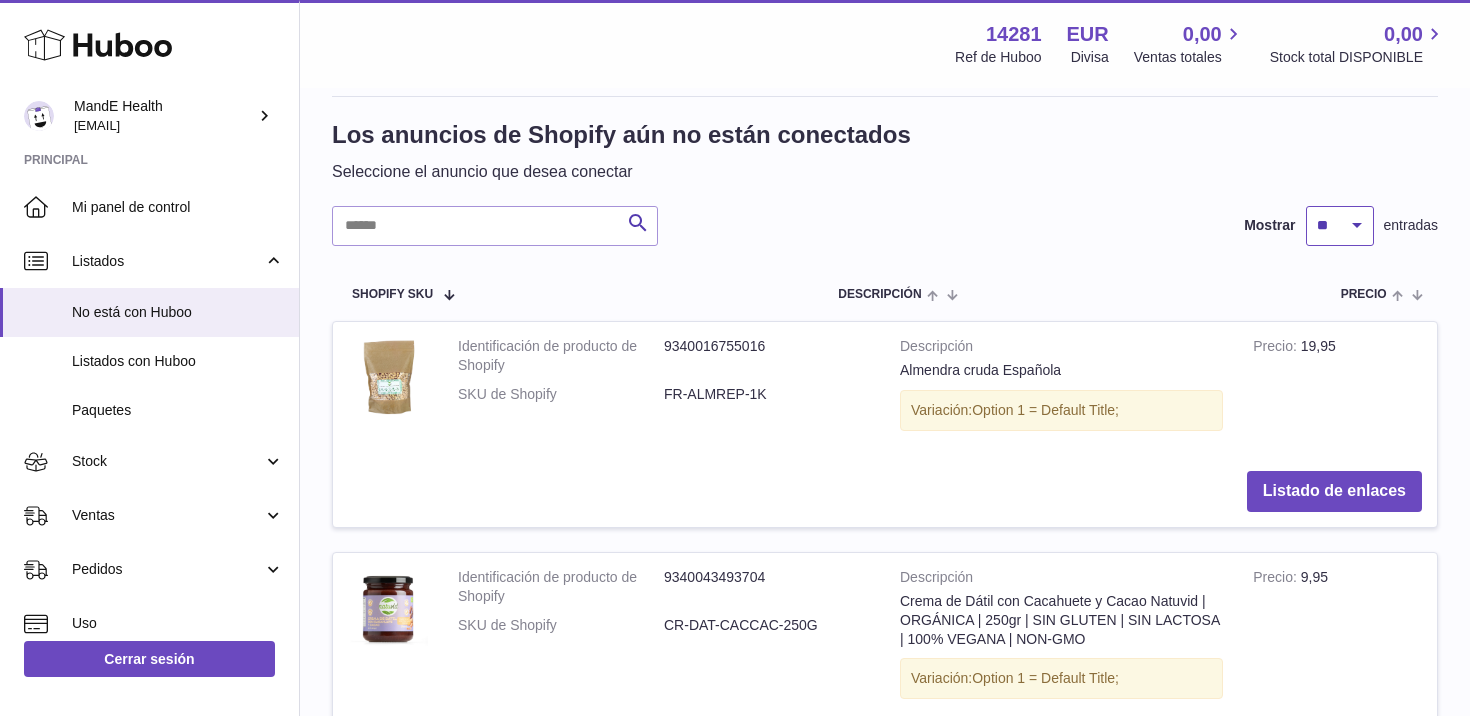 click on "** ** ** ***" at bounding box center (1340, 226) 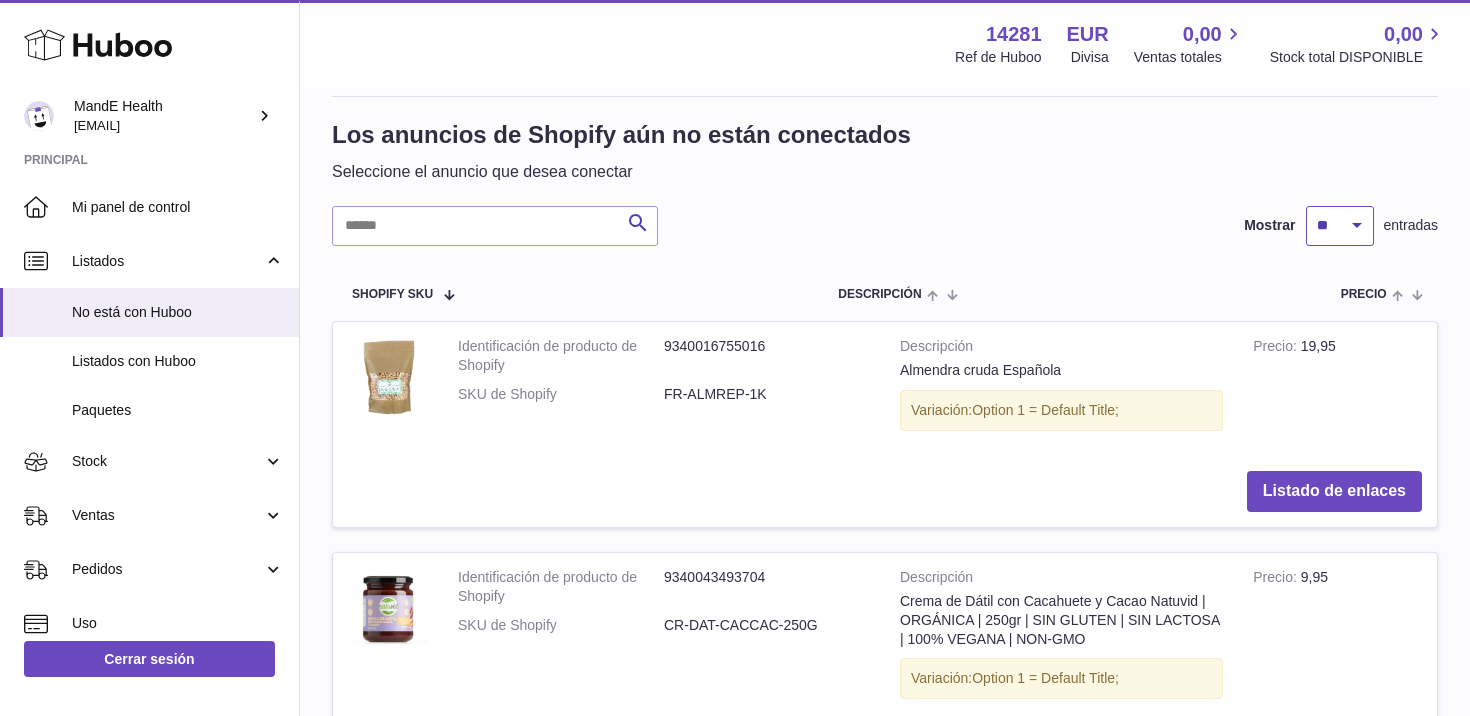 select on "***" 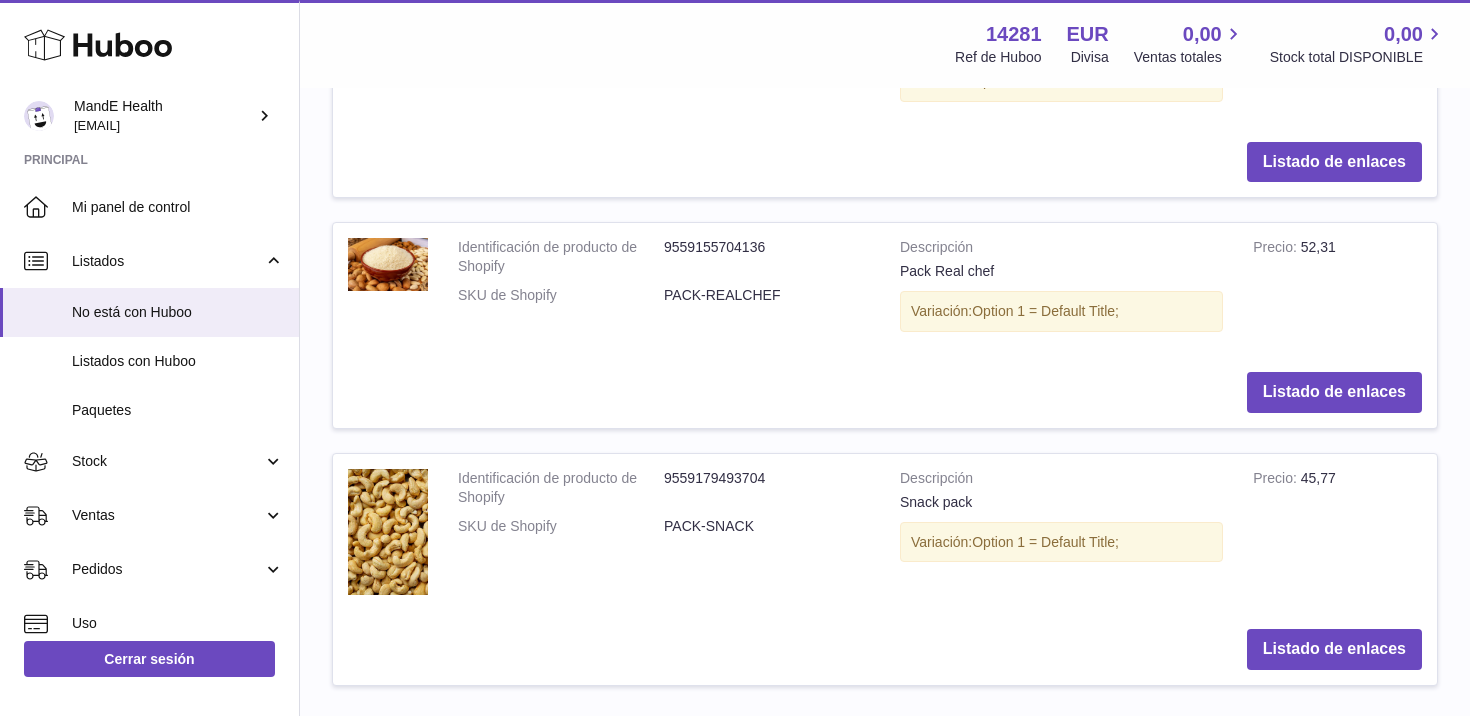 scroll, scrollTop: 3446, scrollLeft: 0, axis: vertical 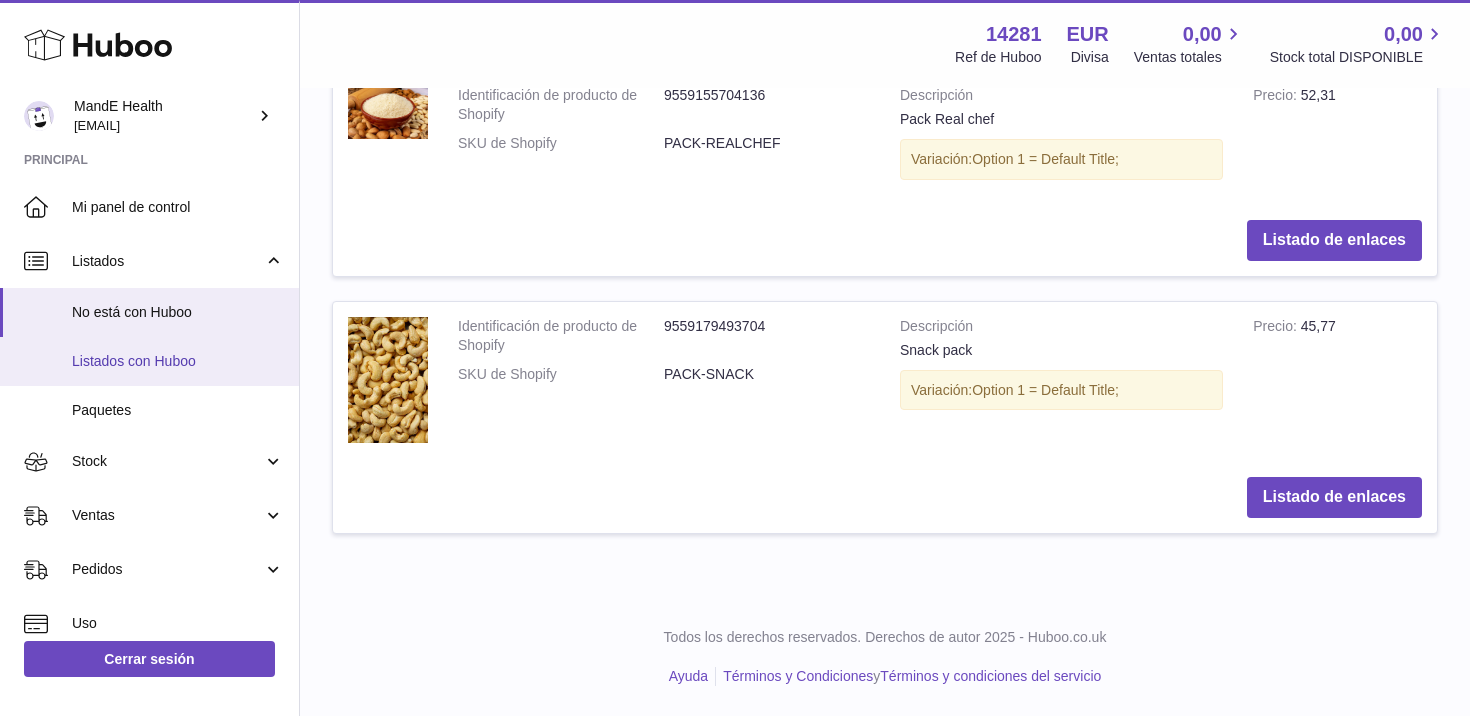 click on "Listados con Huboo" at bounding box center [178, 361] 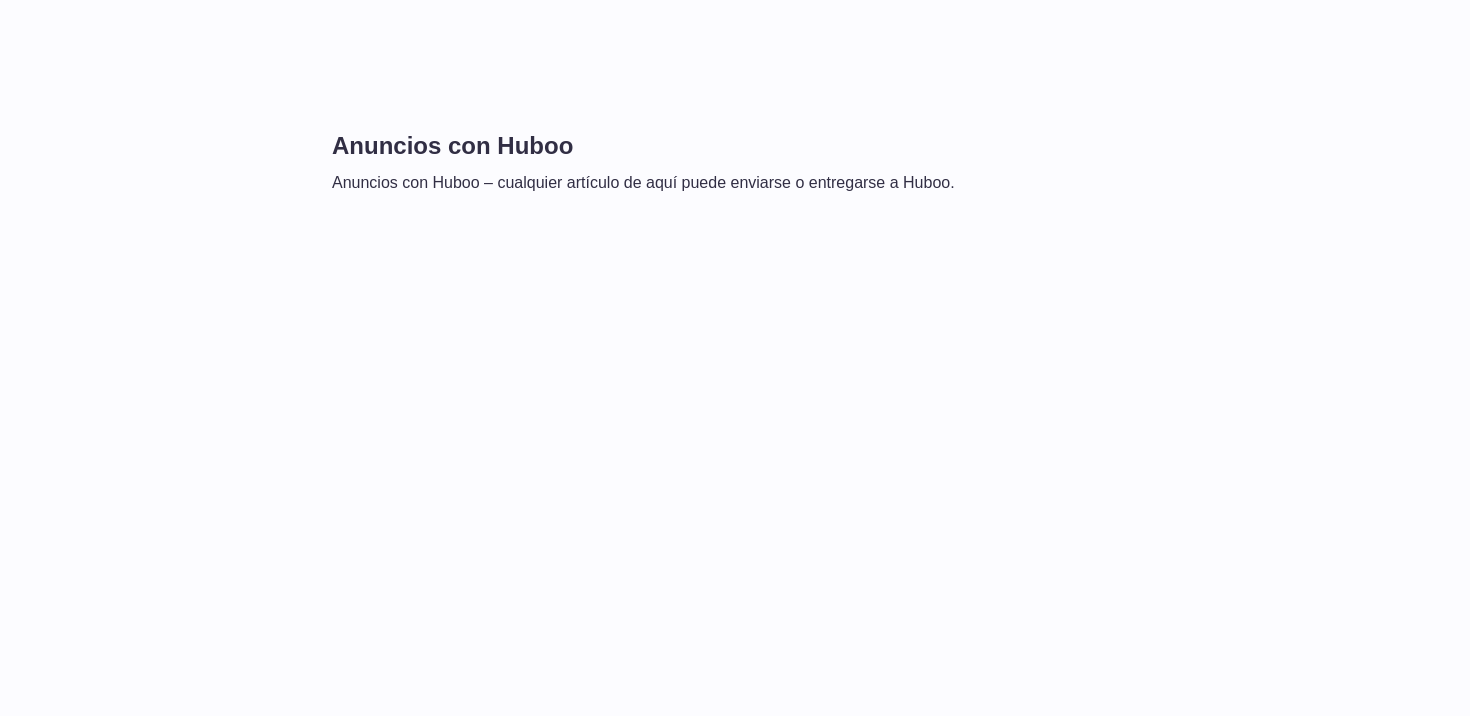 scroll, scrollTop: 0, scrollLeft: 0, axis: both 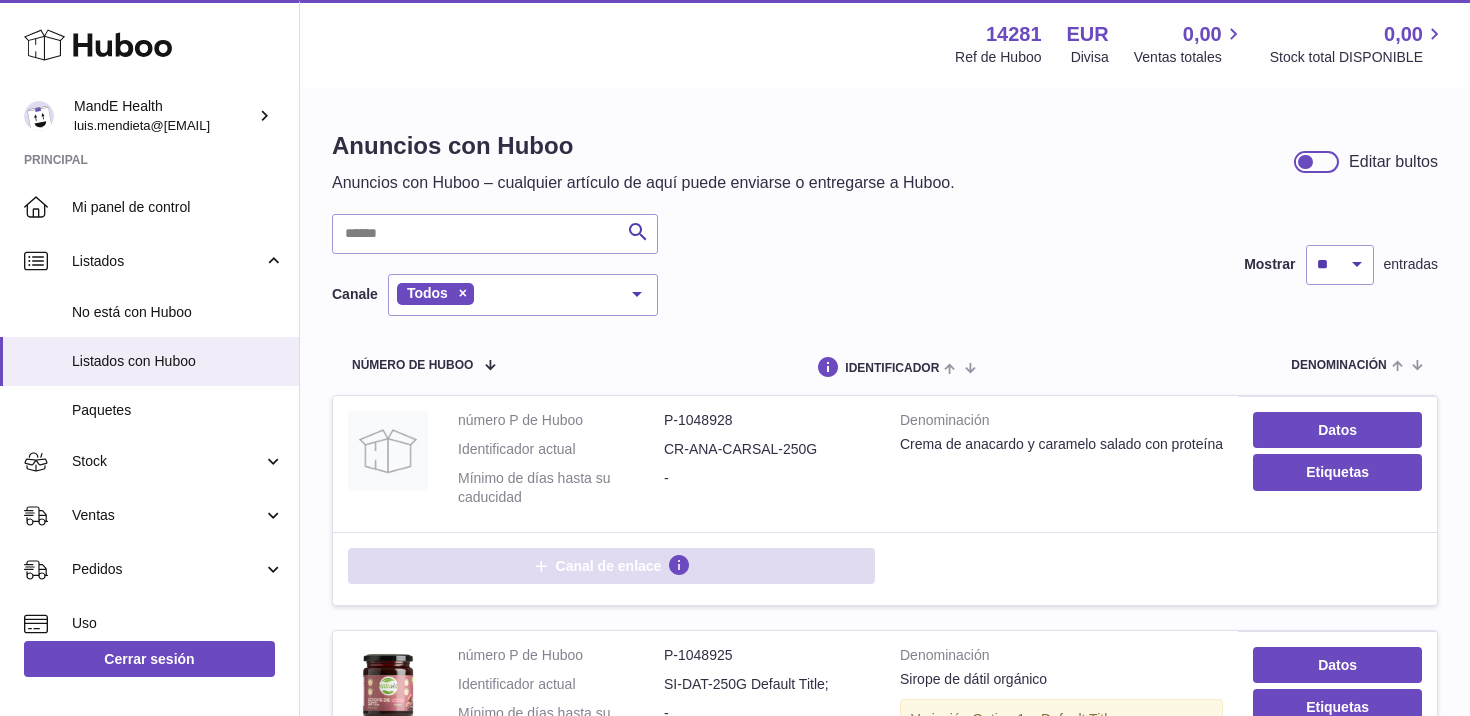 click on "Canal de enlace" at bounding box center (609, 566) 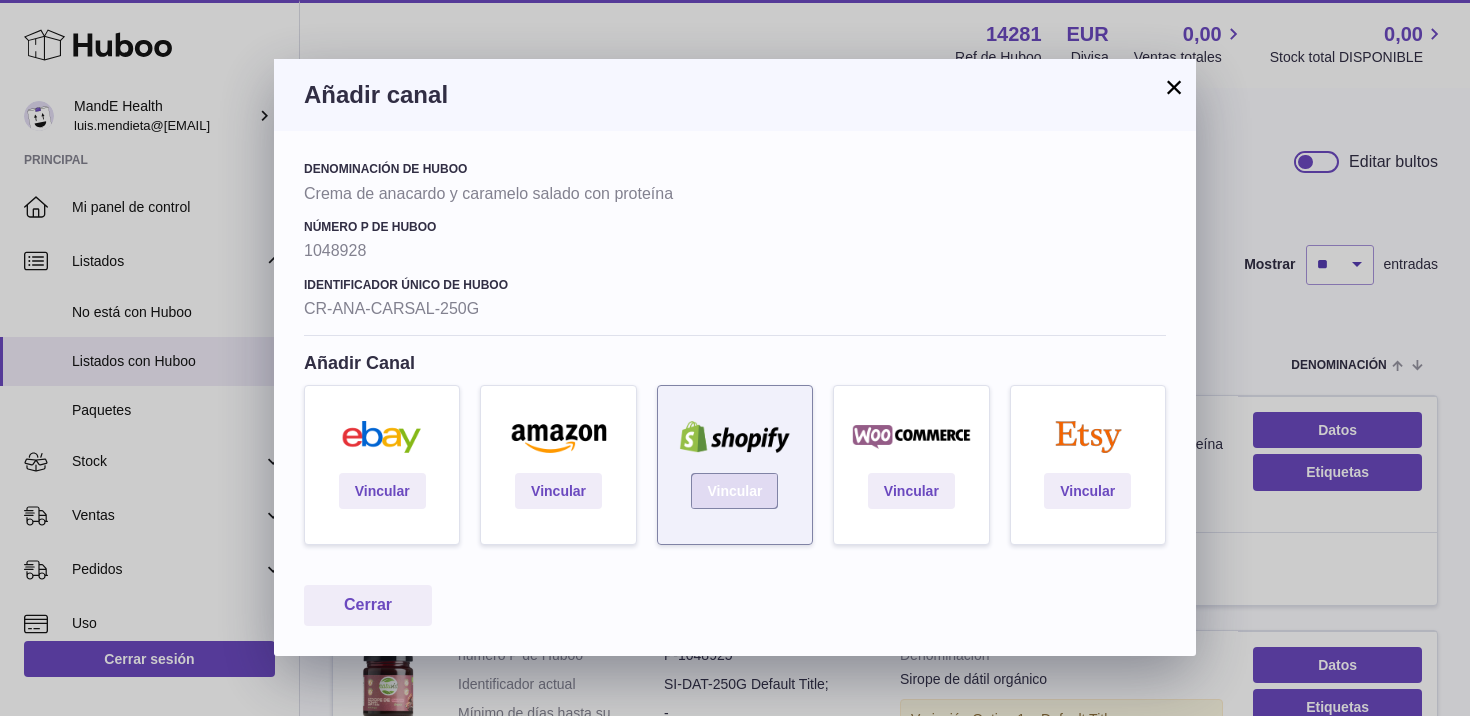 click on "Vincular" at bounding box center [734, 491] 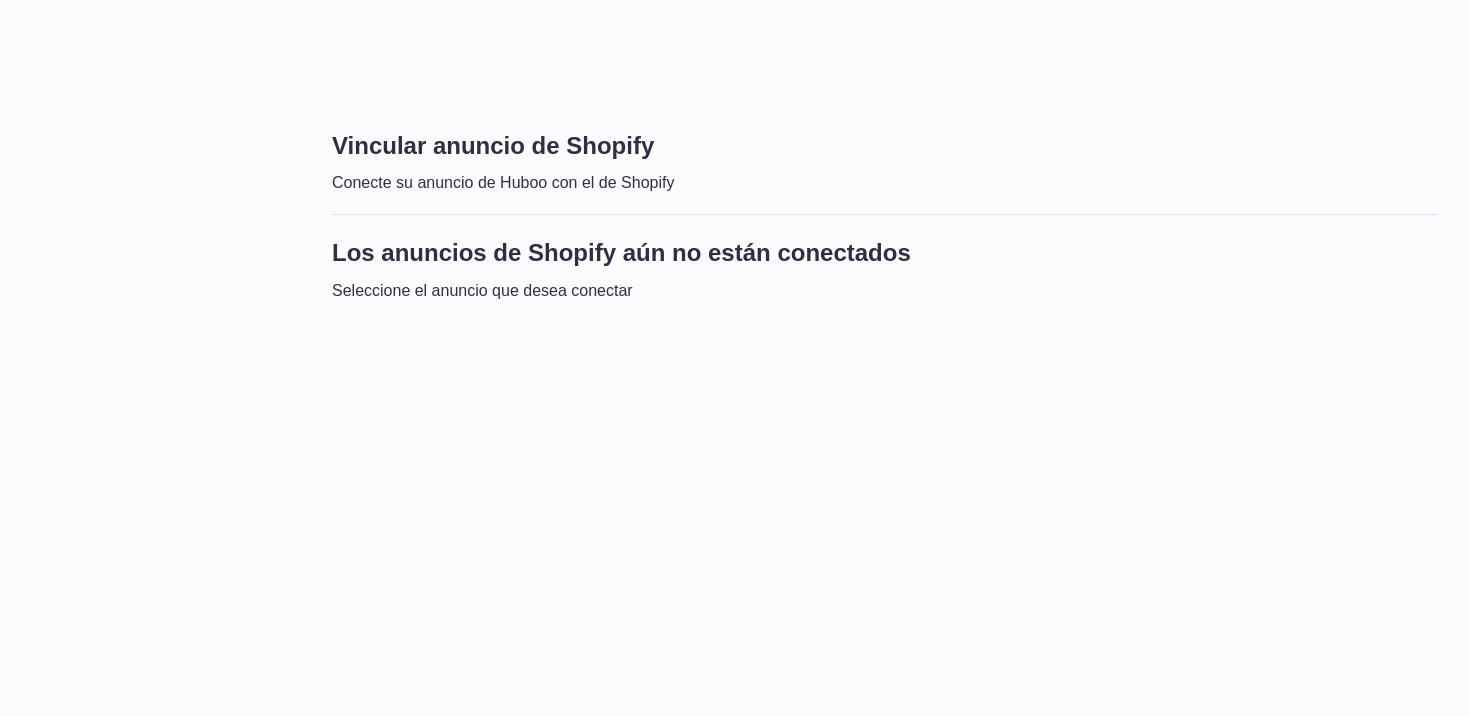 scroll, scrollTop: 0, scrollLeft: 0, axis: both 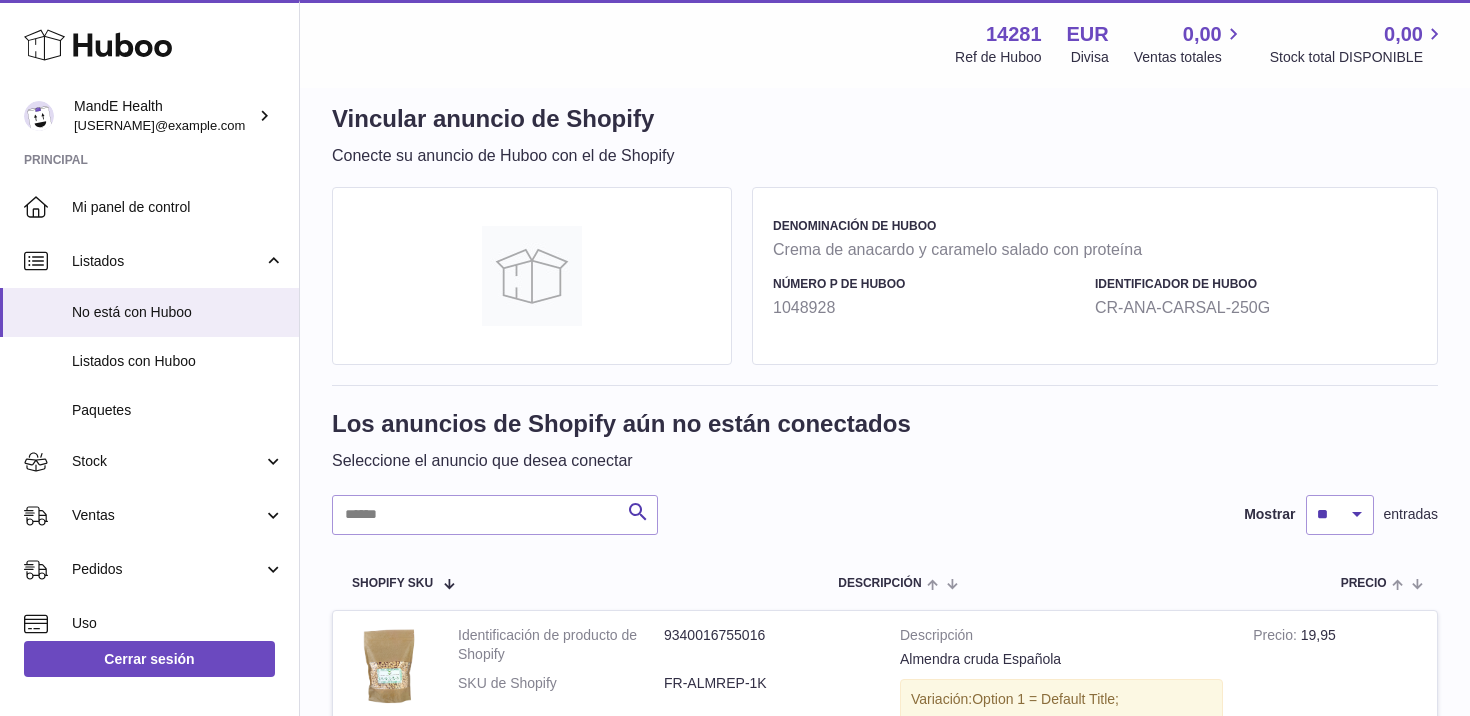 click at bounding box center (532, 276) 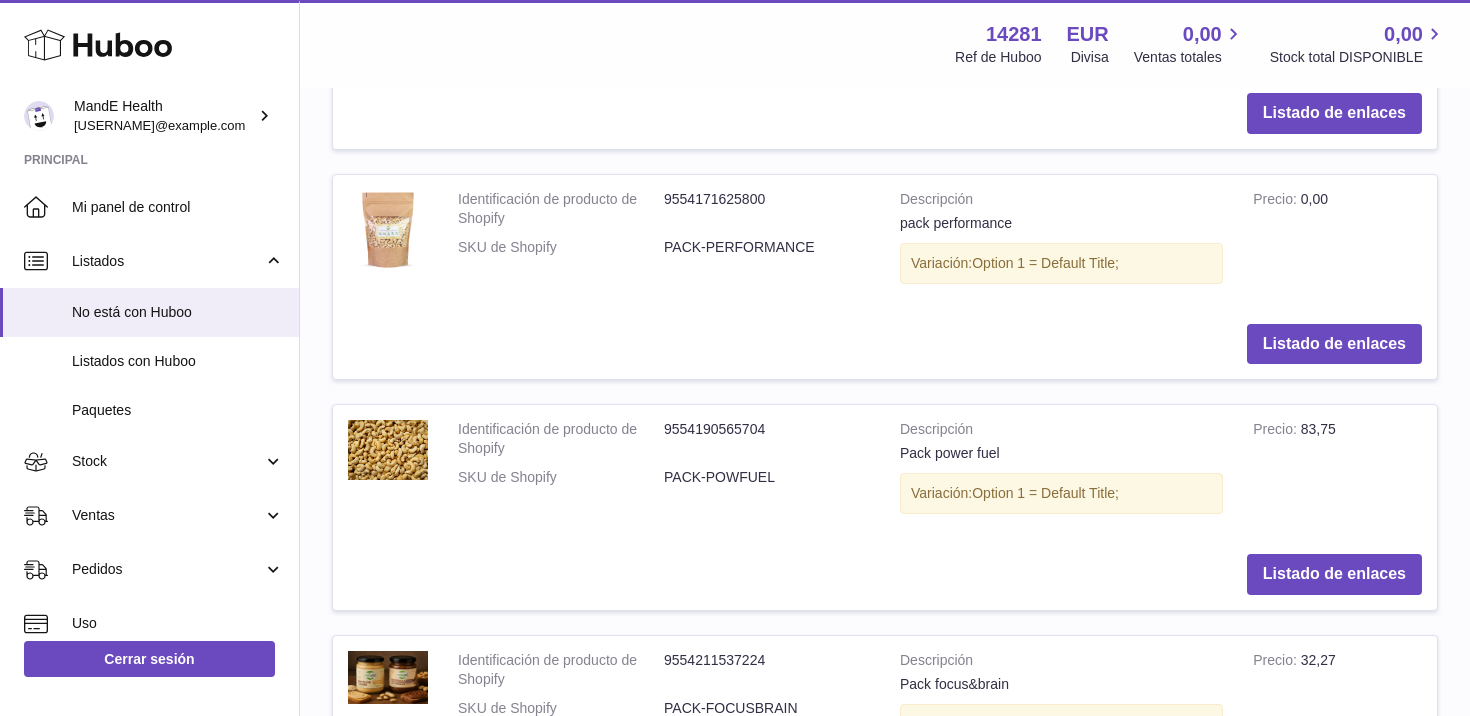 scroll, scrollTop: 2548, scrollLeft: 0, axis: vertical 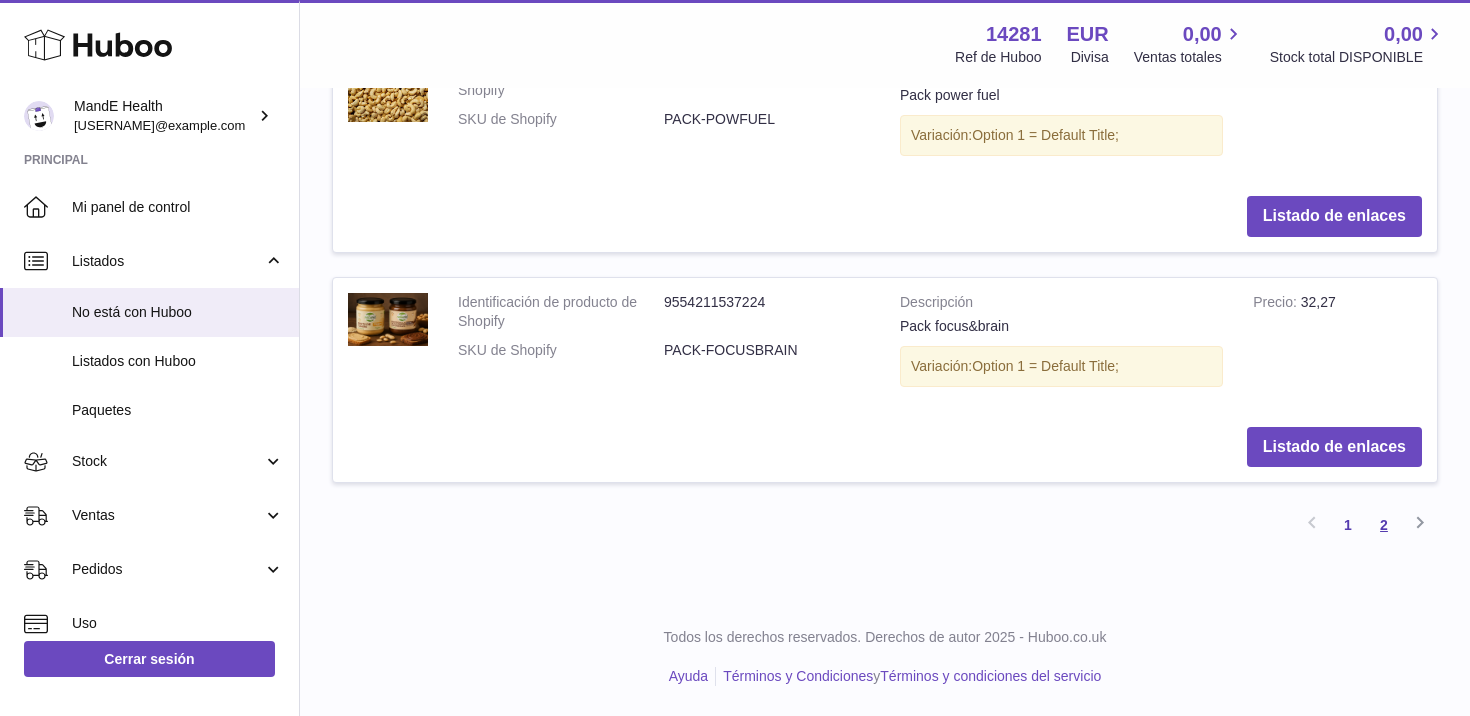 click on "2" at bounding box center [1384, 525] 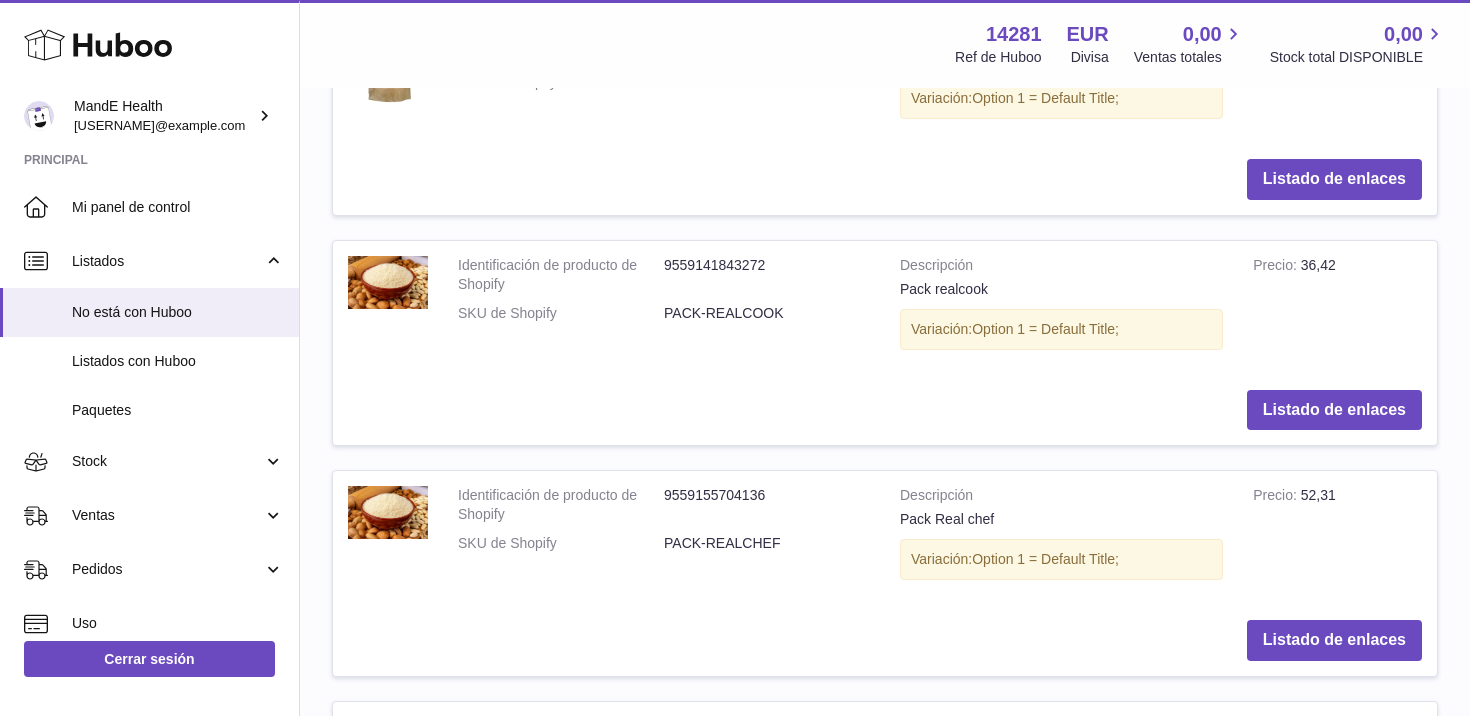 scroll, scrollTop: 0, scrollLeft: 0, axis: both 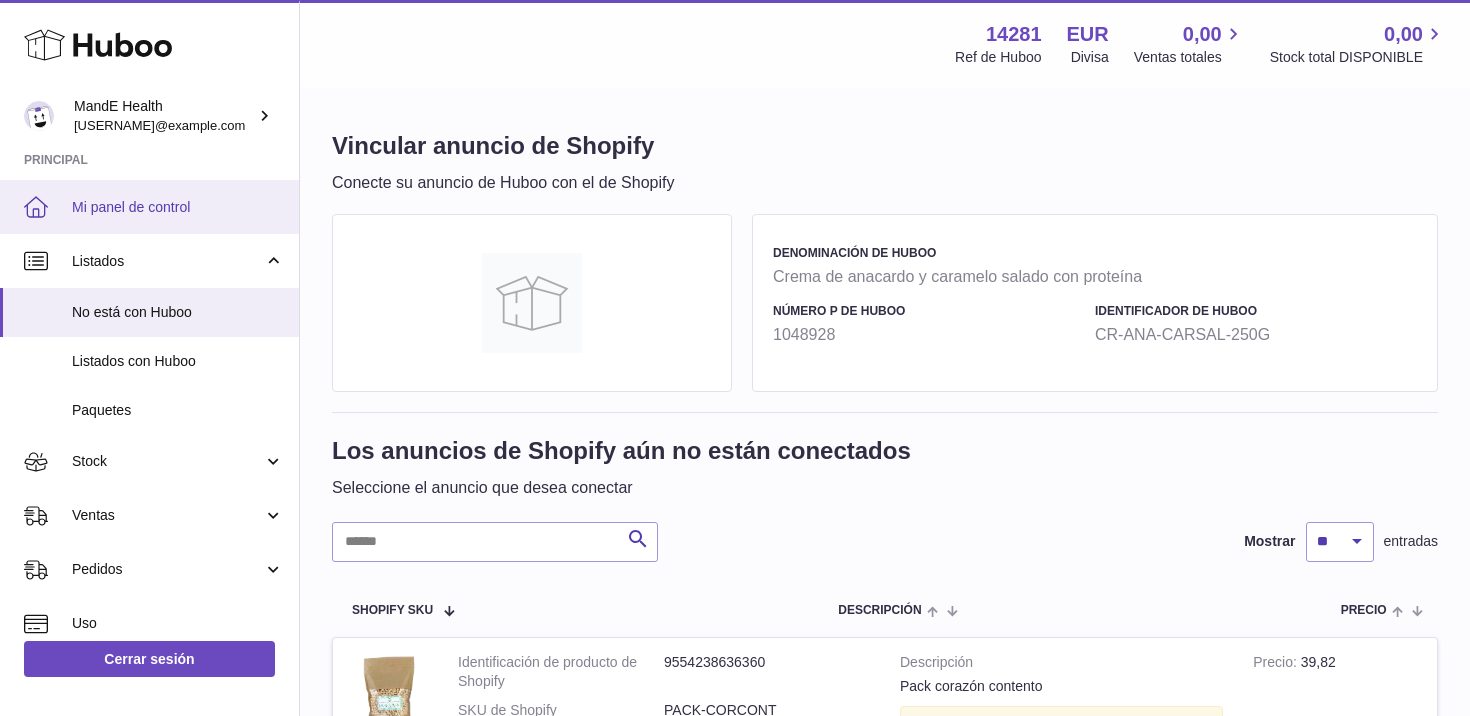click on "Mi panel de control" at bounding box center (149, 207) 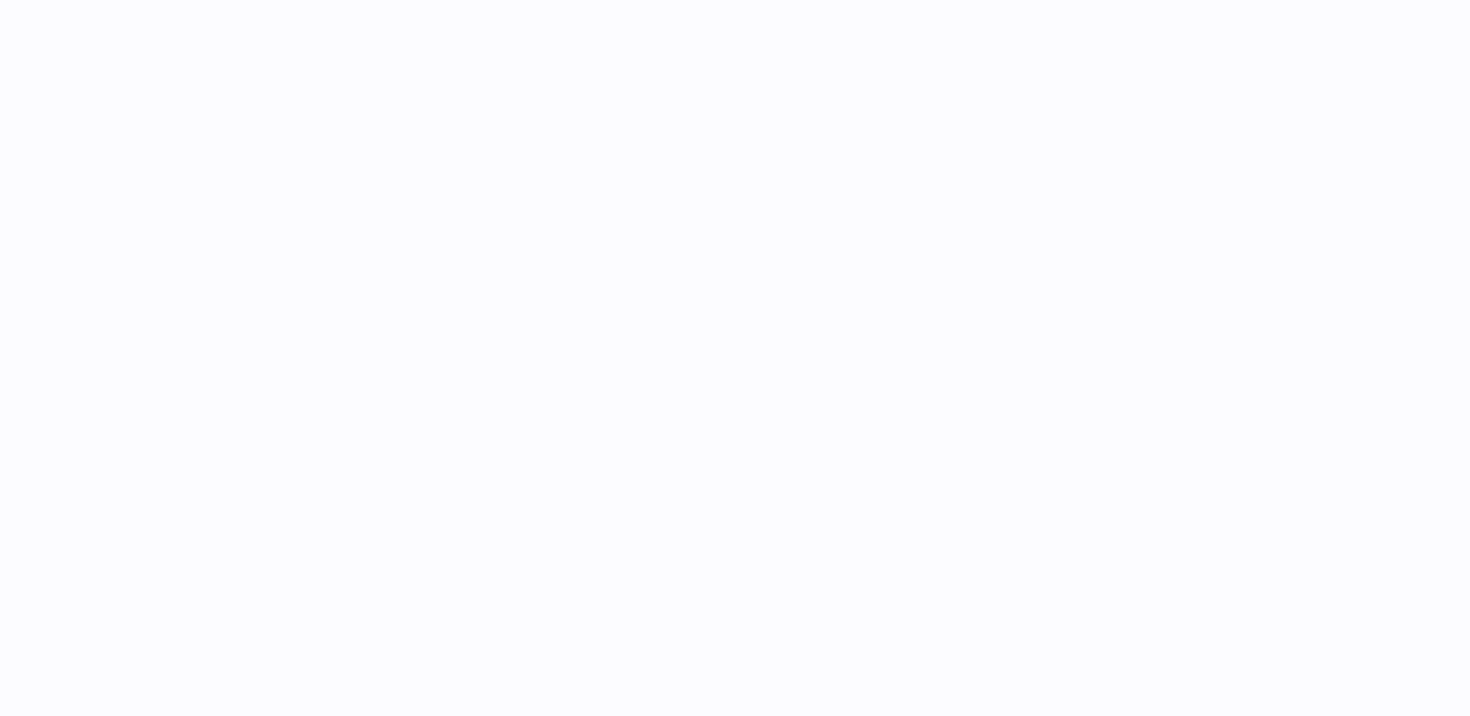 scroll, scrollTop: 0, scrollLeft: 0, axis: both 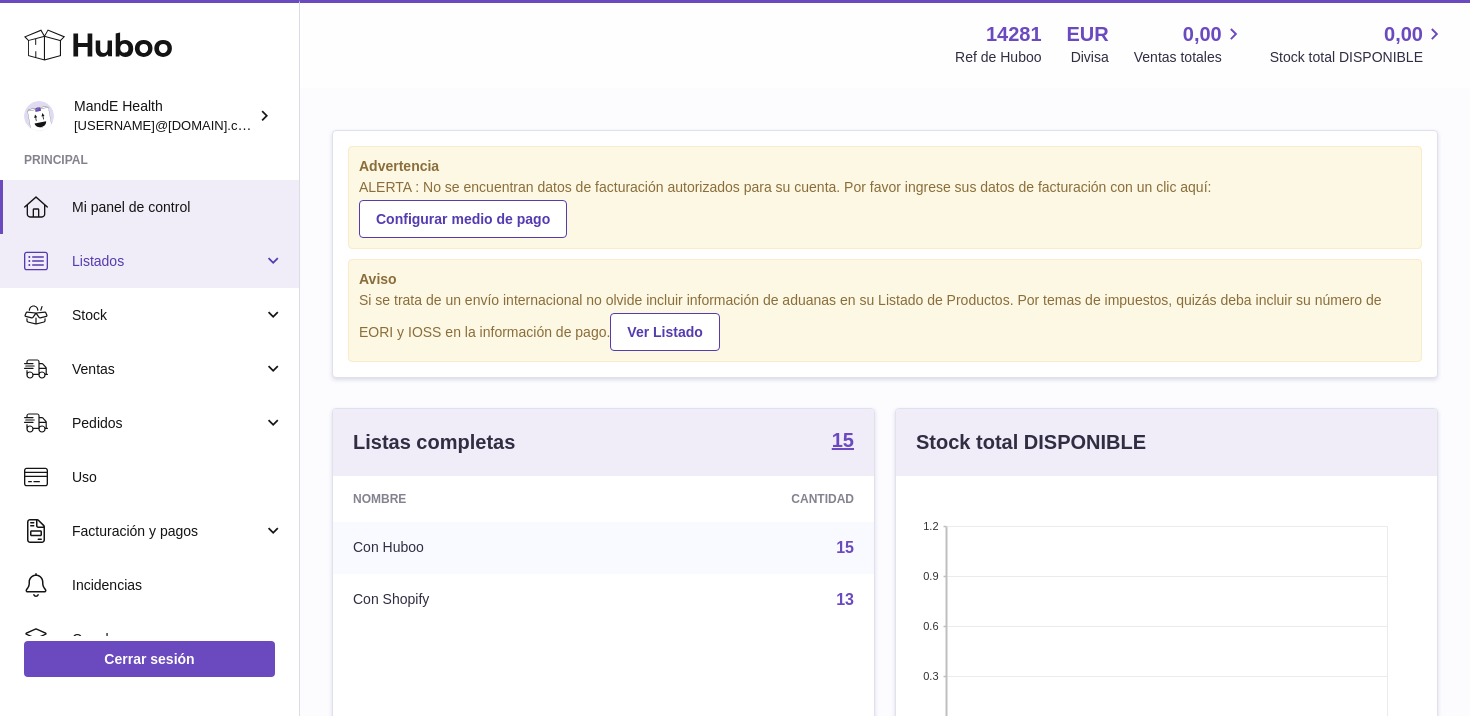 click on "Listados" at bounding box center [167, 261] 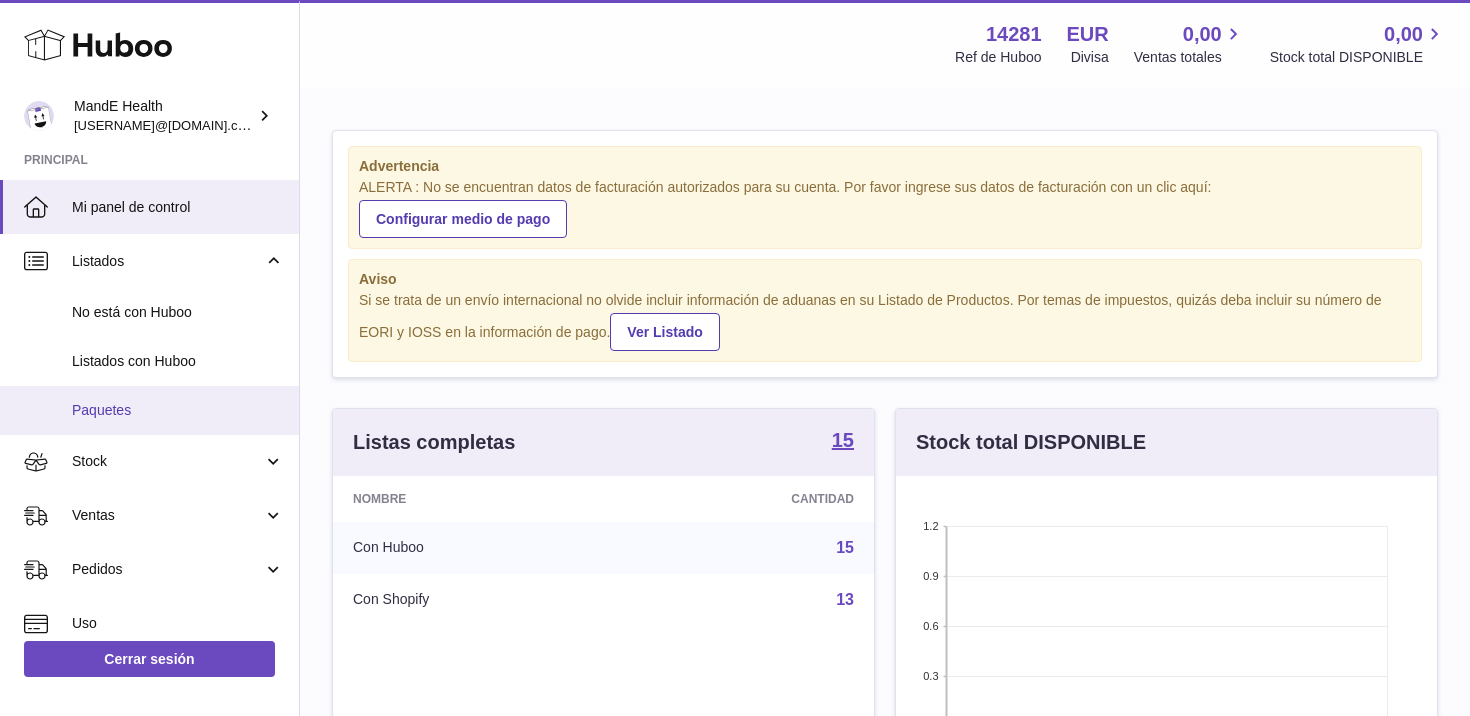click on "Paquetes" at bounding box center (178, 410) 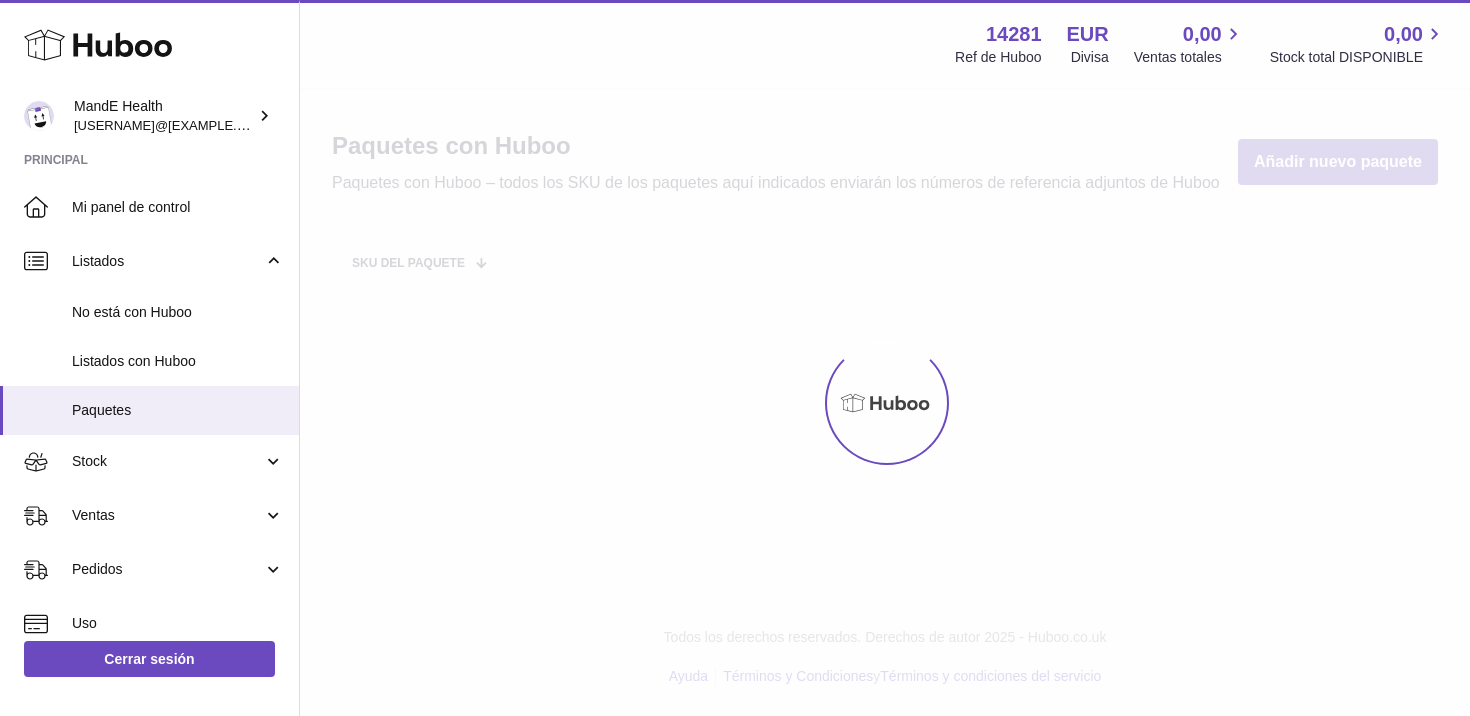 scroll, scrollTop: 0, scrollLeft: 0, axis: both 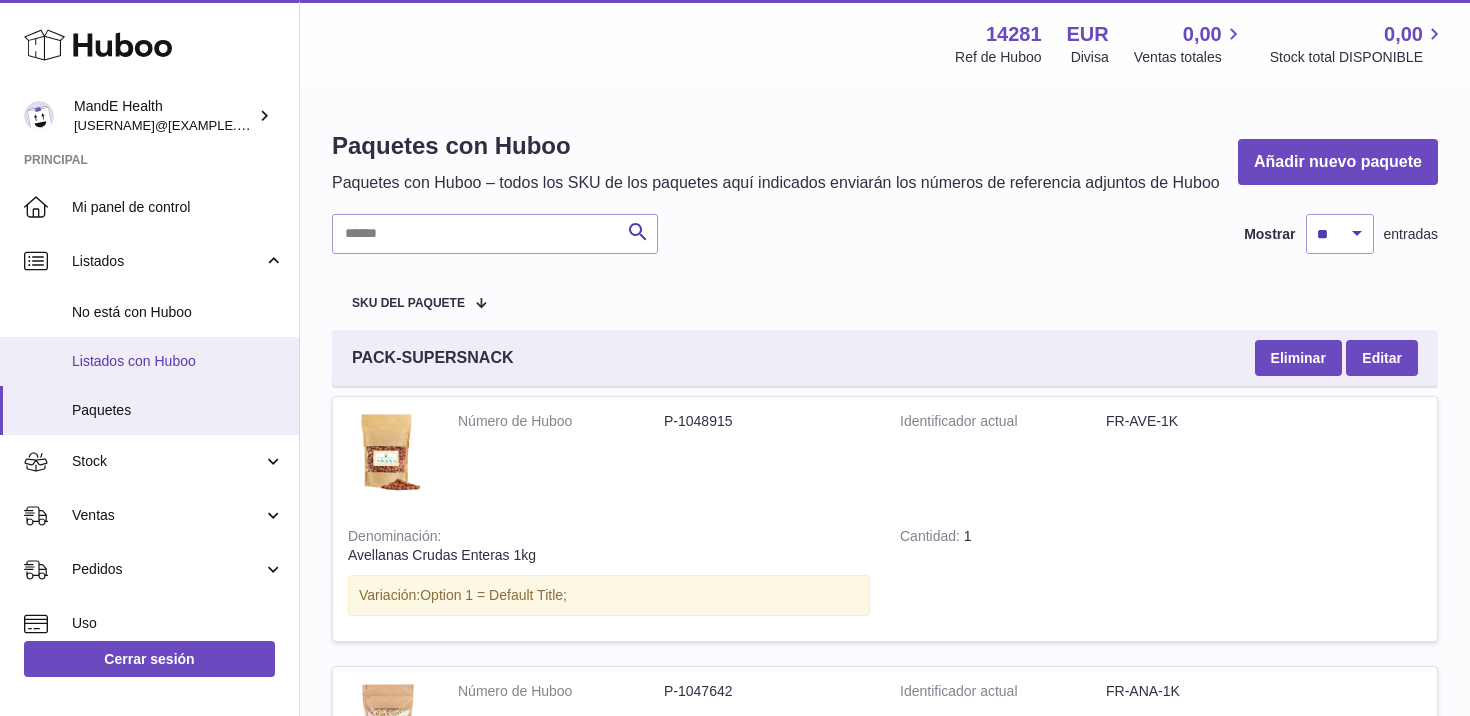 click on "Listados con Huboo" at bounding box center [149, 361] 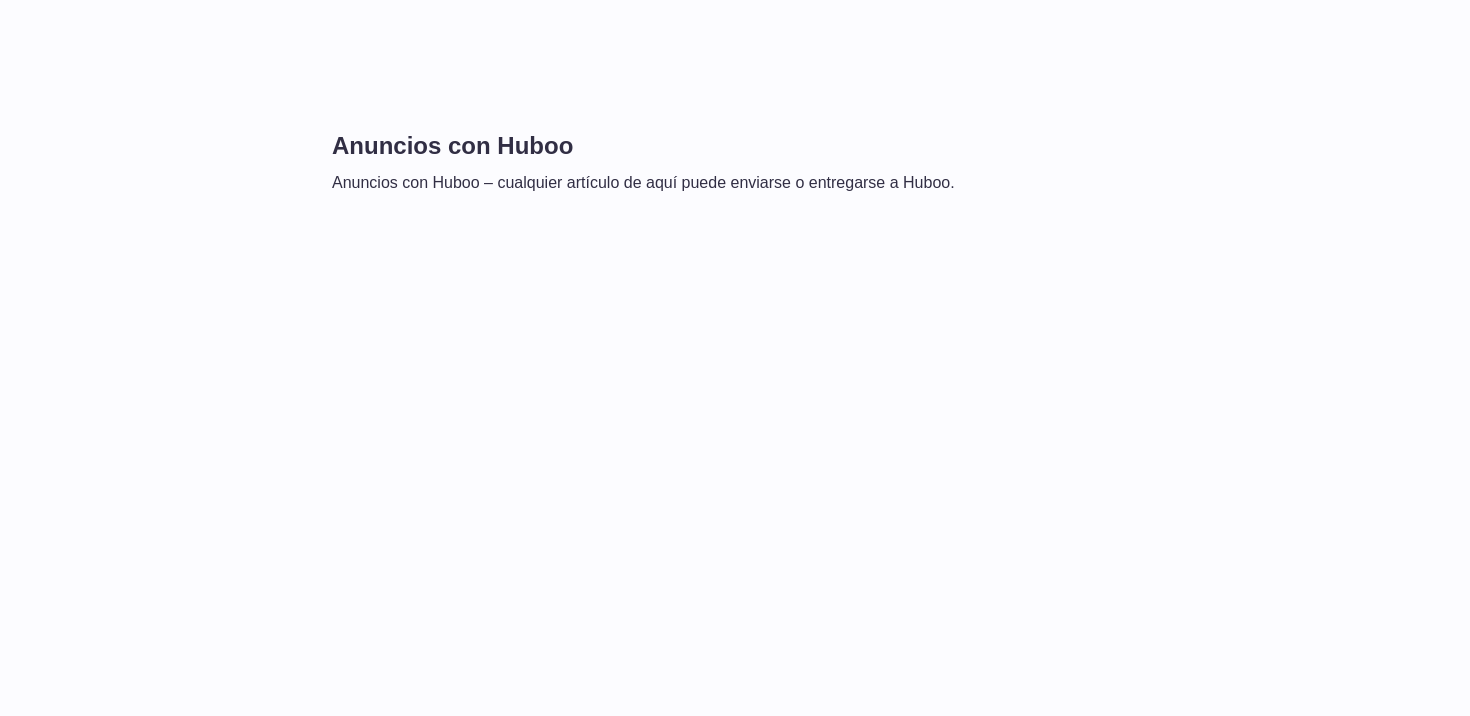 scroll, scrollTop: 0, scrollLeft: 0, axis: both 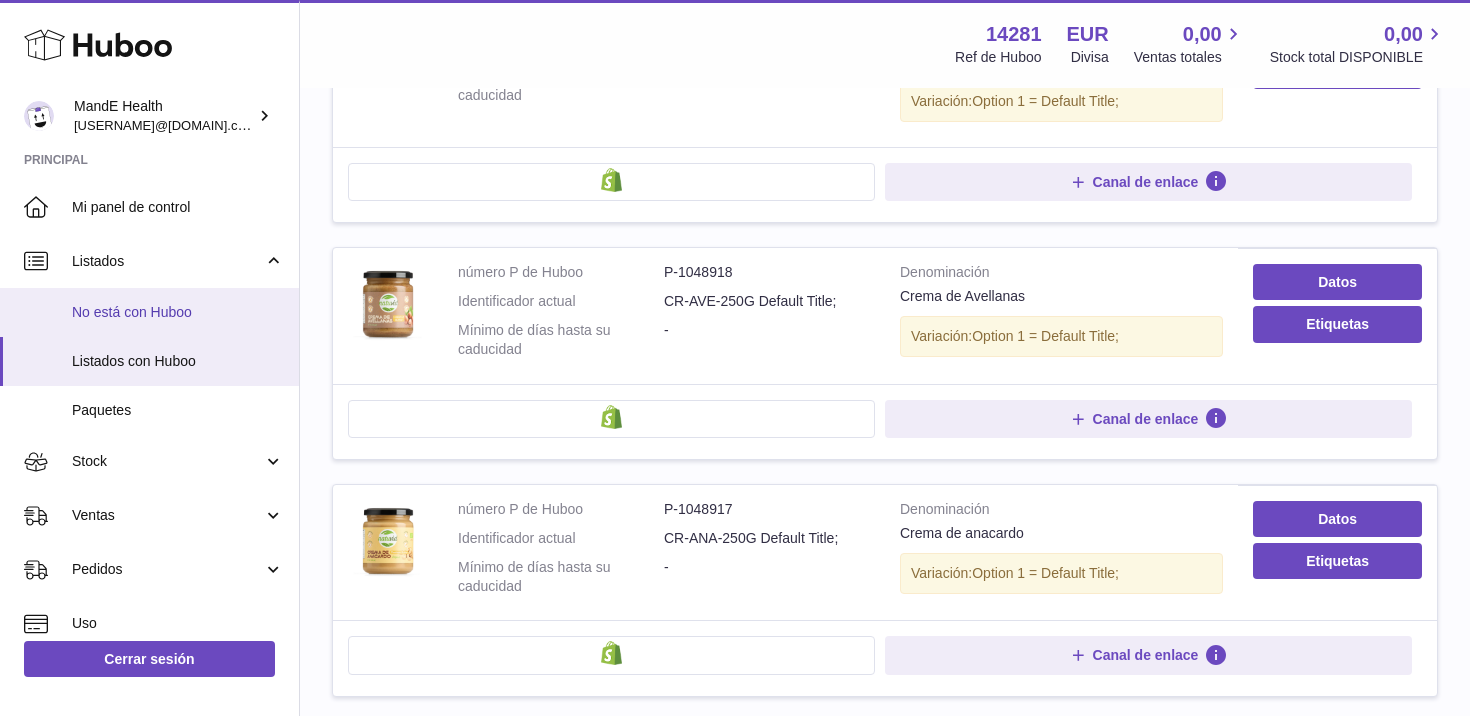 click on "No está con Huboo" at bounding box center (149, 312) 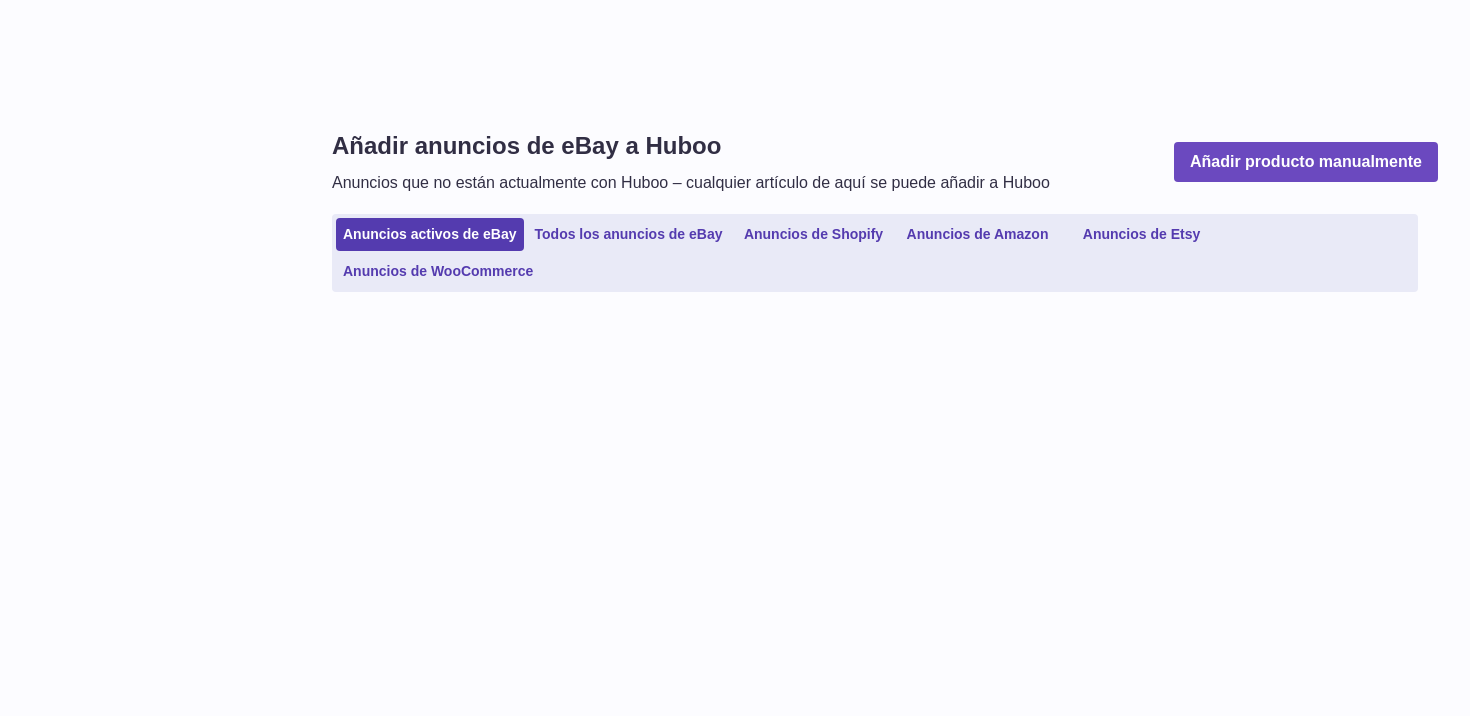 scroll, scrollTop: 0, scrollLeft: 0, axis: both 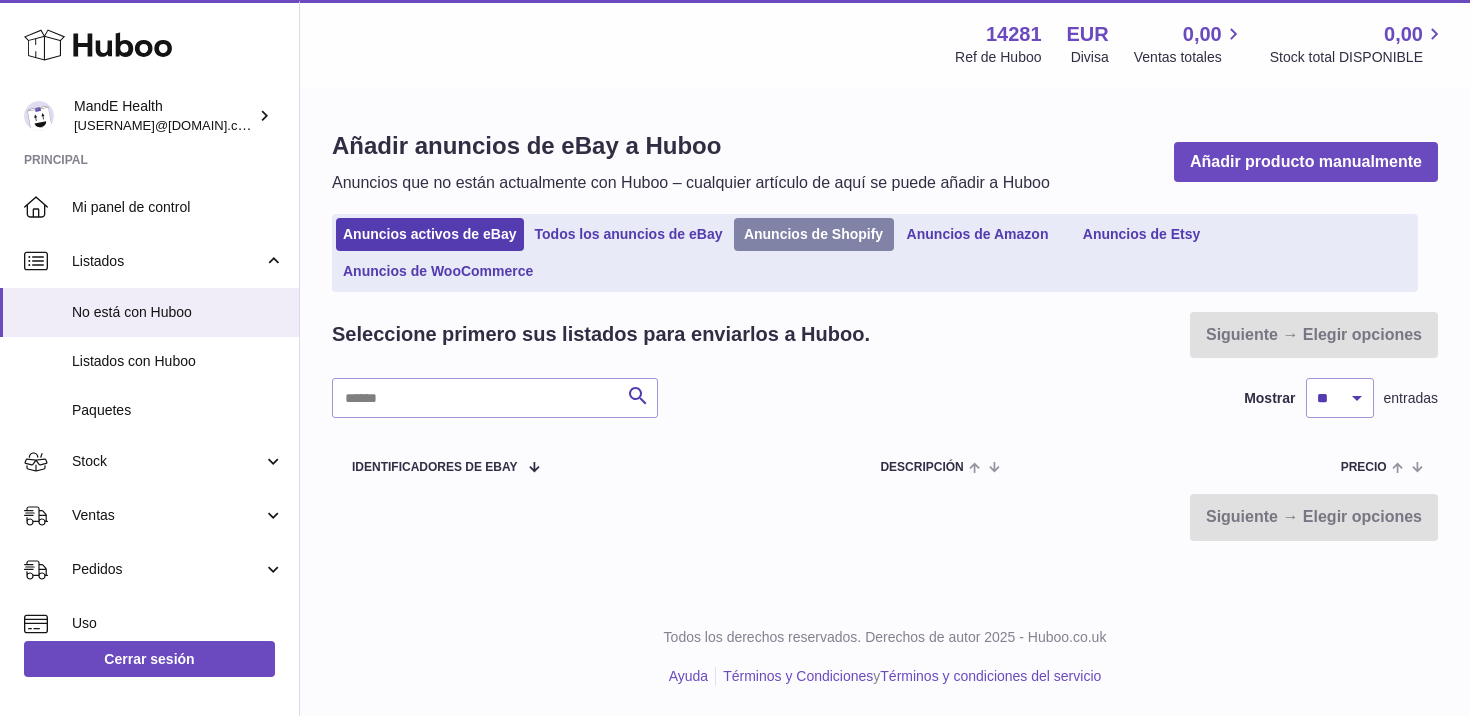 click on "Anuncios de Shopify" at bounding box center [814, 234] 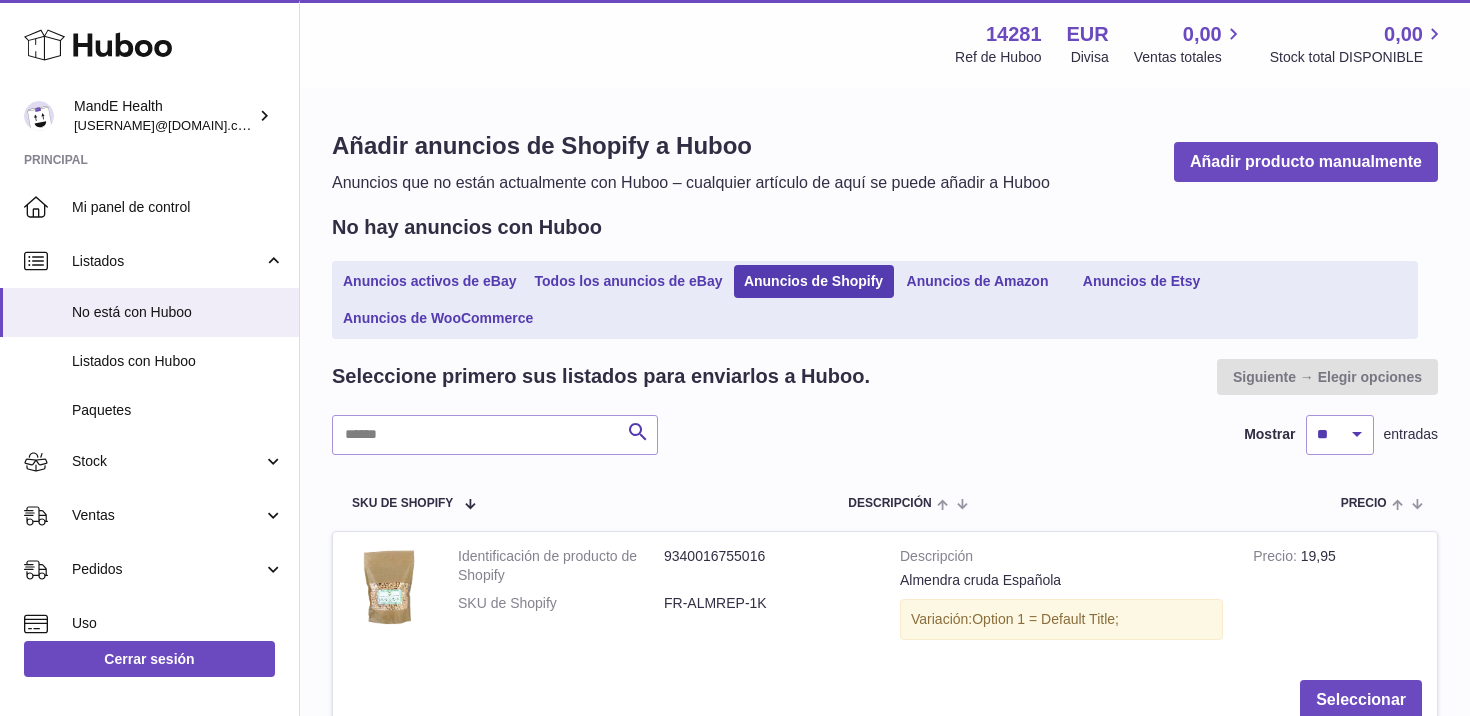 scroll, scrollTop: 0, scrollLeft: 0, axis: both 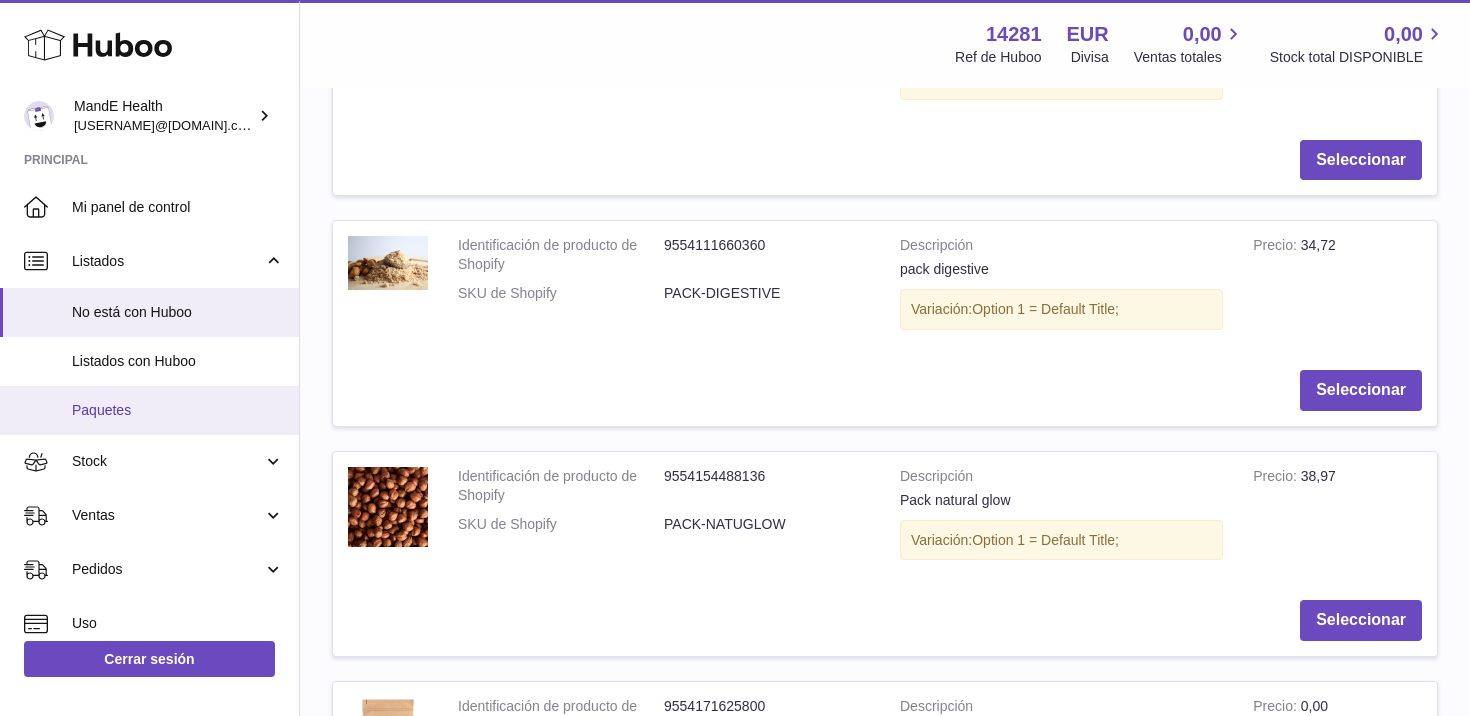 click on "Paquetes" at bounding box center [149, 410] 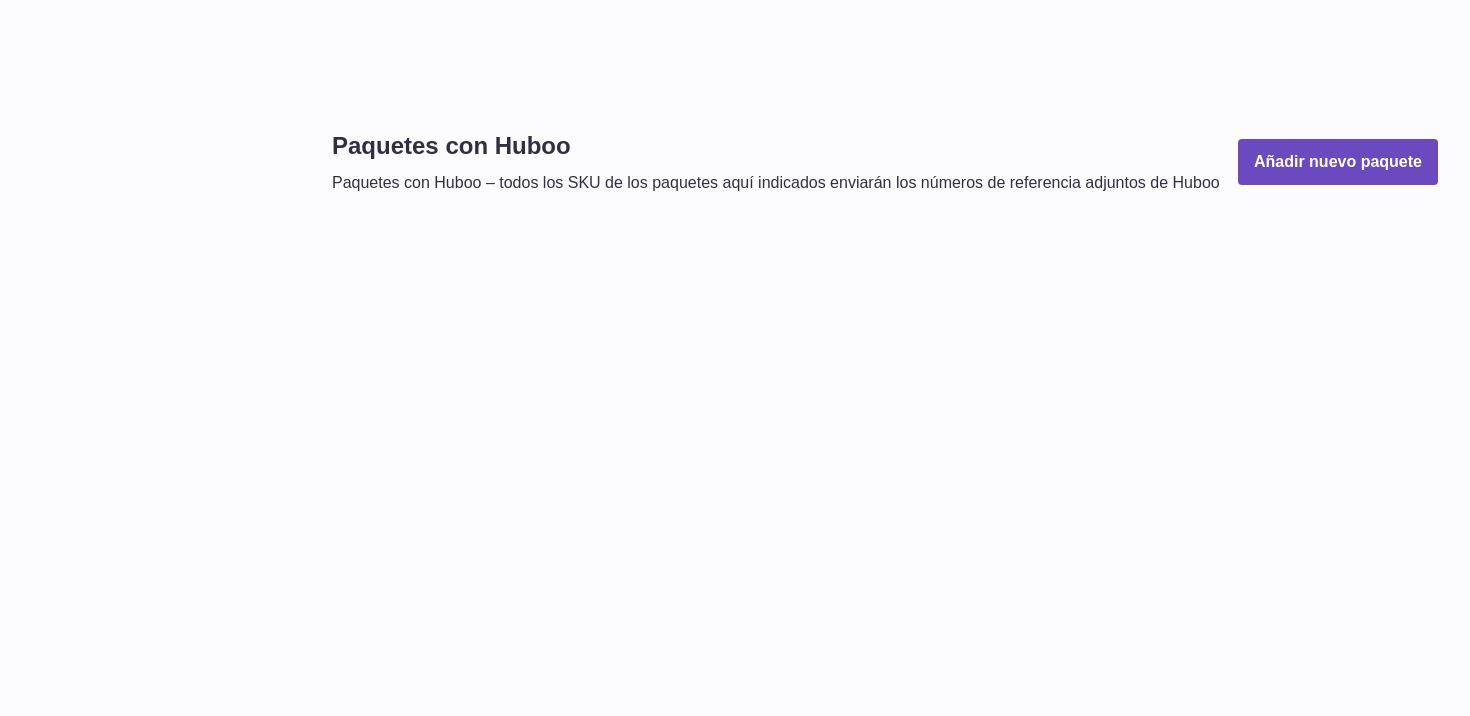 scroll, scrollTop: 0, scrollLeft: 0, axis: both 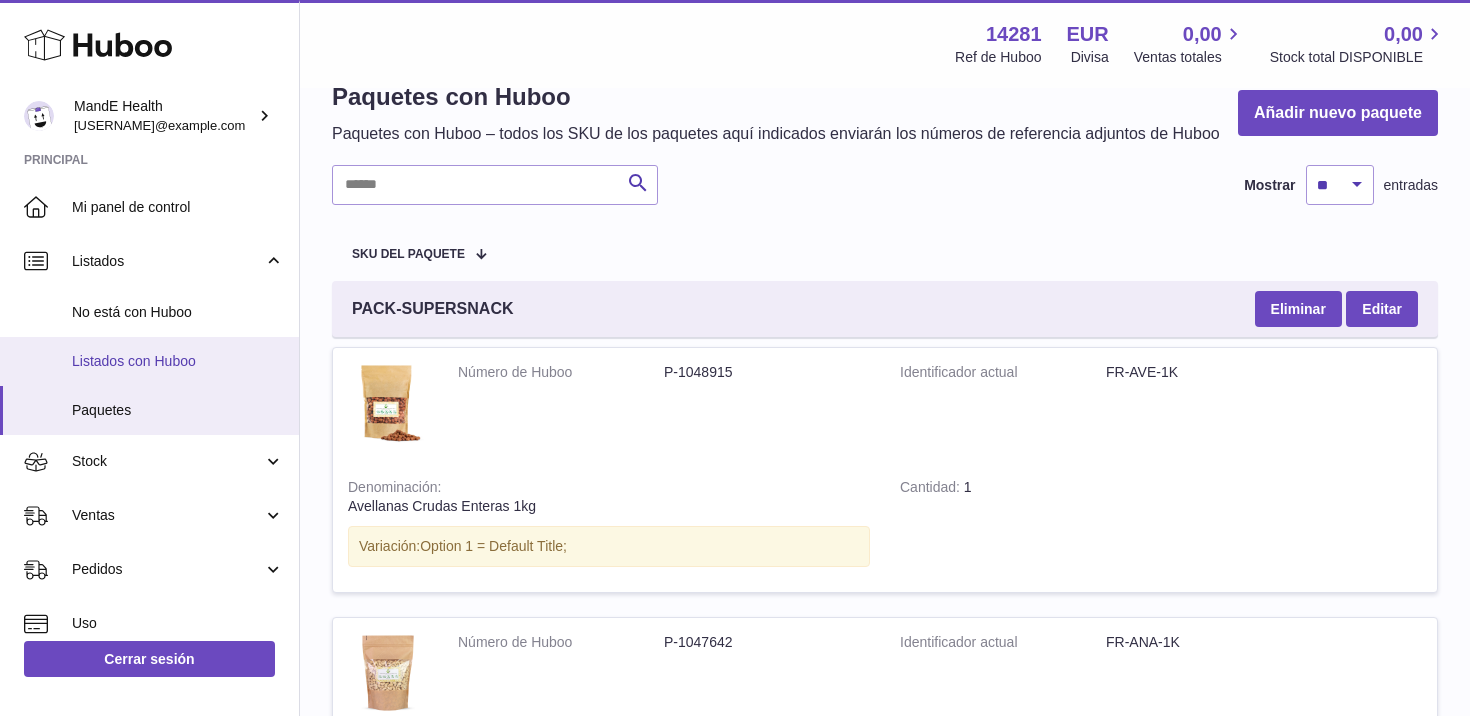 click on "Listados con Huboo" at bounding box center [178, 361] 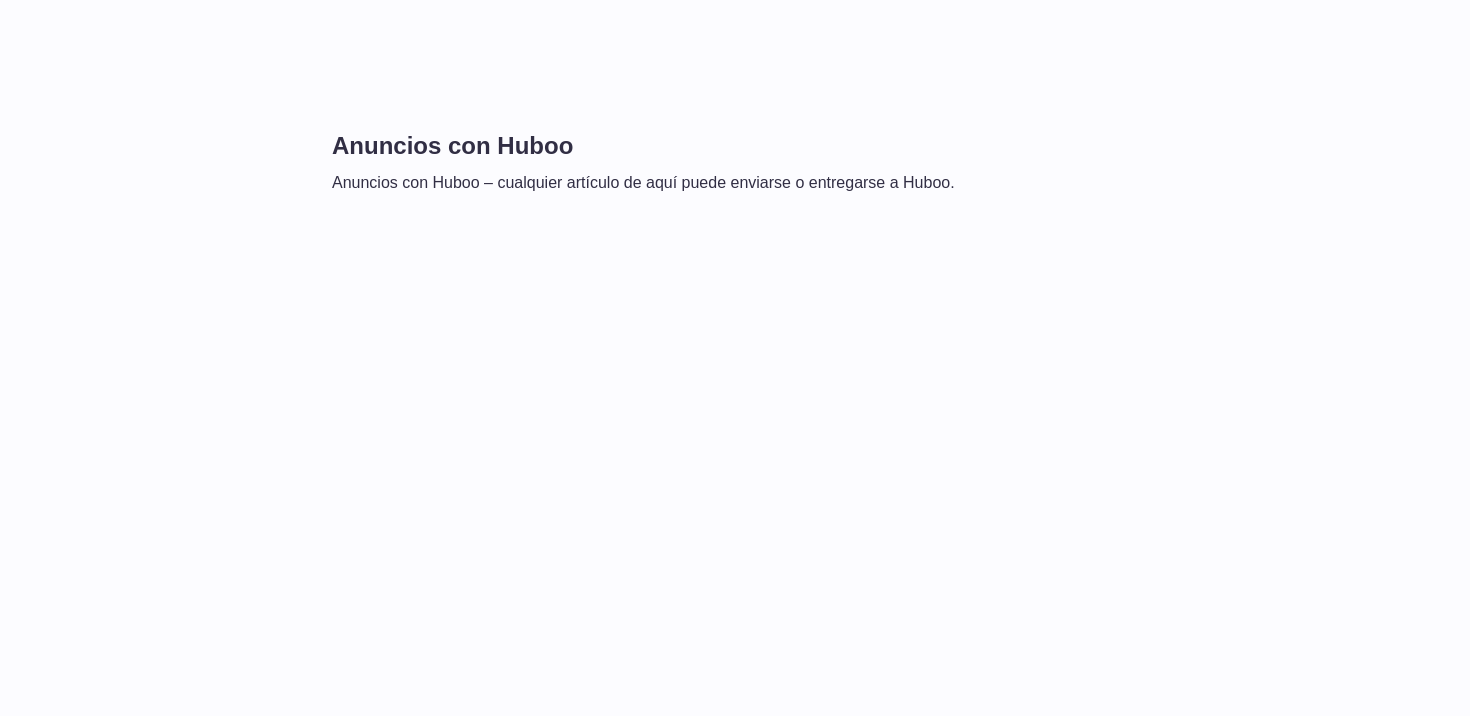 scroll, scrollTop: 0, scrollLeft: 0, axis: both 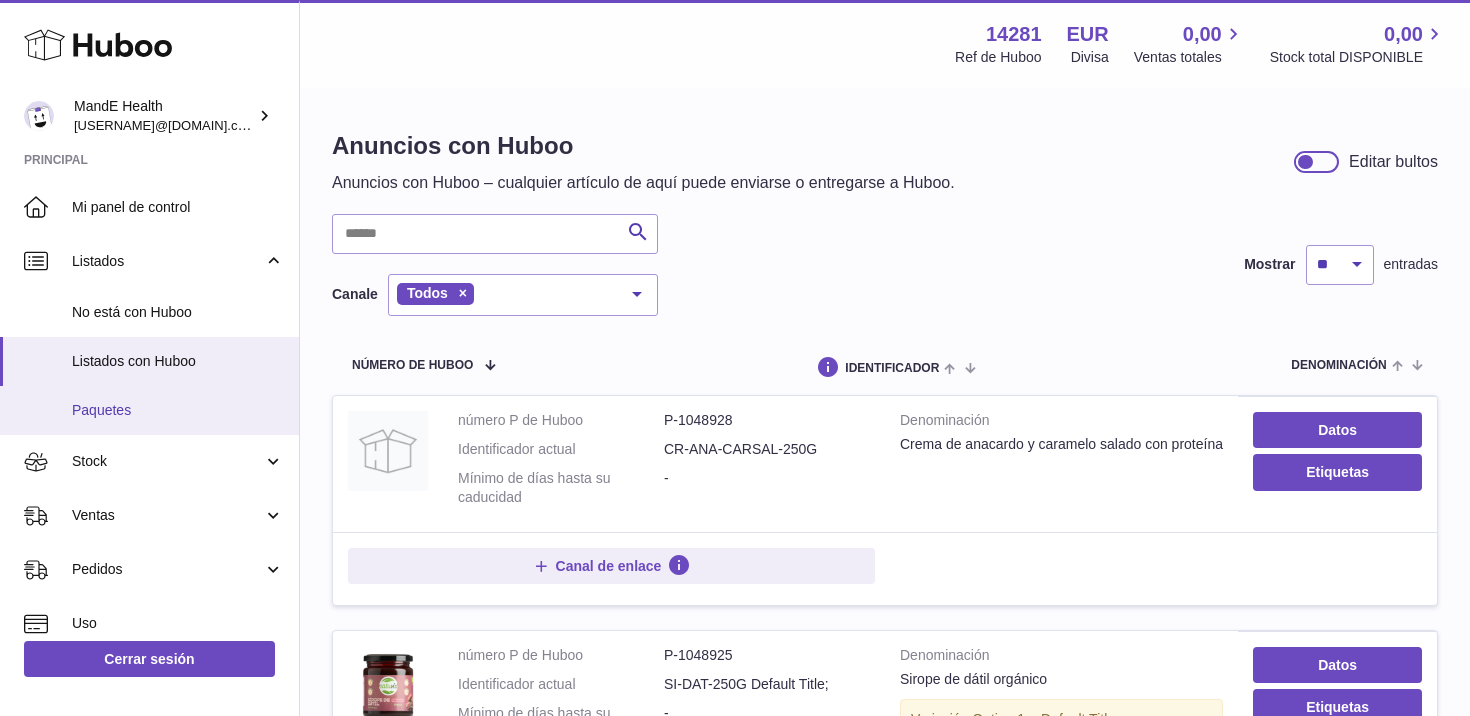 click on "Paquetes" at bounding box center [178, 410] 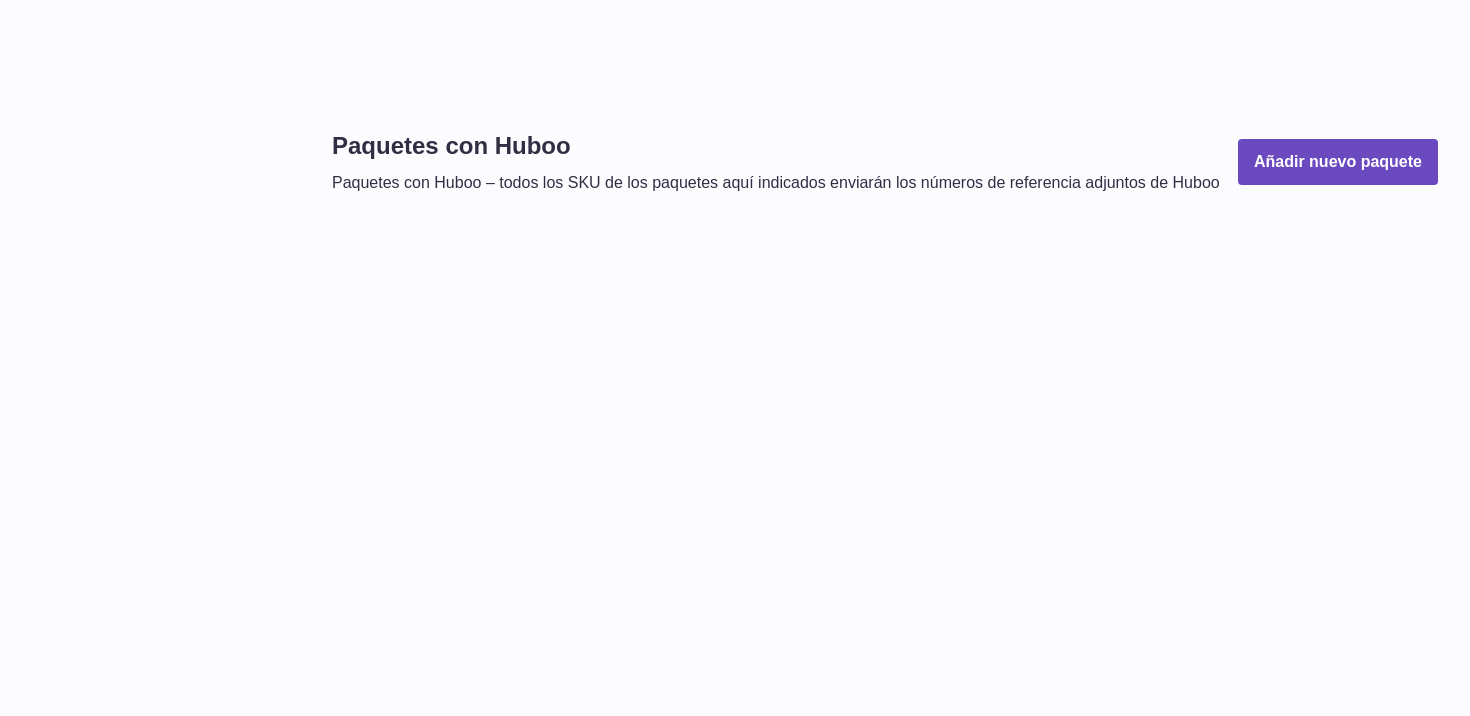scroll, scrollTop: 0, scrollLeft: 0, axis: both 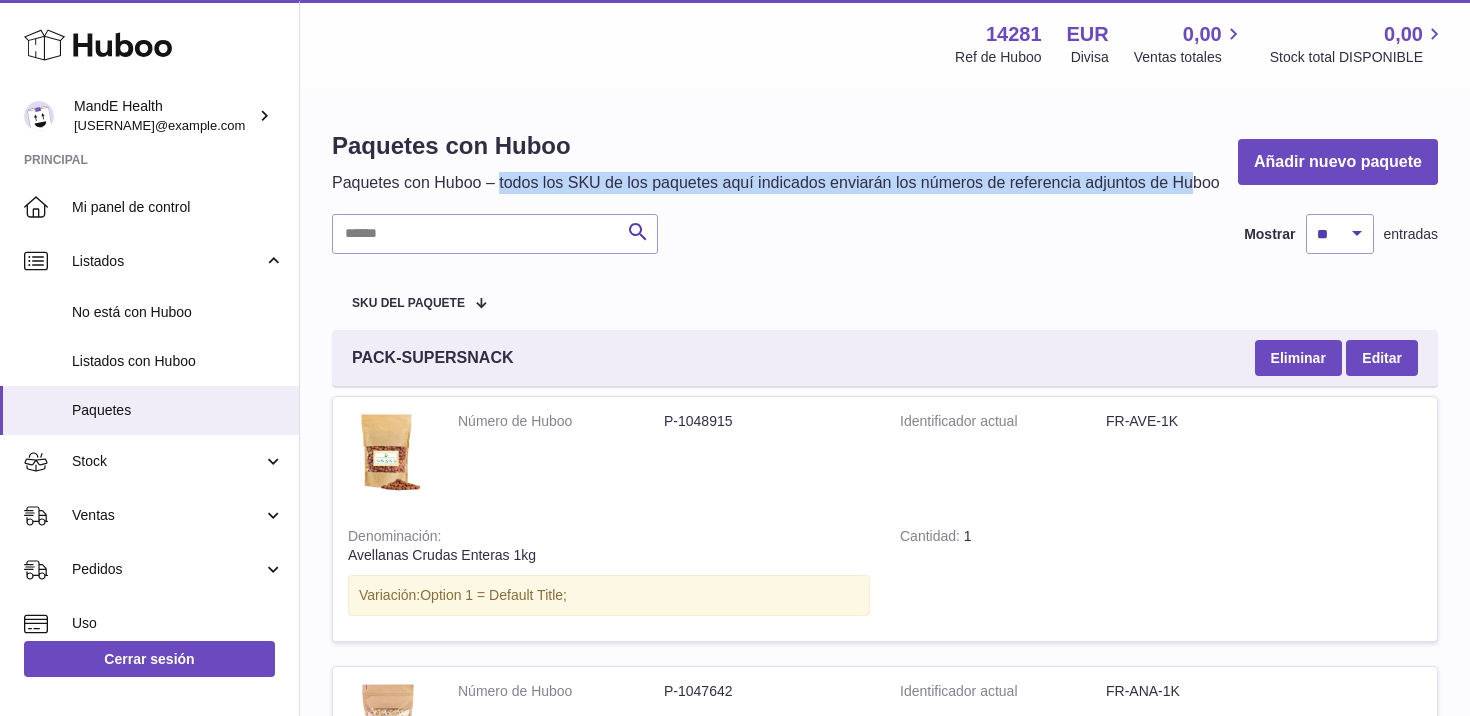 drag, startPoint x: 514, startPoint y: 188, endPoint x: 1189, endPoint y: 188, distance: 675 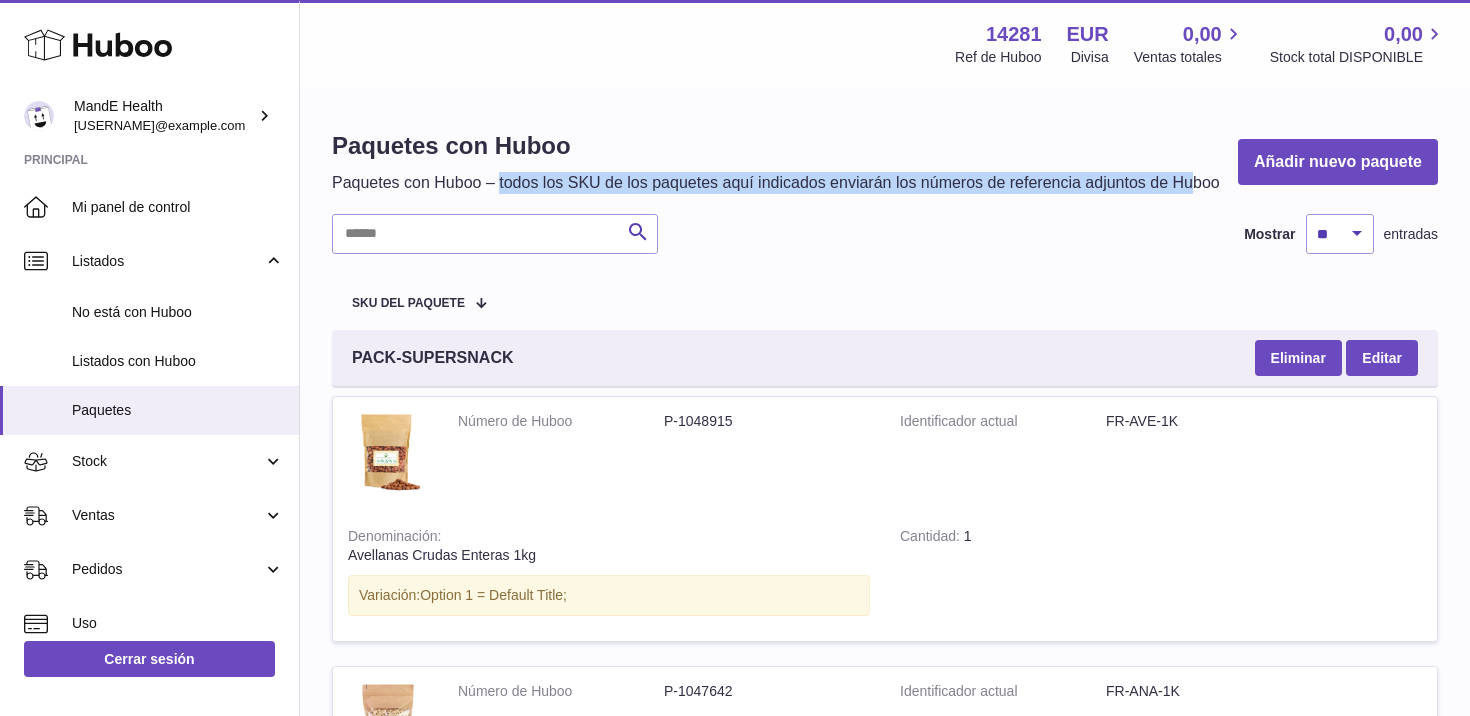 click on "Paquetes con Huboo – todos los SKU de los paquetes aquí indicados enviarán los números de referencia adjuntos de Huboo" at bounding box center [776, 183] 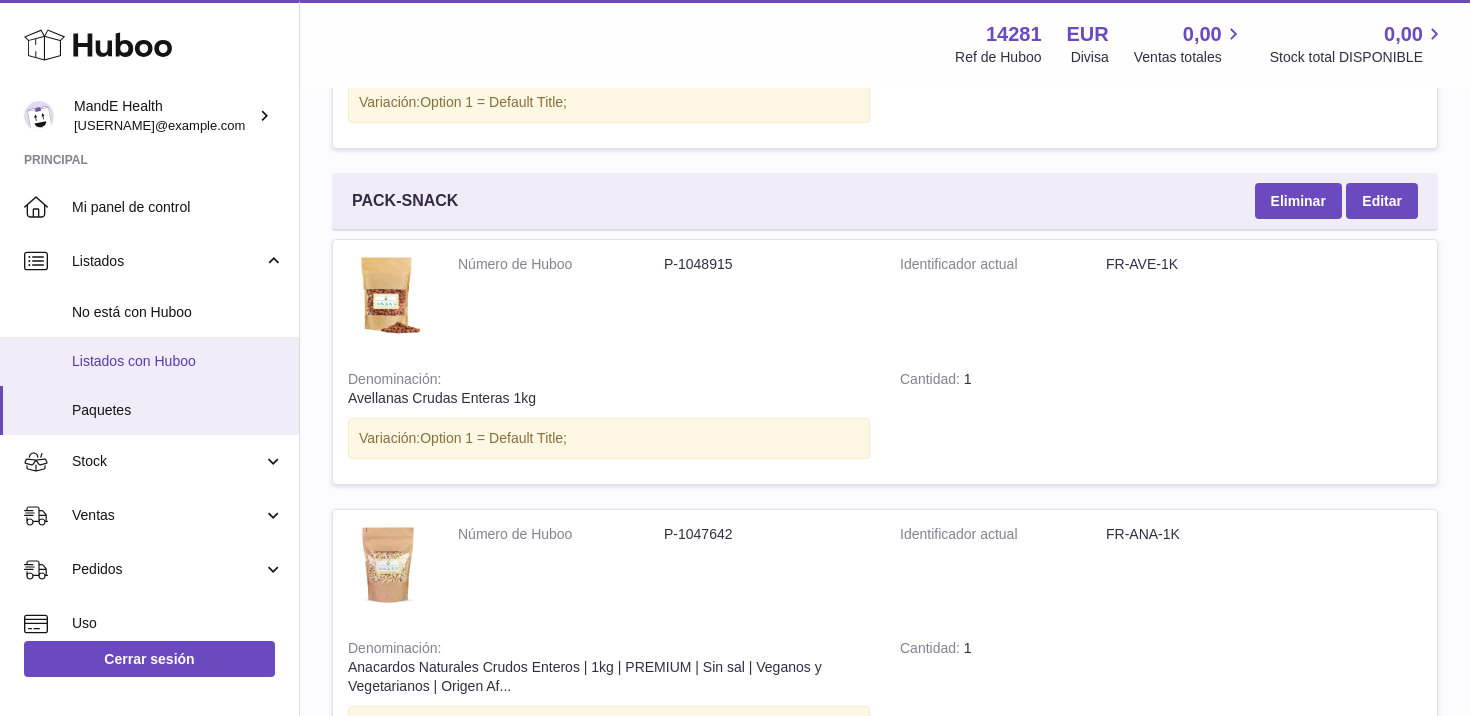 scroll, scrollTop: 1520, scrollLeft: 0, axis: vertical 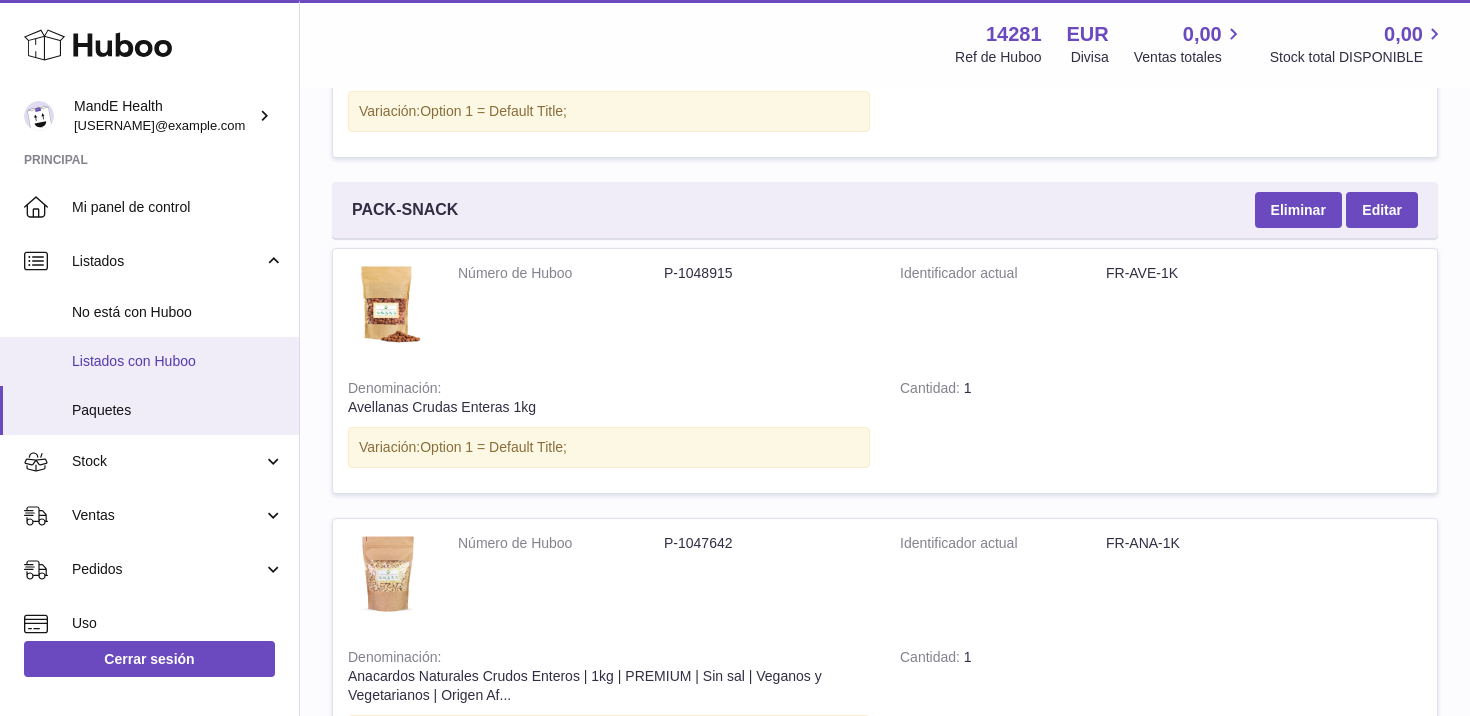 click on "Listados con Huboo" at bounding box center (178, 361) 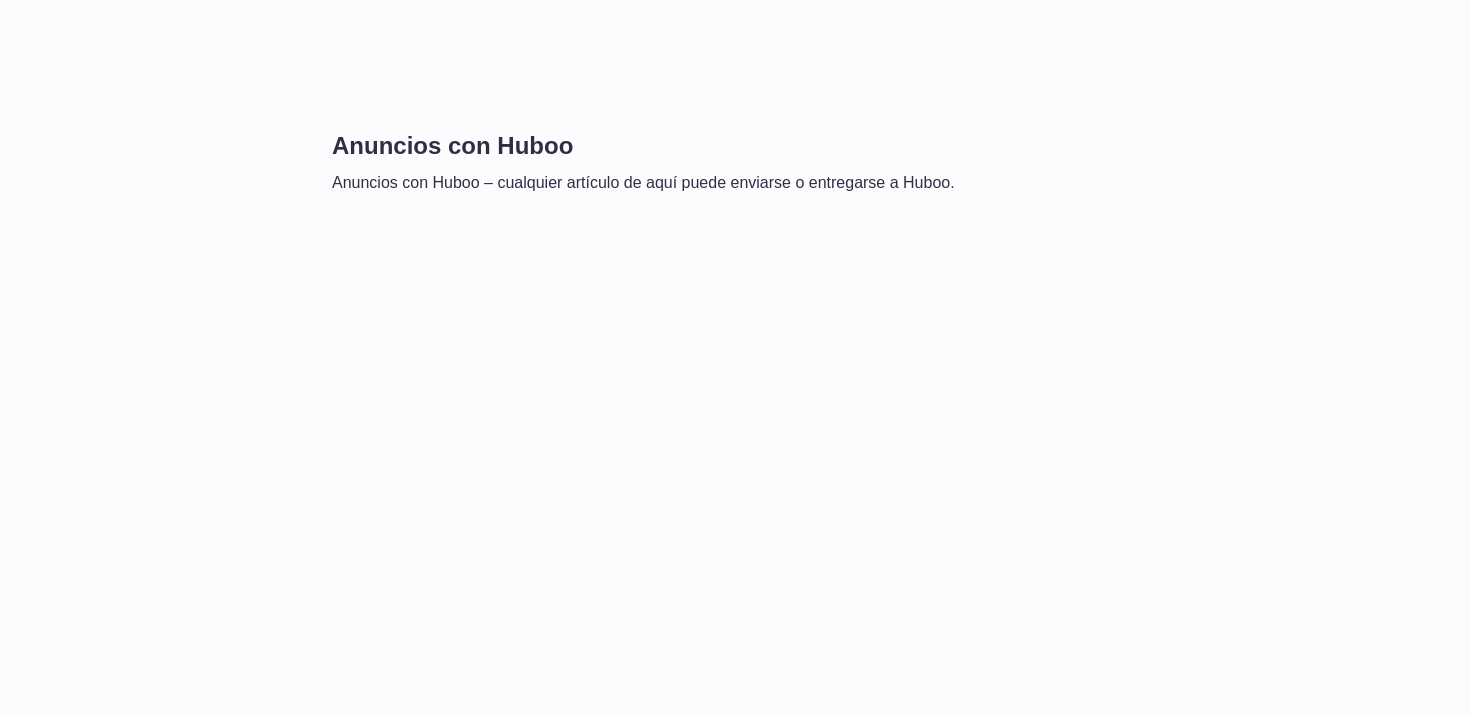 click on "Anuncios con Huboo
Anuncios con Huboo – cualquier artículo de aquí puede enviarse o entregarse a Huboo." at bounding box center (735, 358) 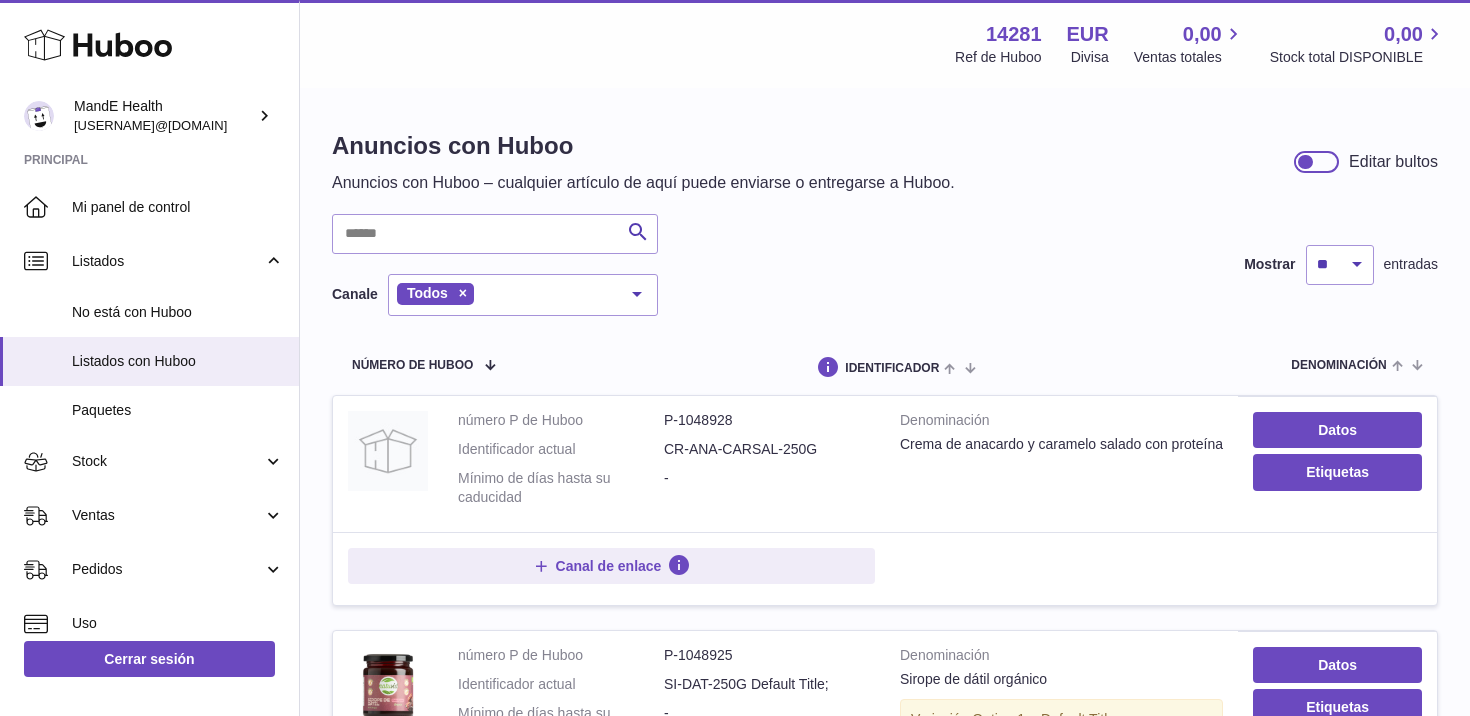 click on "No está con Huboo" at bounding box center [178, 312] 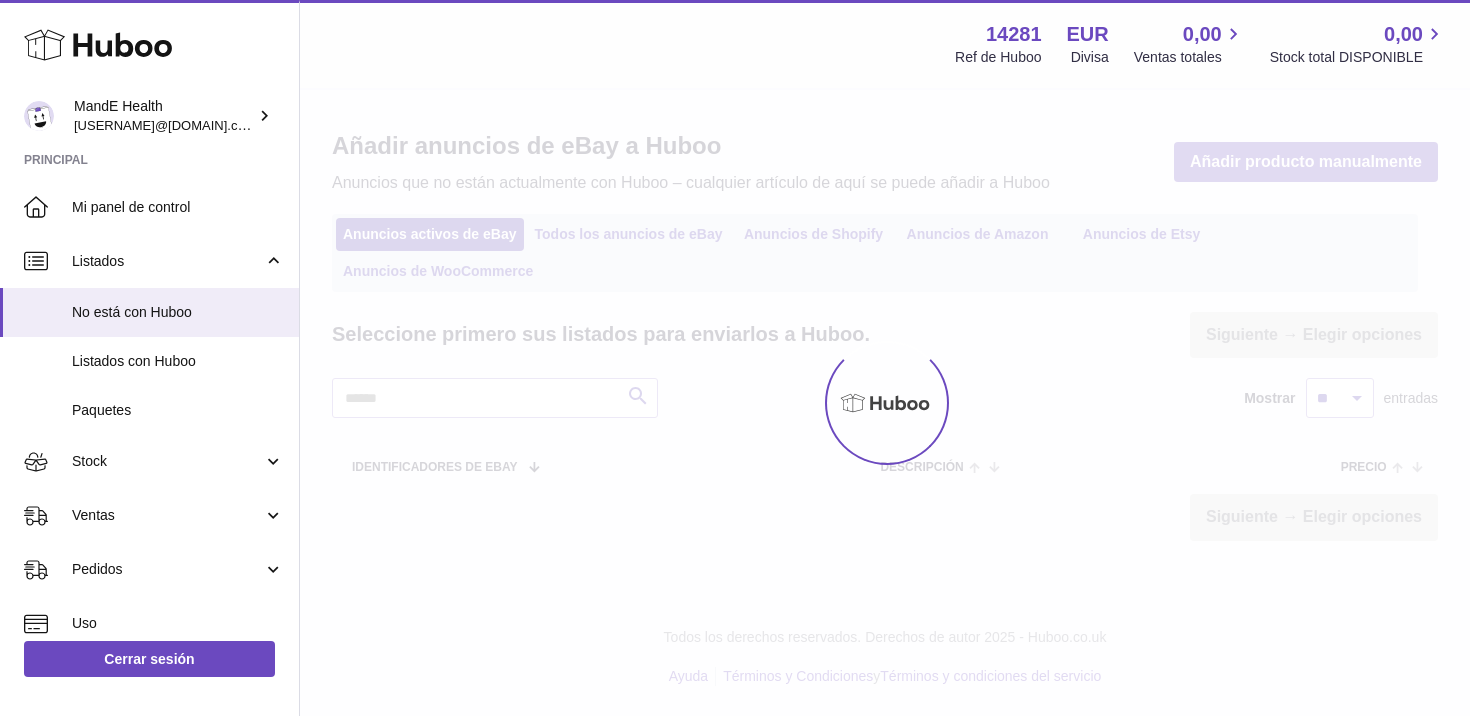 scroll, scrollTop: 0, scrollLeft: 0, axis: both 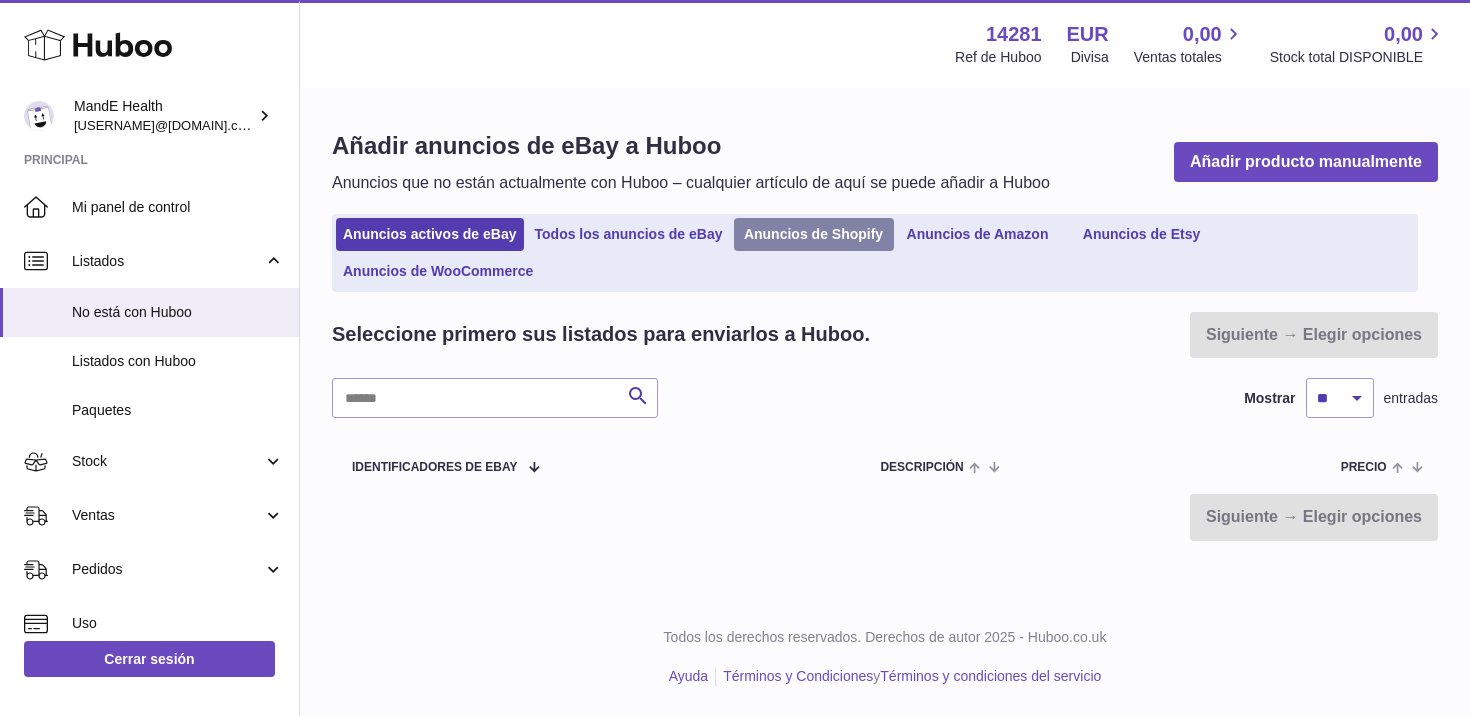 click on "Anuncios de Shopify" at bounding box center (814, 234) 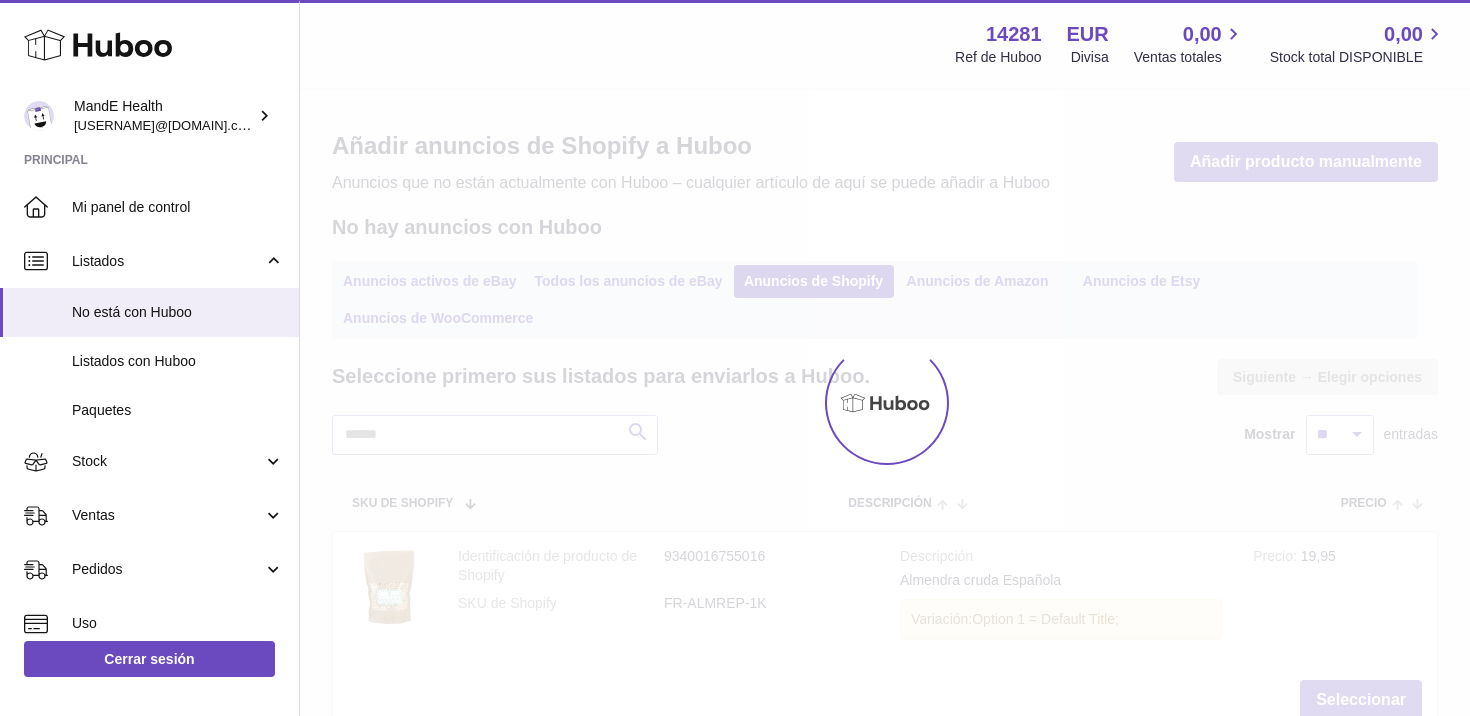scroll, scrollTop: 0, scrollLeft: 0, axis: both 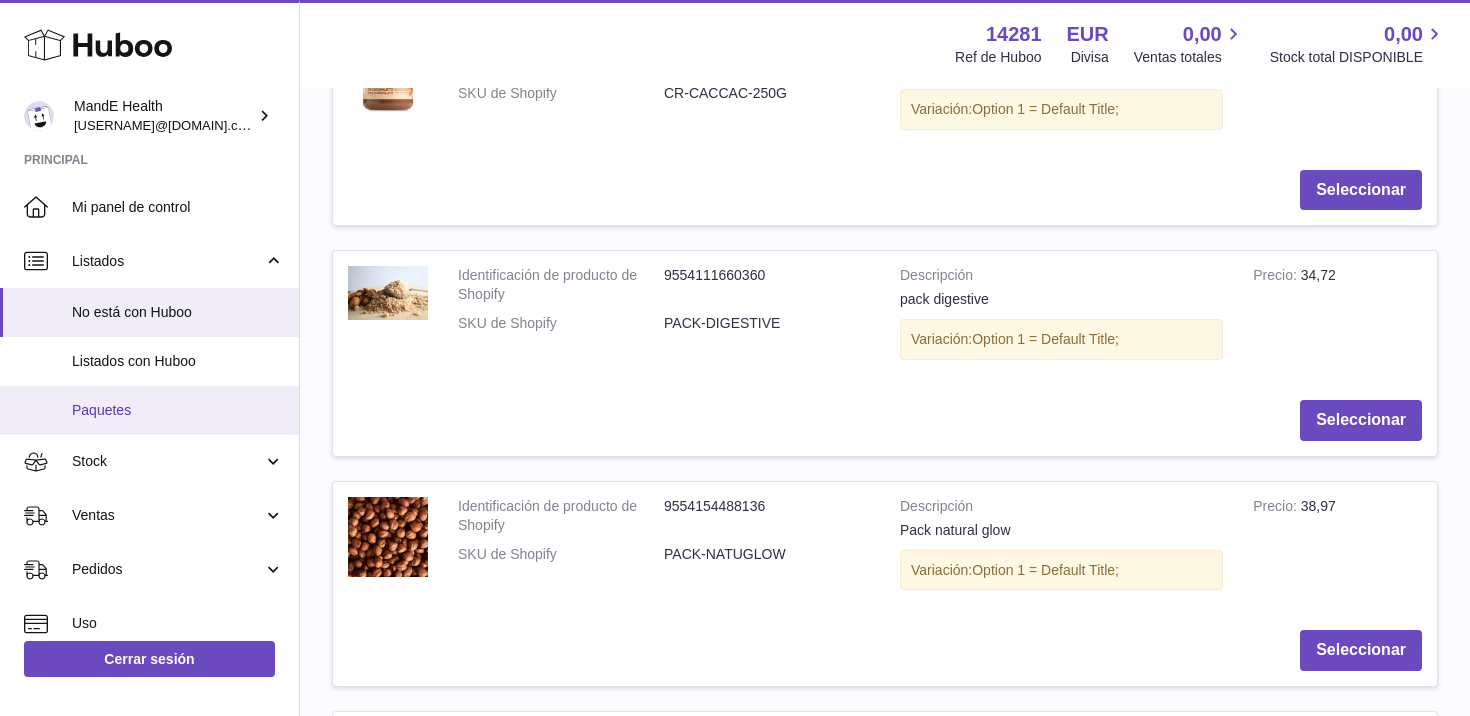 click on "Paquetes" at bounding box center [149, 410] 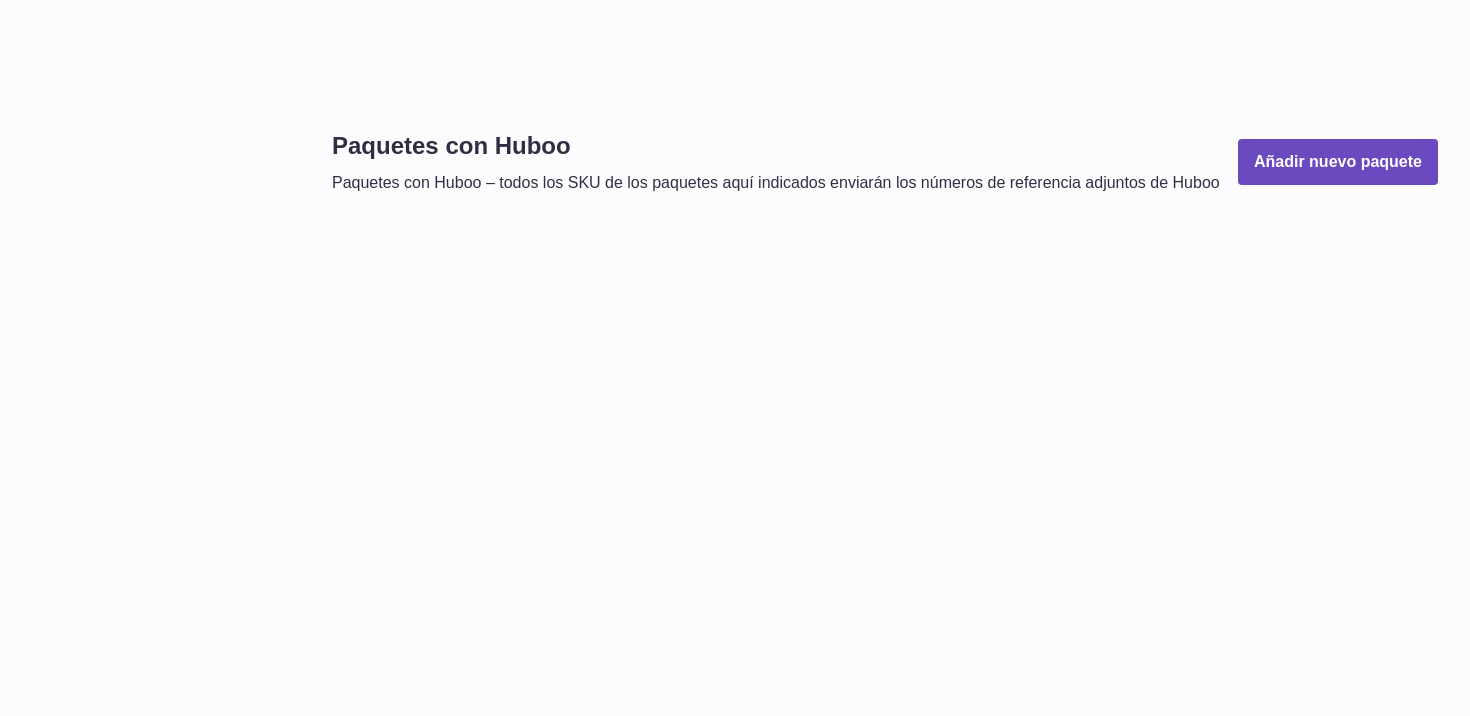 scroll, scrollTop: 0, scrollLeft: 0, axis: both 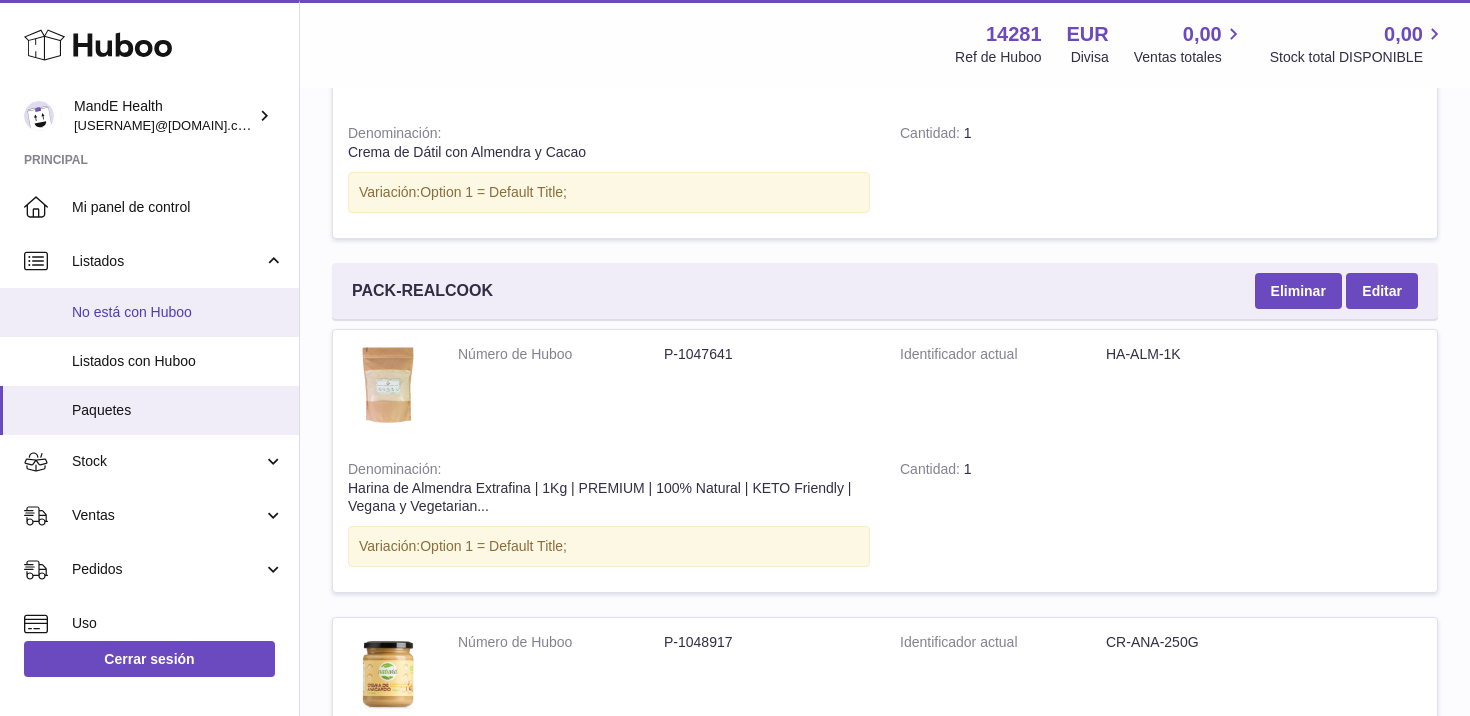 click on "No está con Huboo" at bounding box center [149, 312] 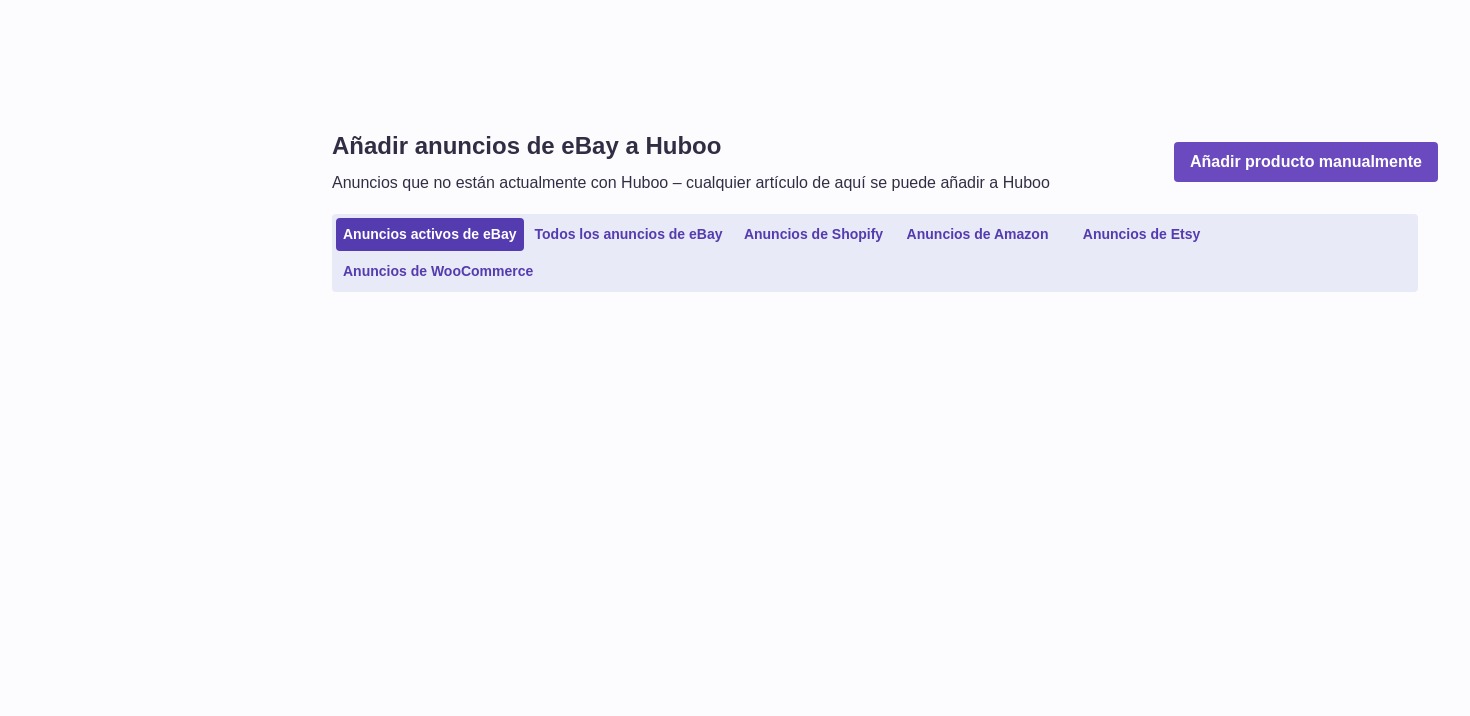 scroll, scrollTop: 0, scrollLeft: 0, axis: both 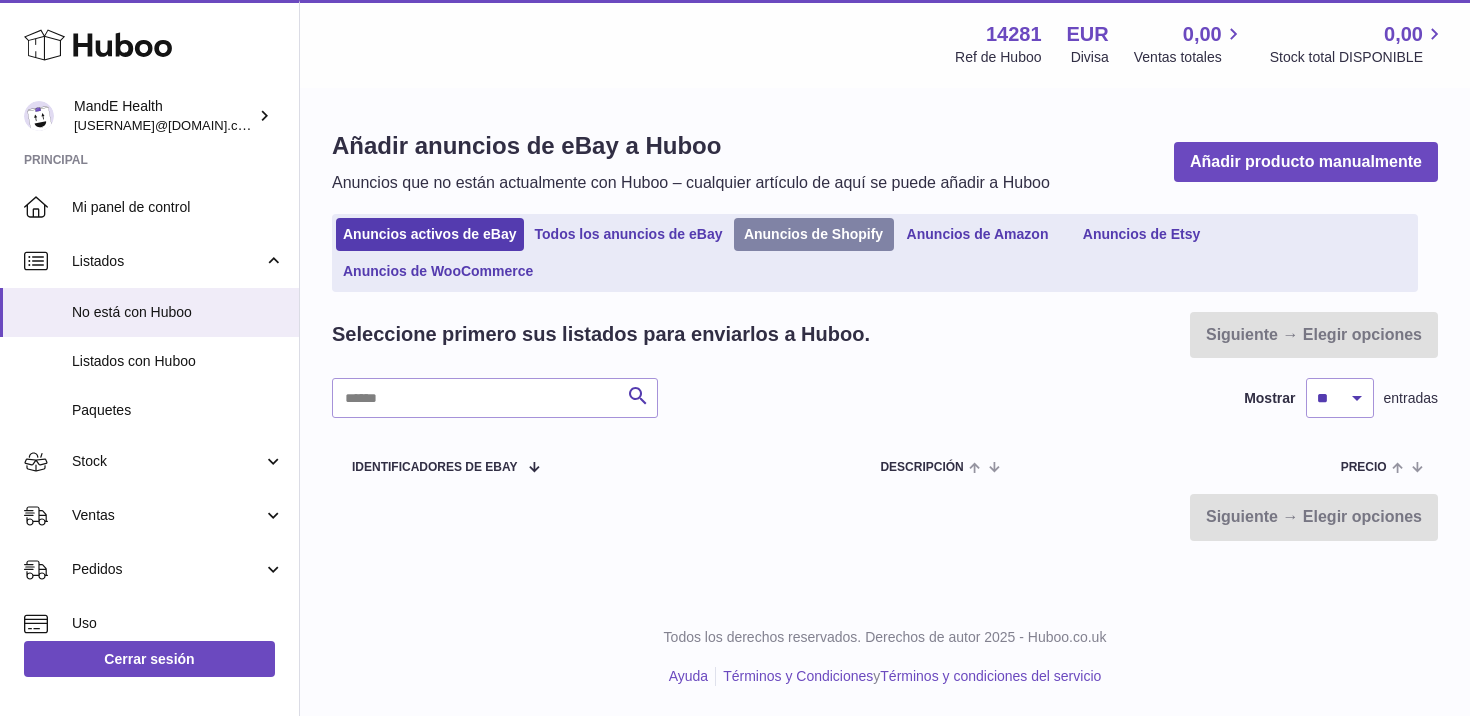 click on "Anuncios de Shopify" at bounding box center [814, 234] 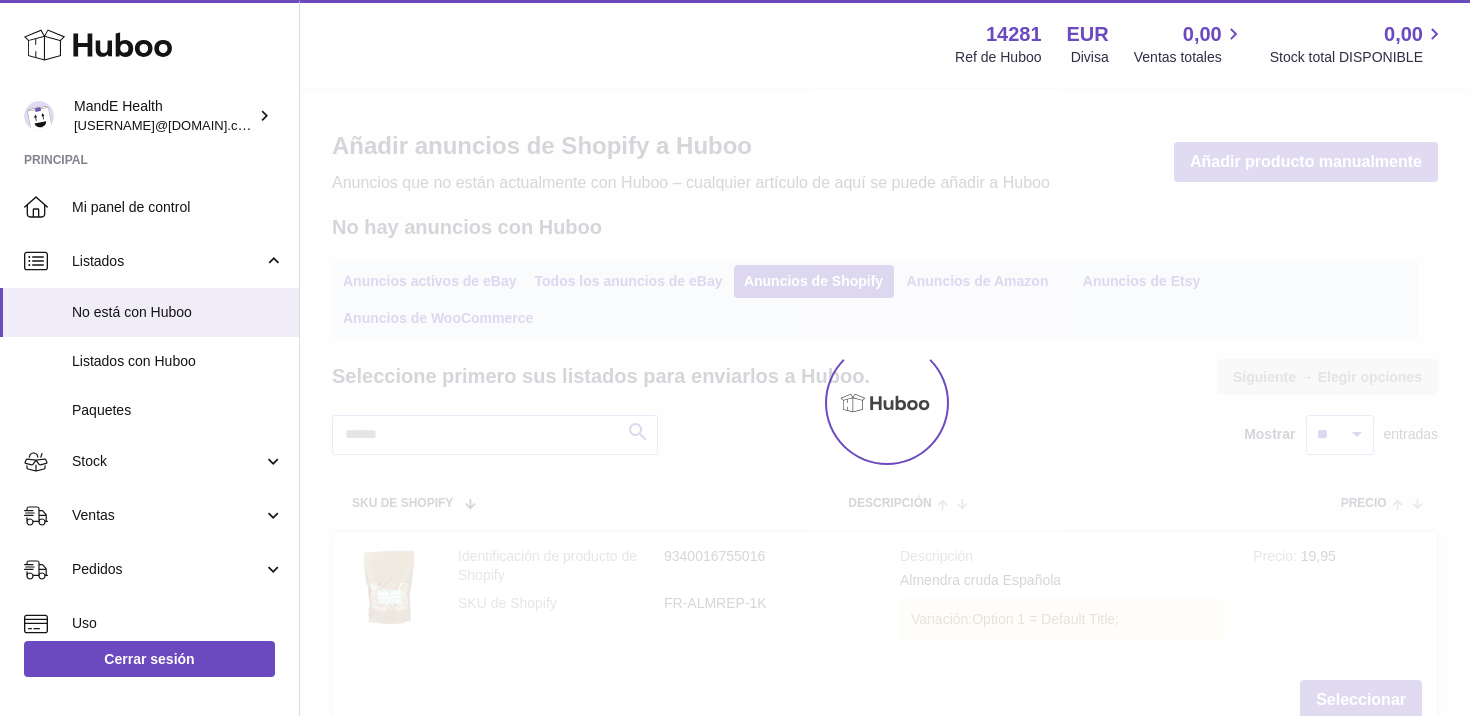scroll, scrollTop: 0, scrollLeft: 0, axis: both 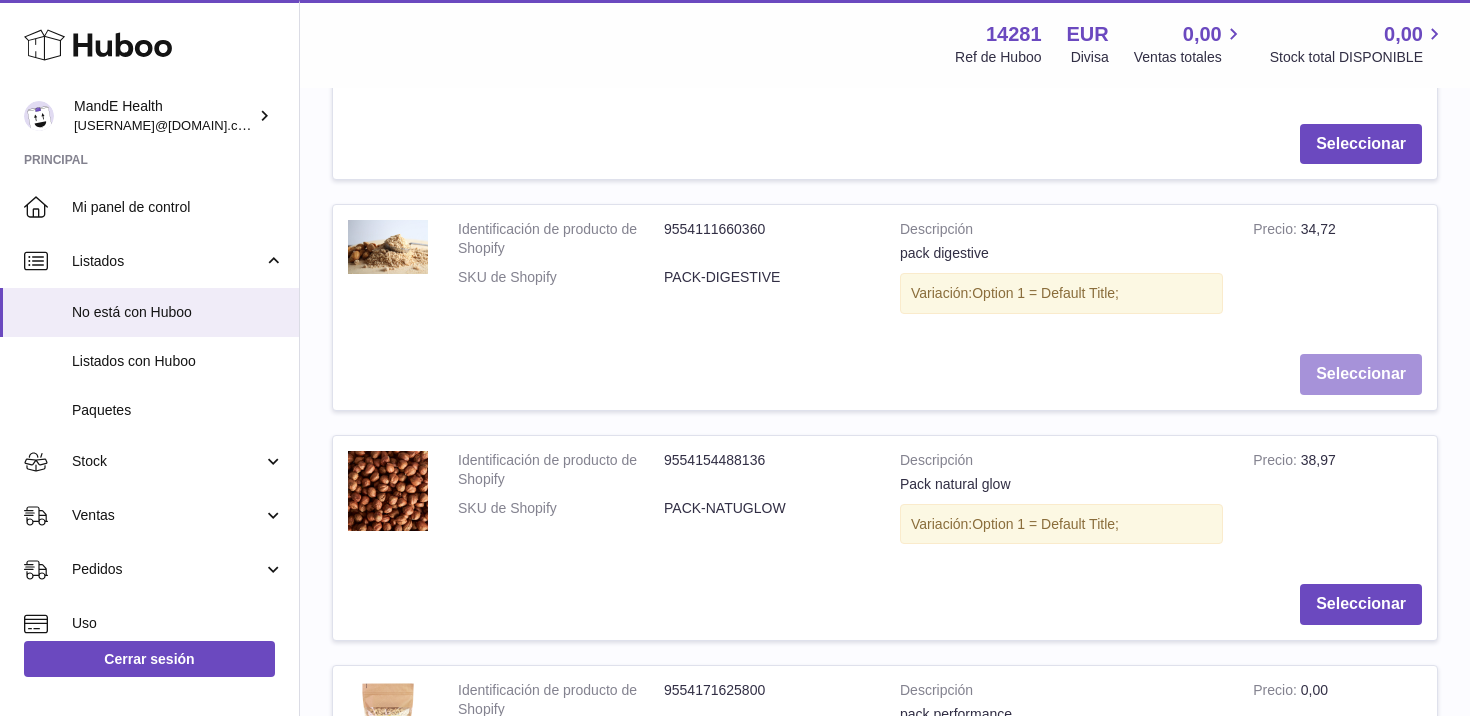 click on "Seleccionar" at bounding box center [1361, 374] 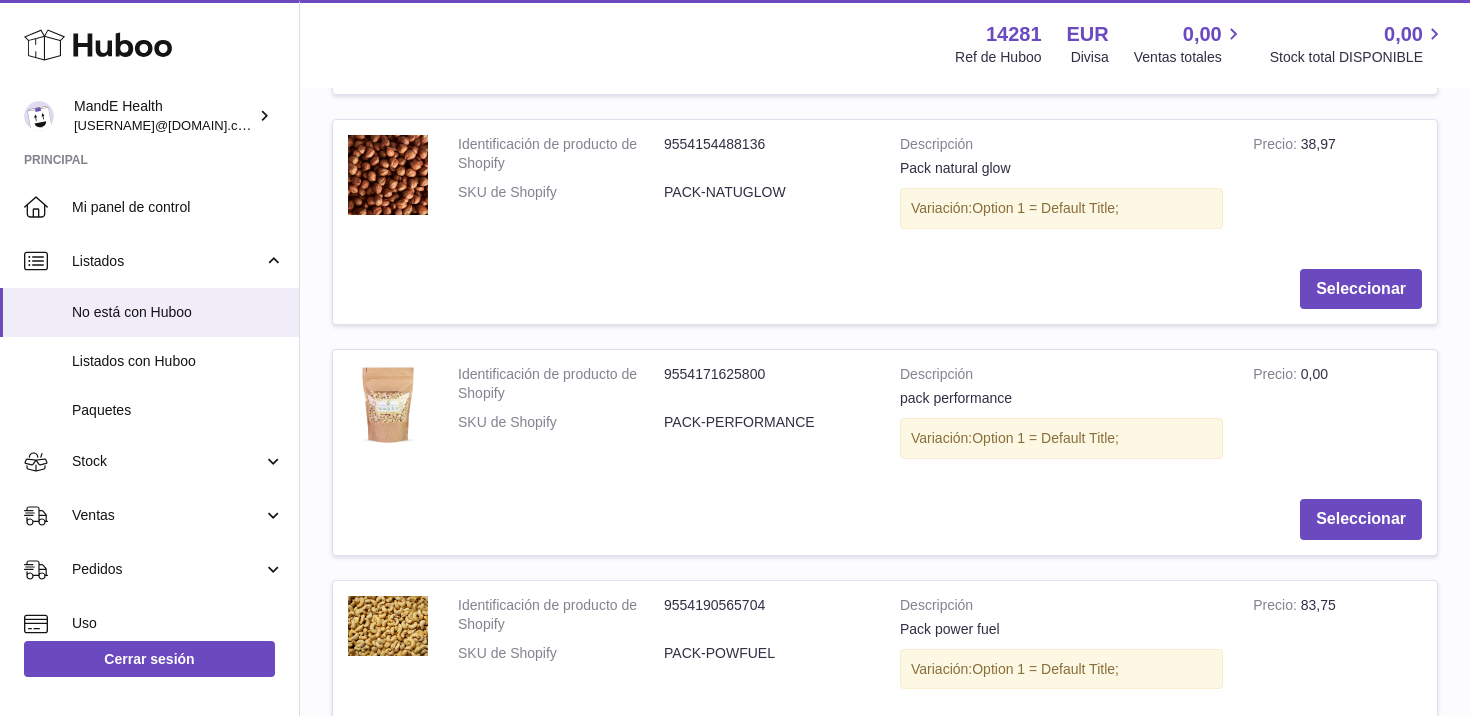 scroll, scrollTop: 2508, scrollLeft: 0, axis: vertical 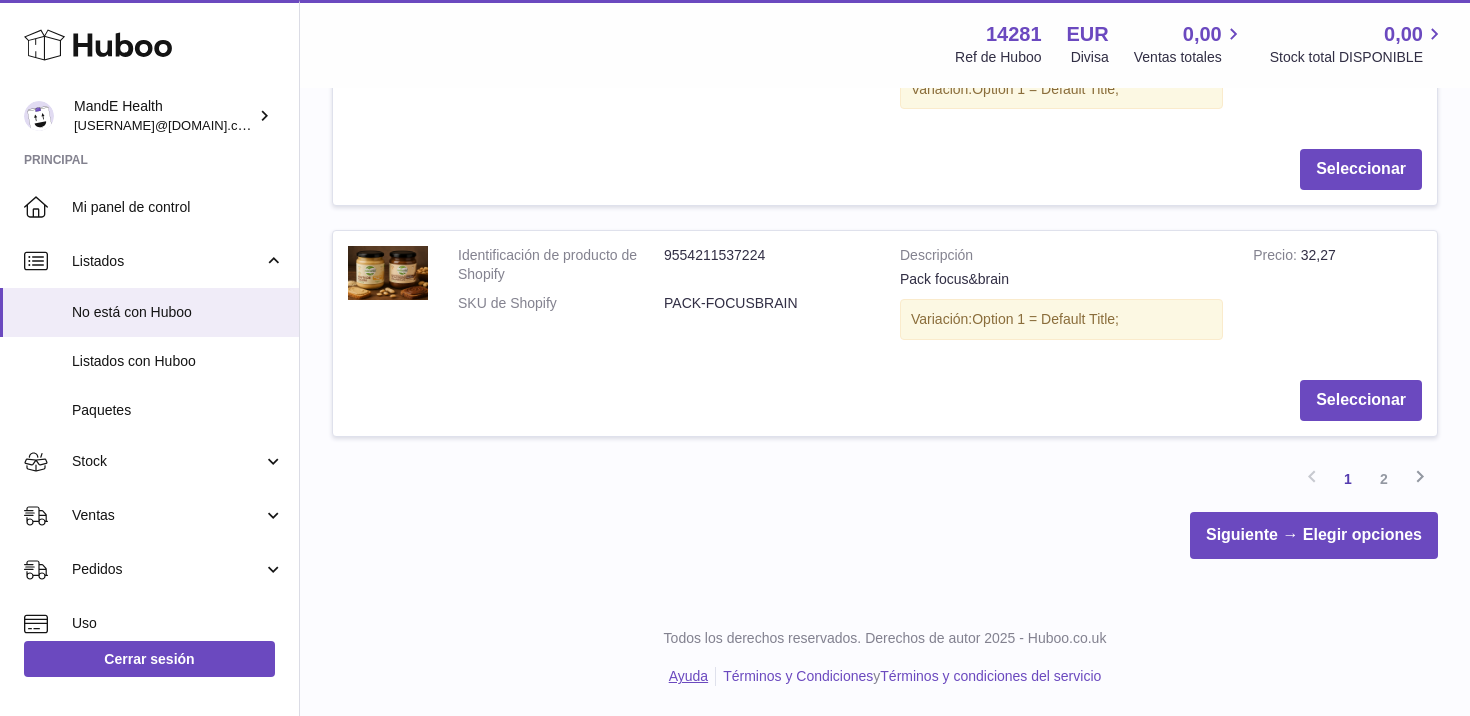 click on "Ayuda" at bounding box center (688, 676) 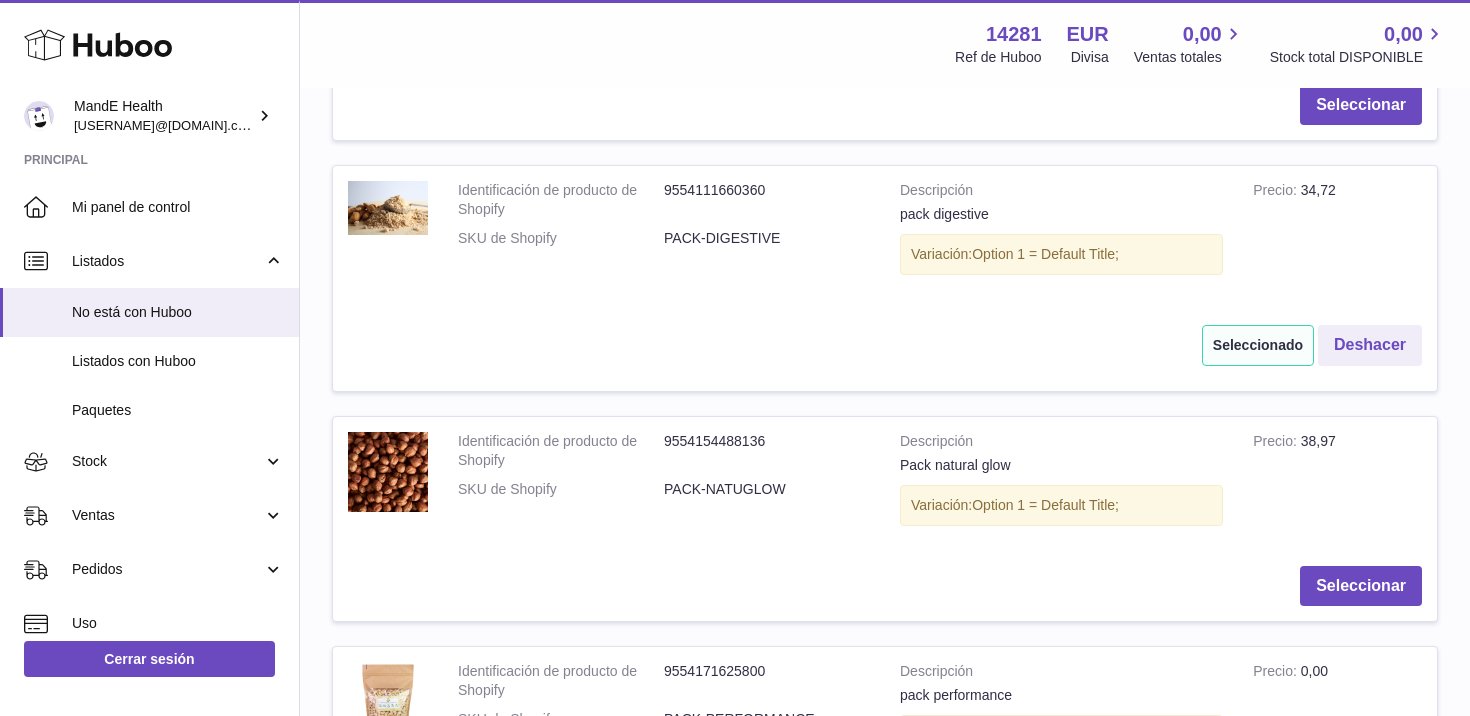 scroll, scrollTop: 1619, scrollLeft: 0, axis: vertical 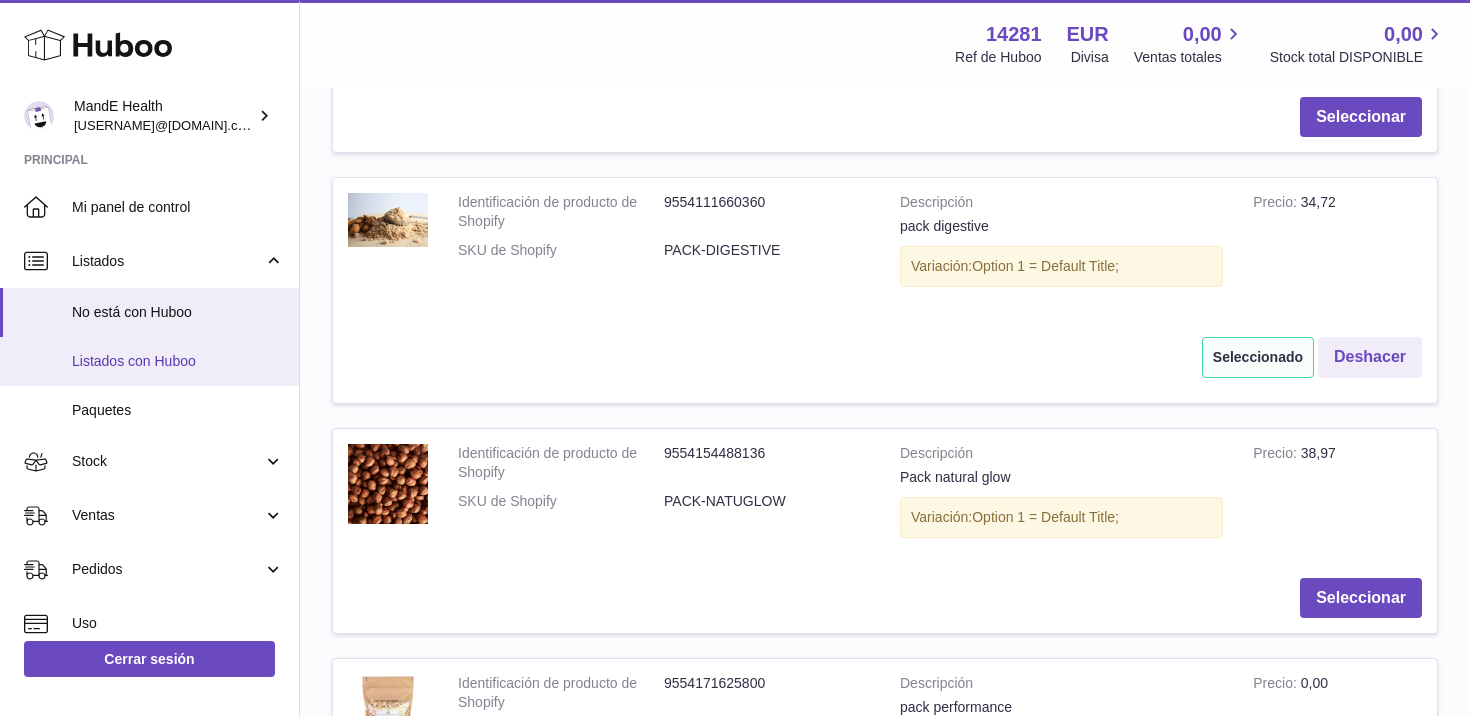 click on "Listados con Huboo" at bounding box center (178, 361) 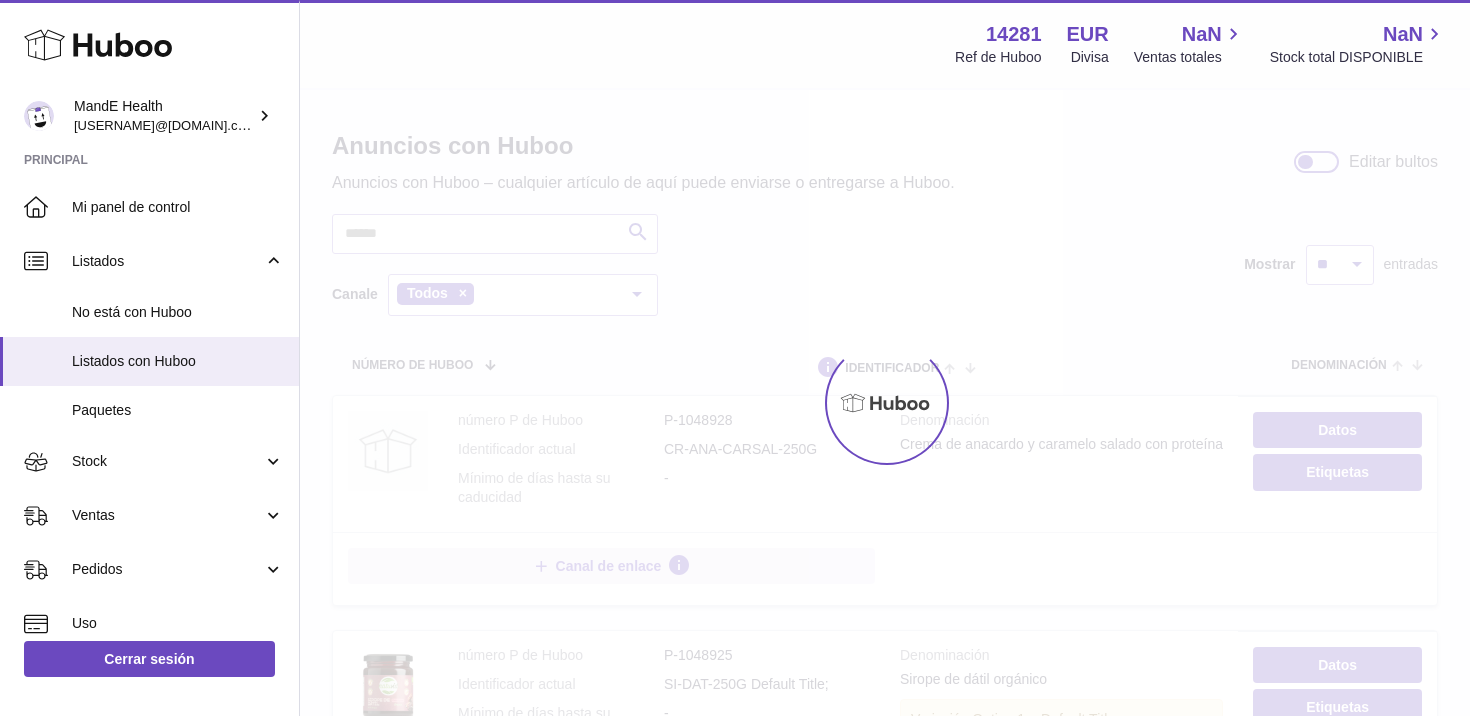 scroll, scrollTop: 0, scrollLeft: 0, axis: both 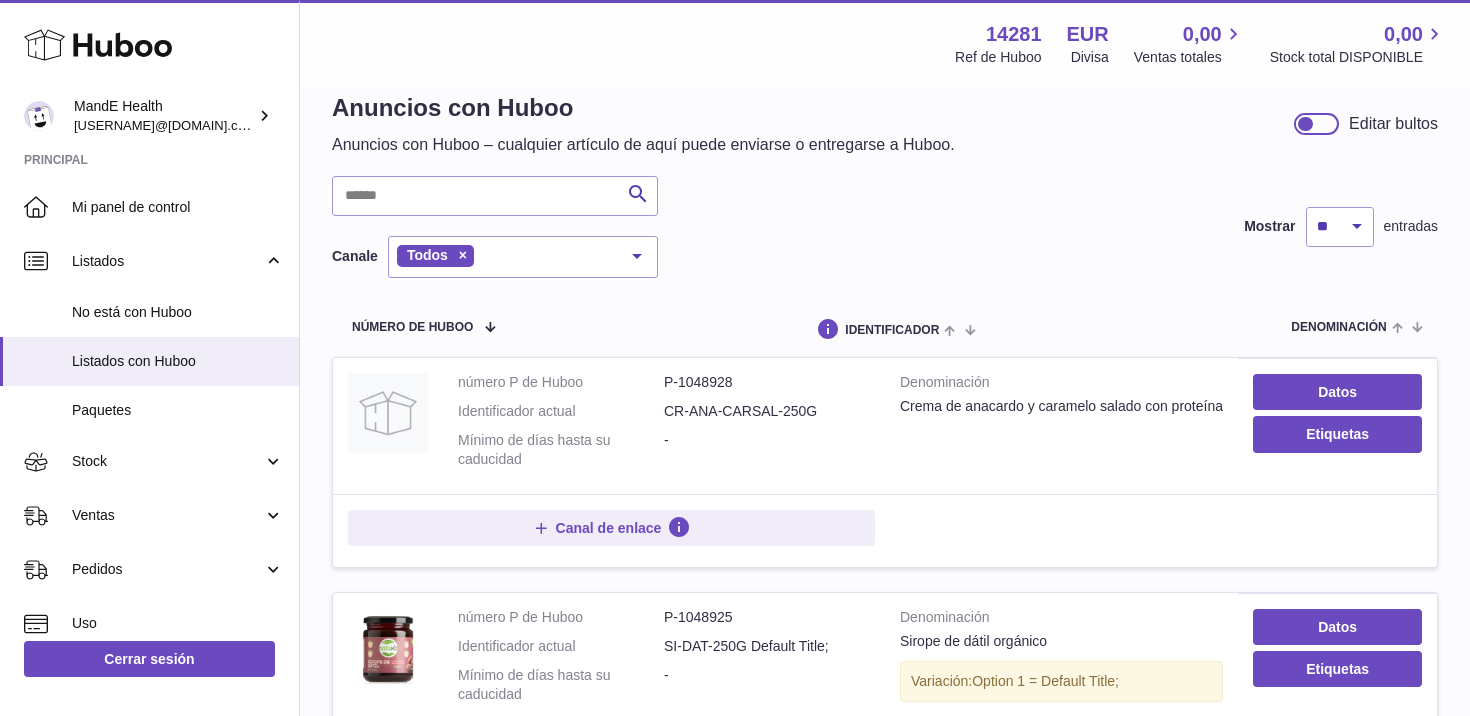 click at bounding box center (1316, 124) 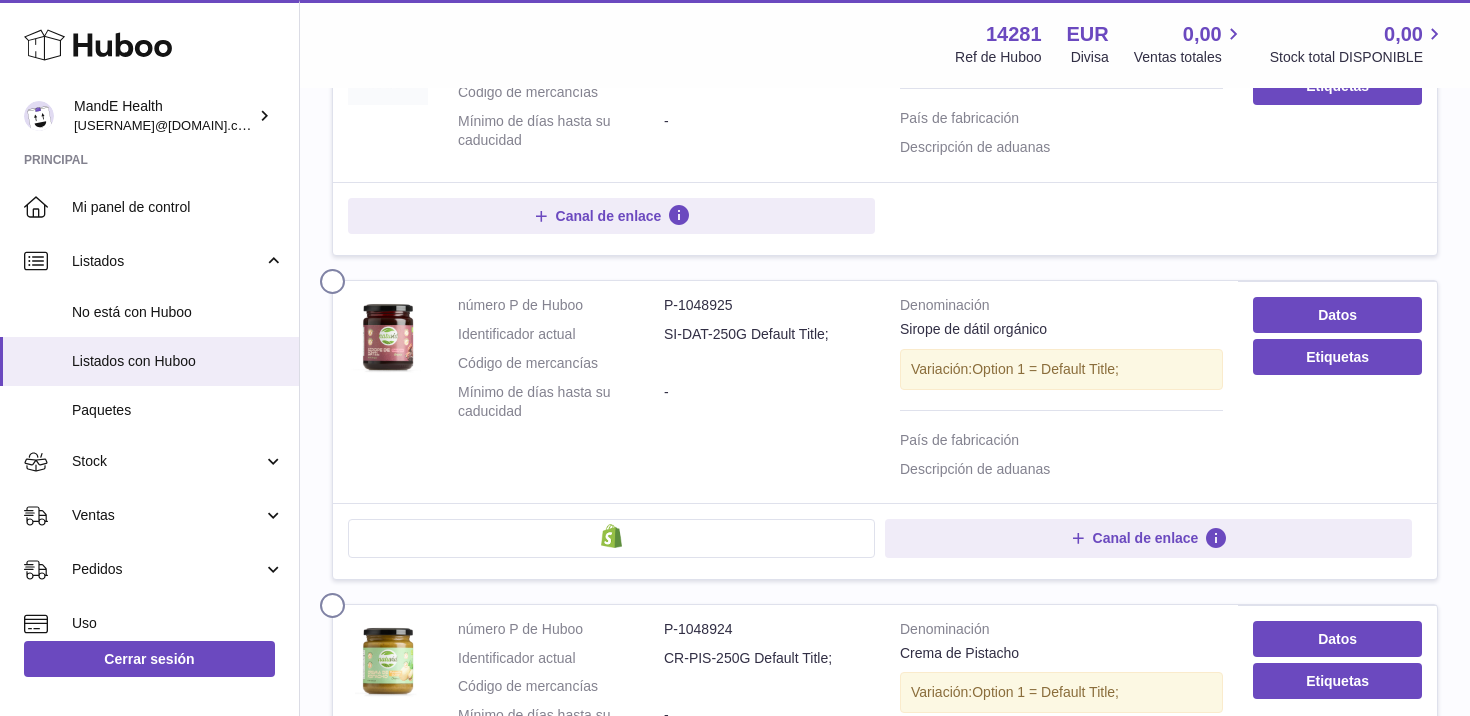 scroll, scrollTop: 642, scrollLeft: 0, axis: vertical 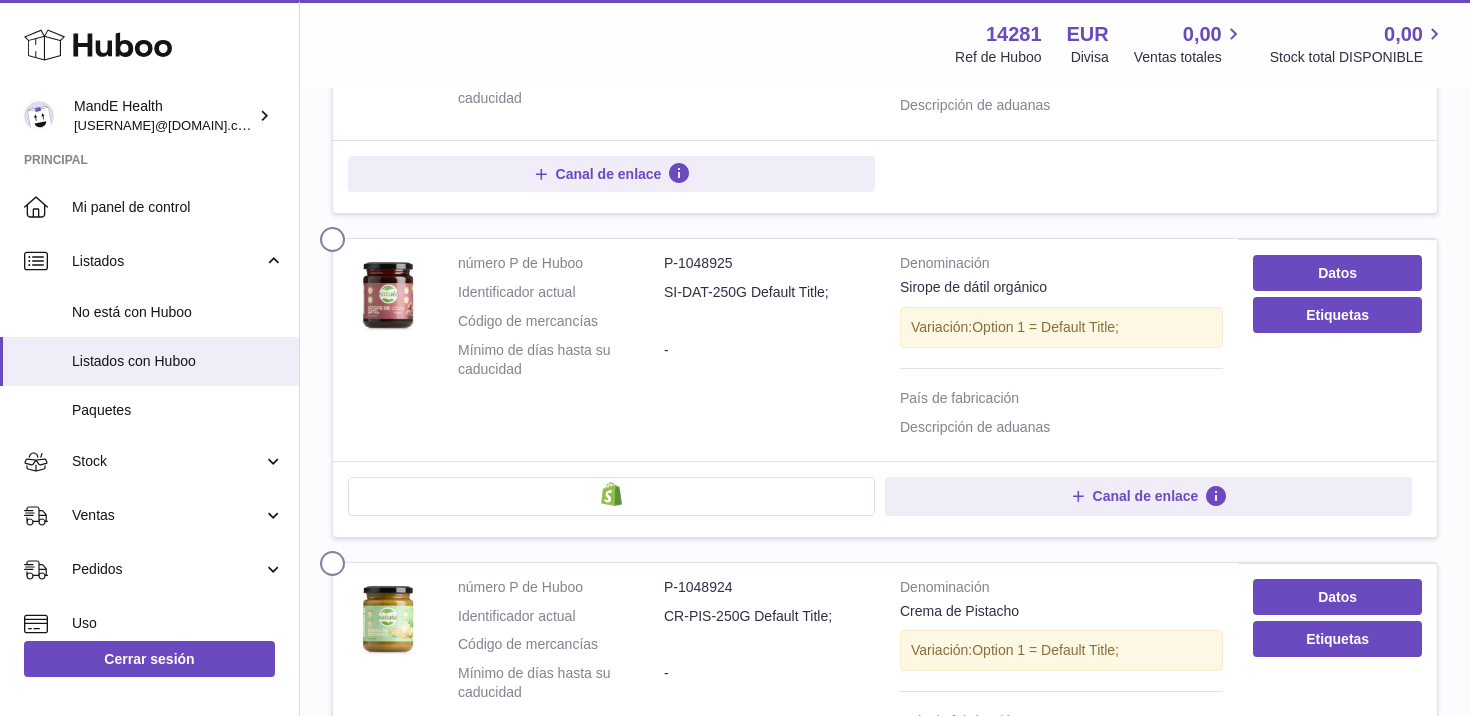 click at bounding box center [336, 235] 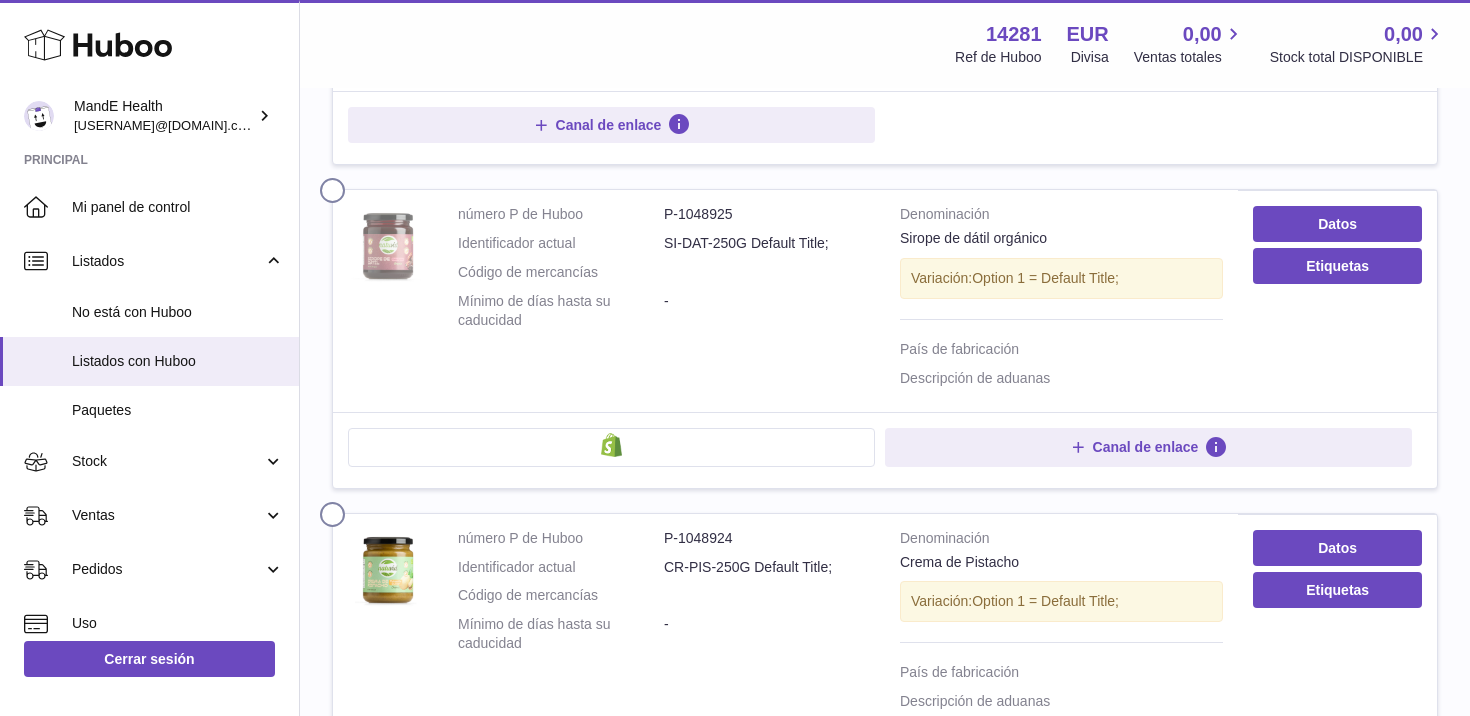 scroll, scrollTop: 679, scrollLeft: 0, axis: vertical 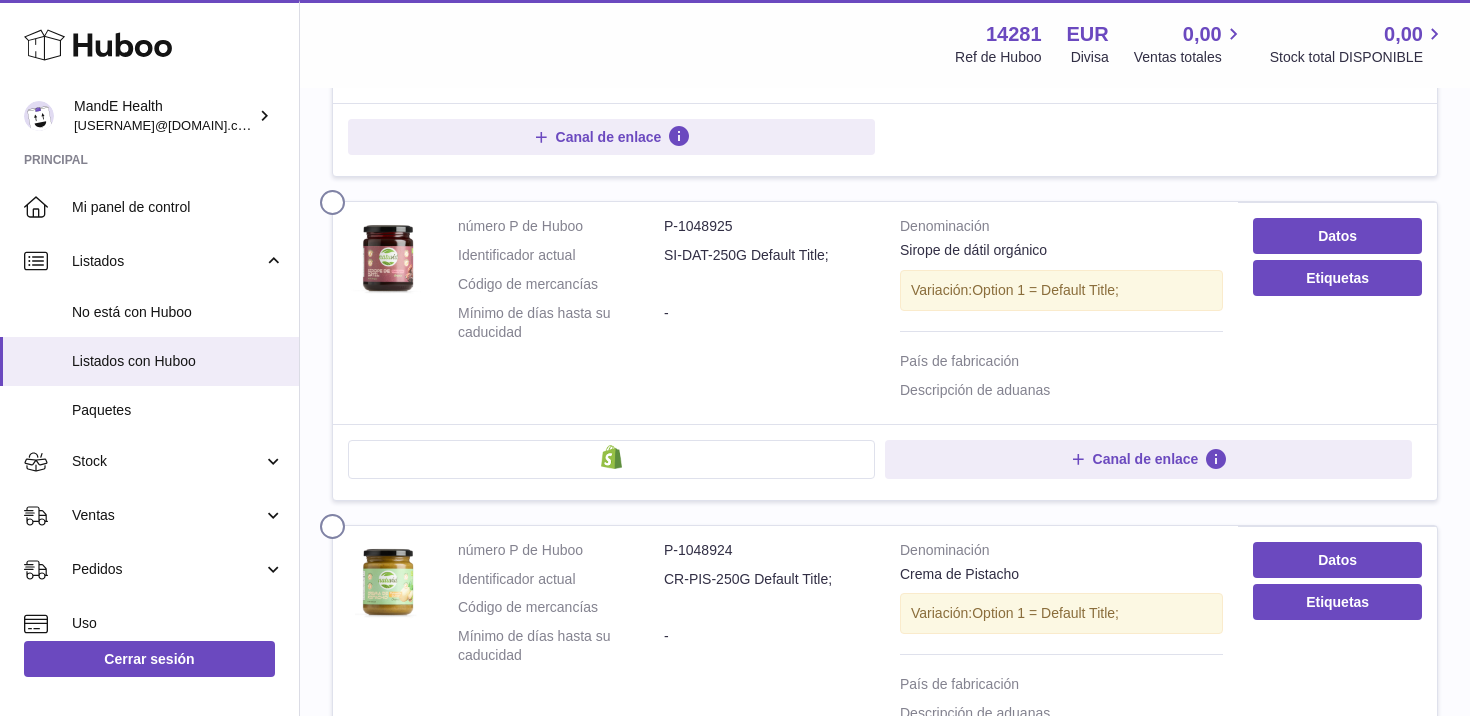 click at bounding box center [336, 198] 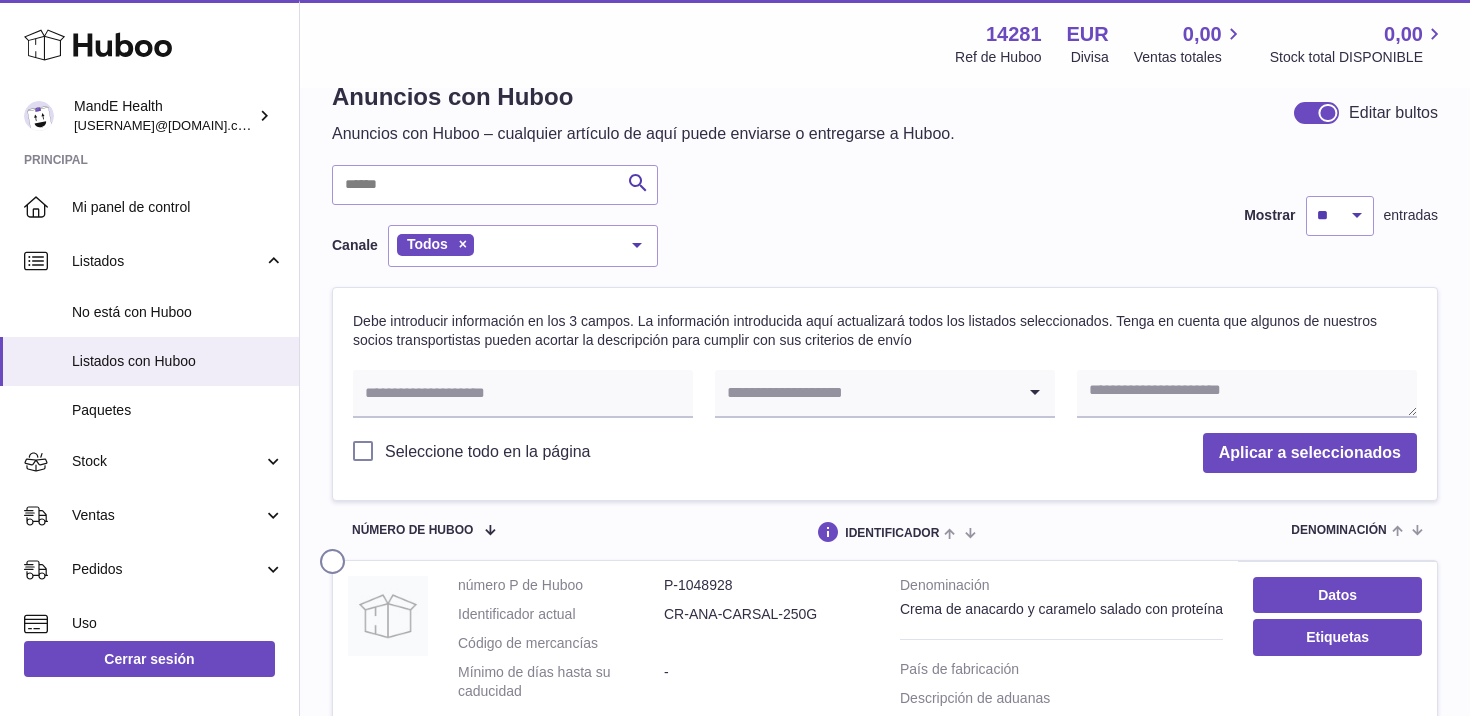 scroll, scrollTop: 0, scrollLeft: 0, axis: both 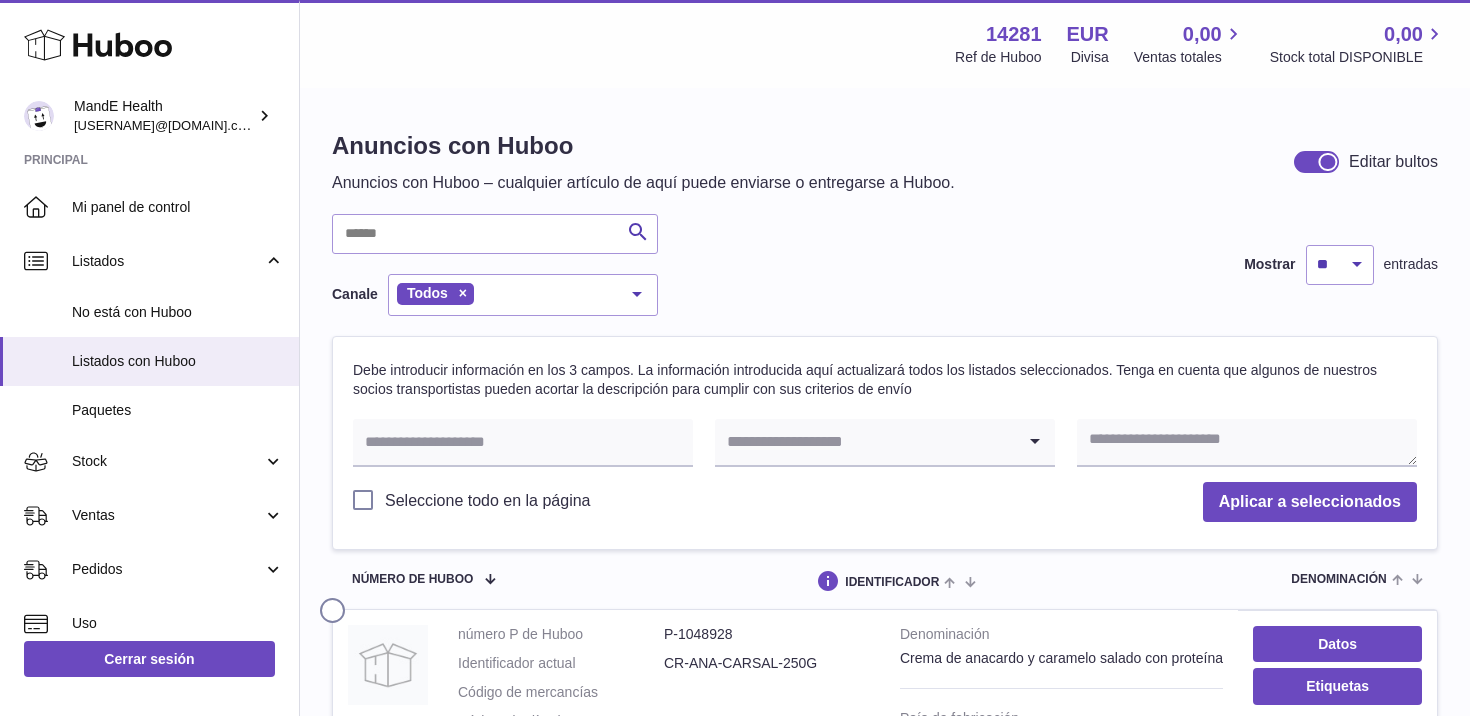 click at bounding box center (1328, 162) 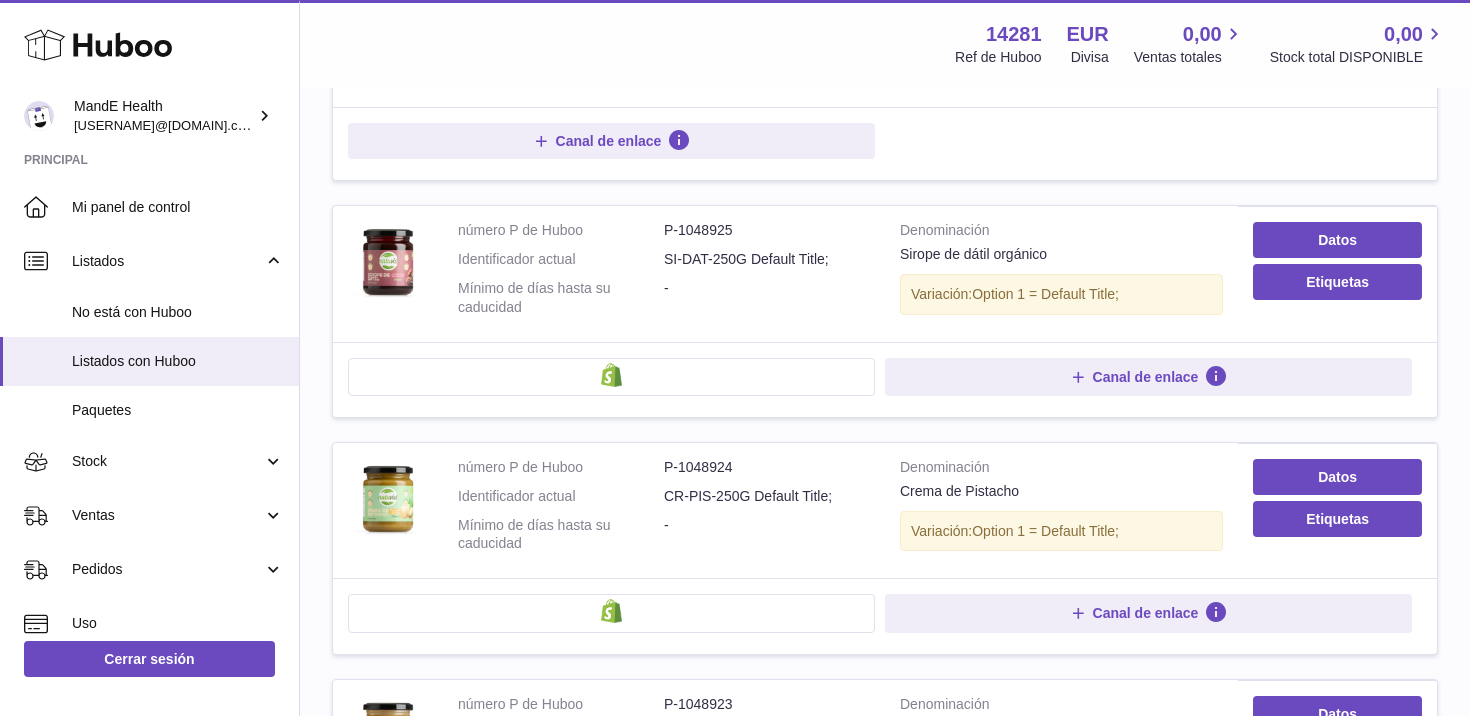 scroll, scrollTop: 442, scrollLeft: 0, axis: vertical 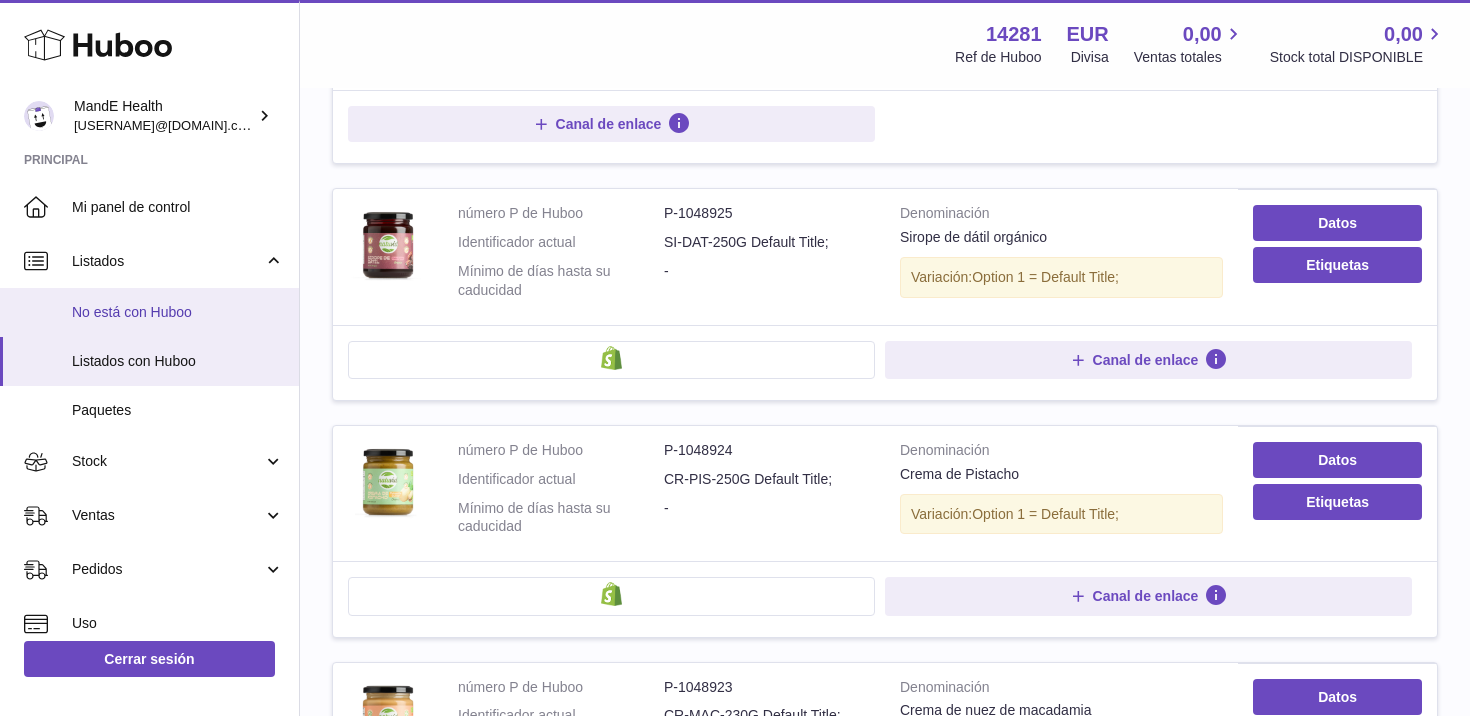 click on "No está con Huboo" at bounding box center (178, 312) 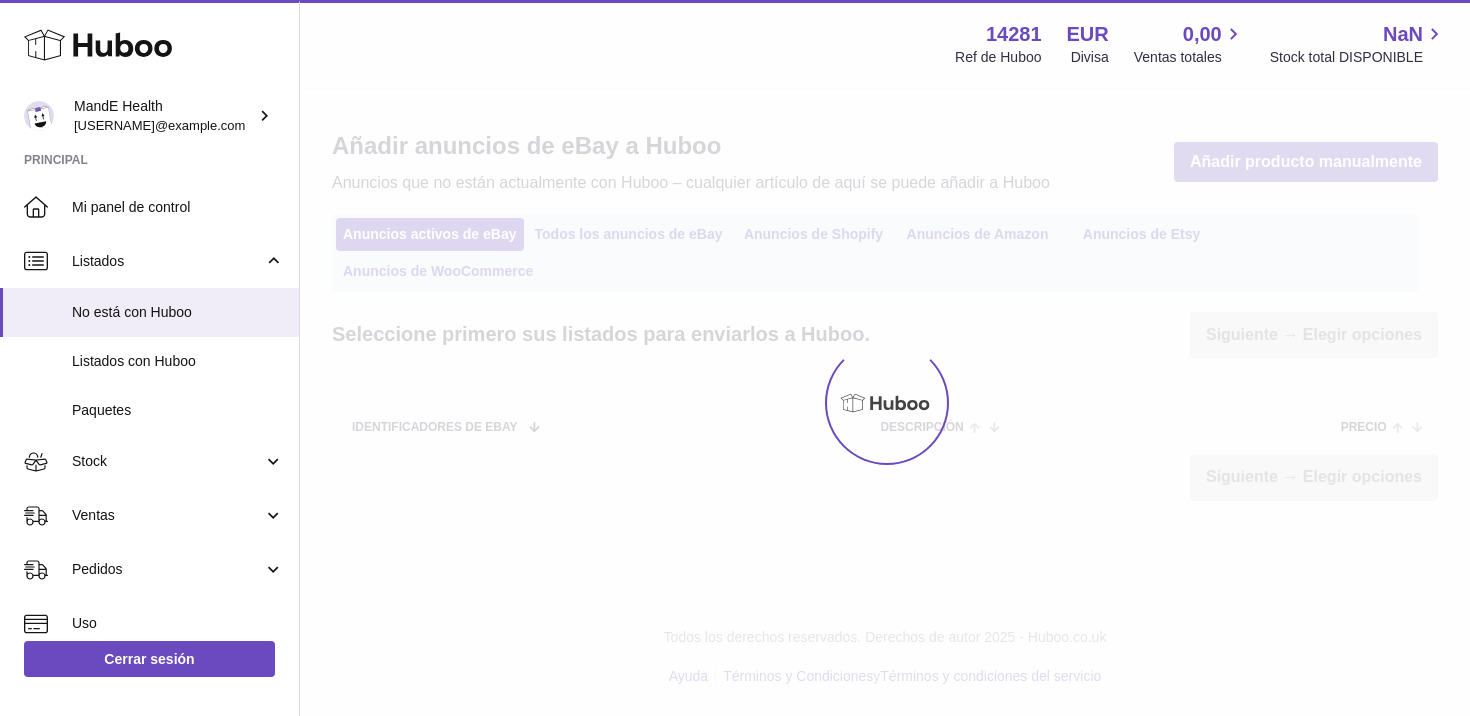 scroll, scrollTop: 0, scrollLeft: 0, axis: both 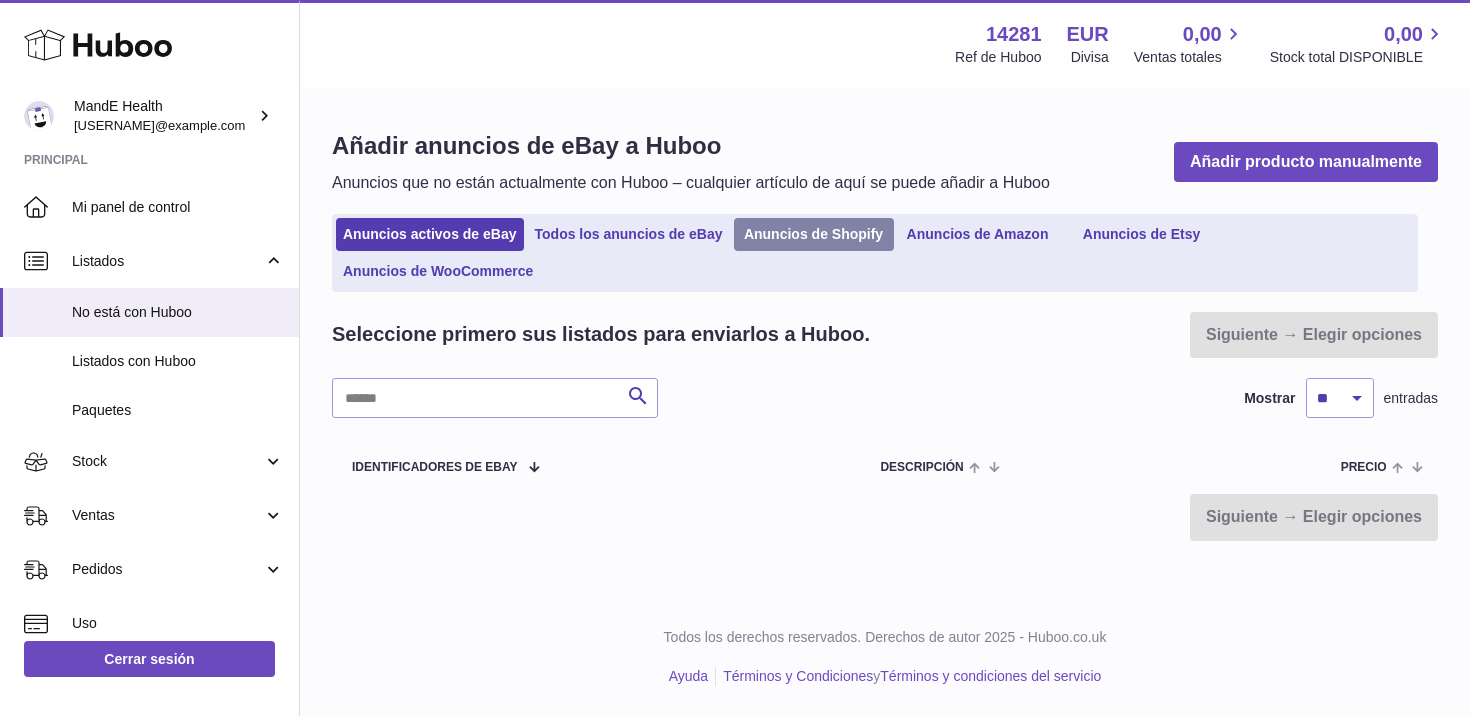 click on "Anuncios de Shopify" at bounding box center [814, 234] 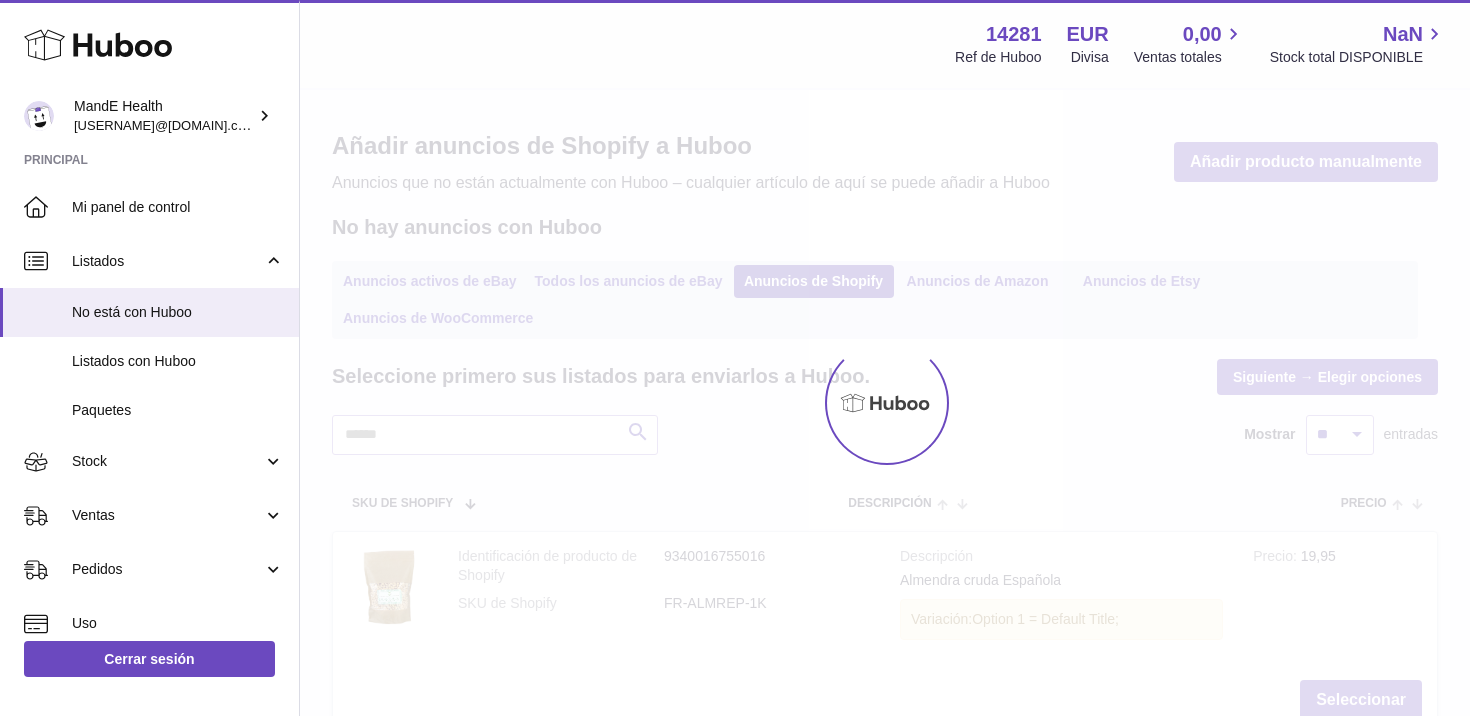 scroll, scrollTop: 0, scrollLeft: 0, axis: both 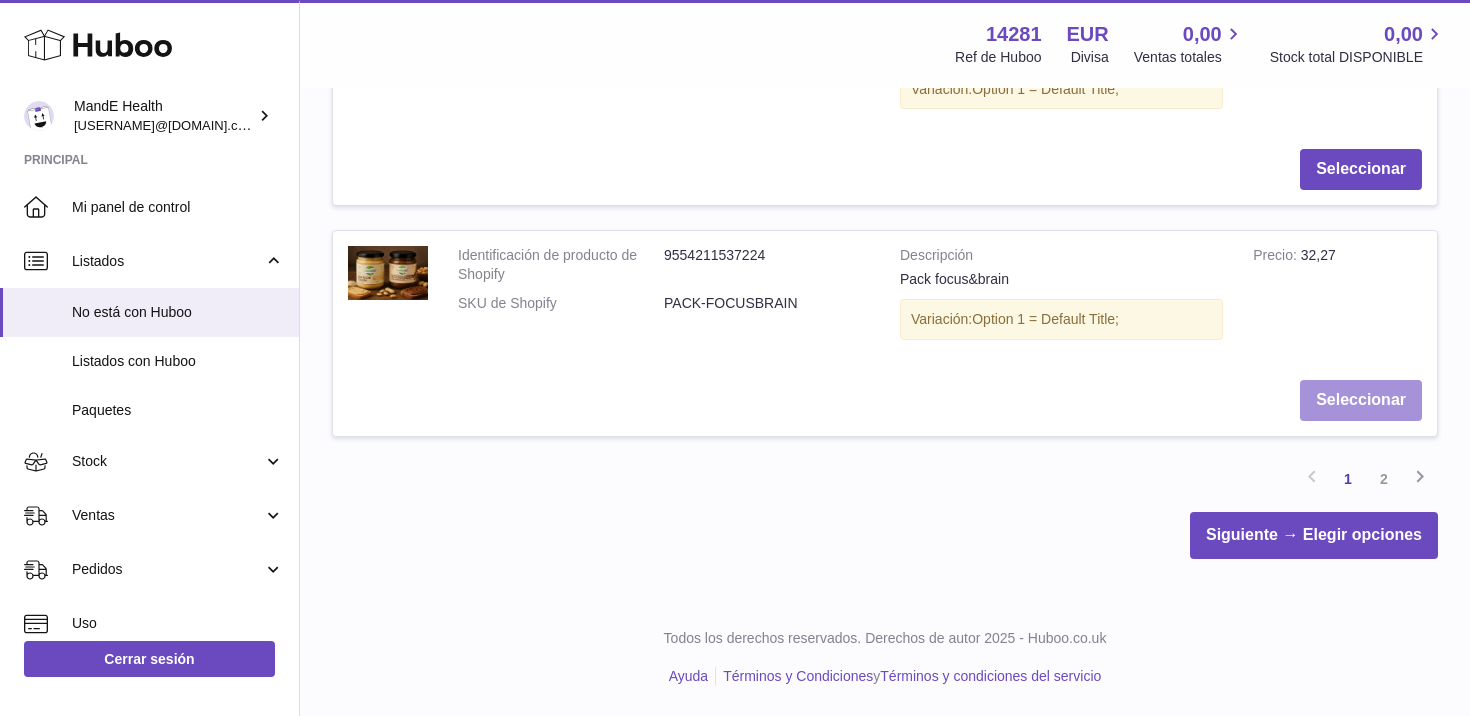 click on "Seleccionar" at bounding box center (1361, 400) 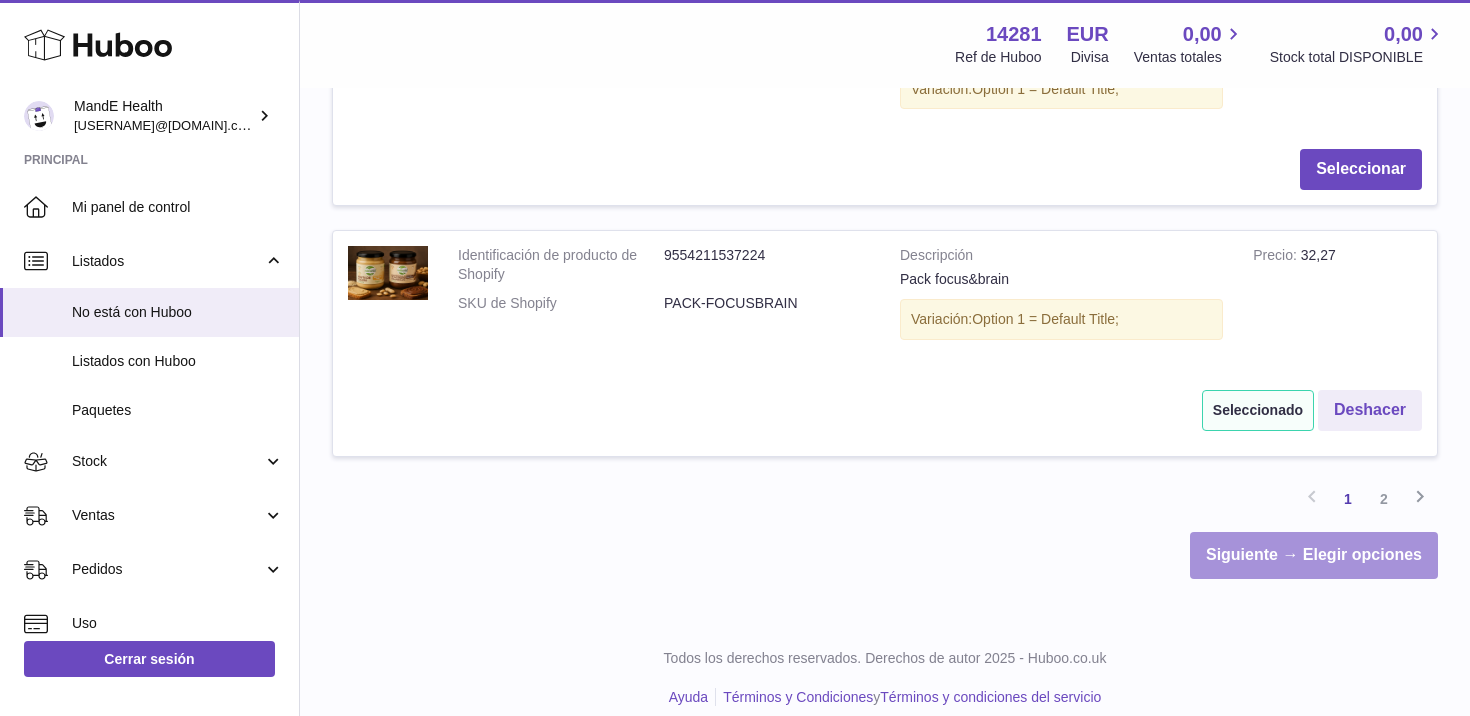 click on "Siguiente → Elegir opciones" at bounding box center (1314, 555) 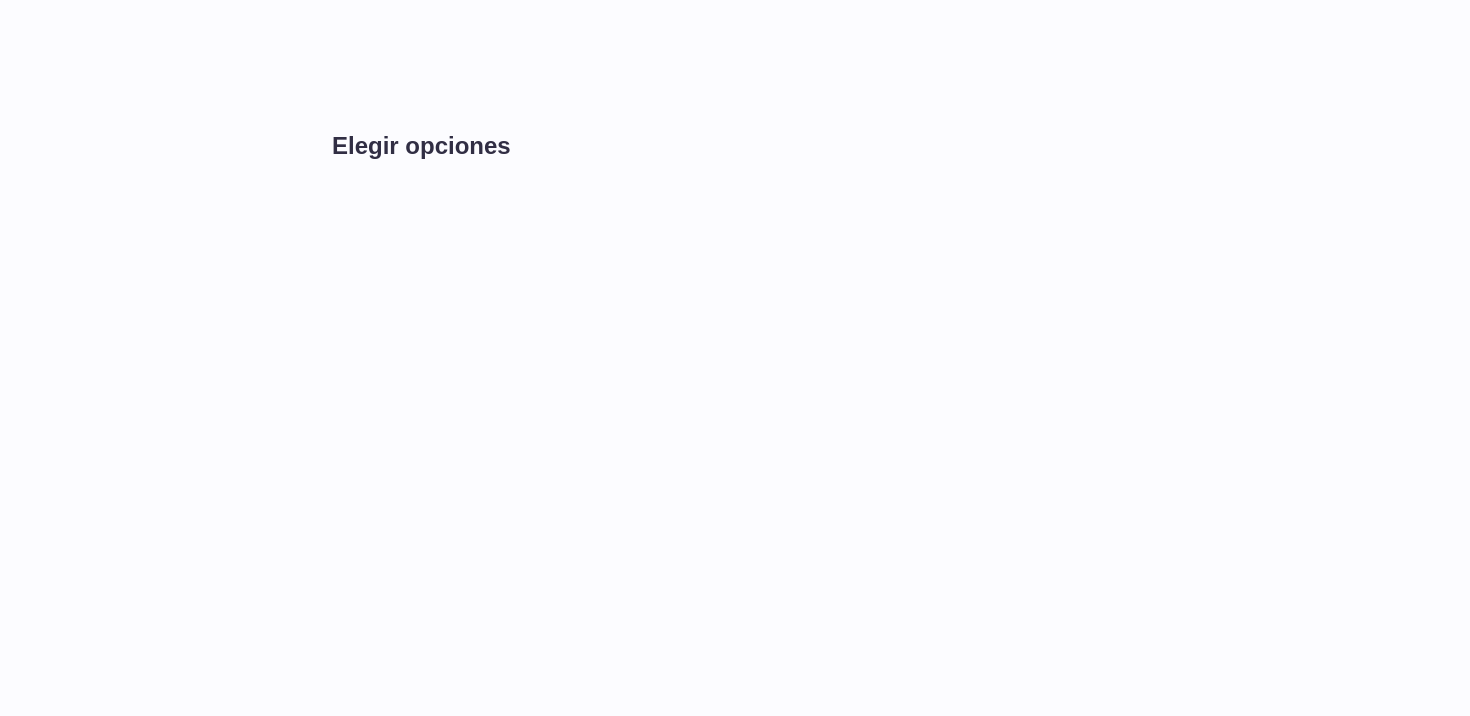 scroll, scrollTop: 0, scrollLeft: 0, axis: both 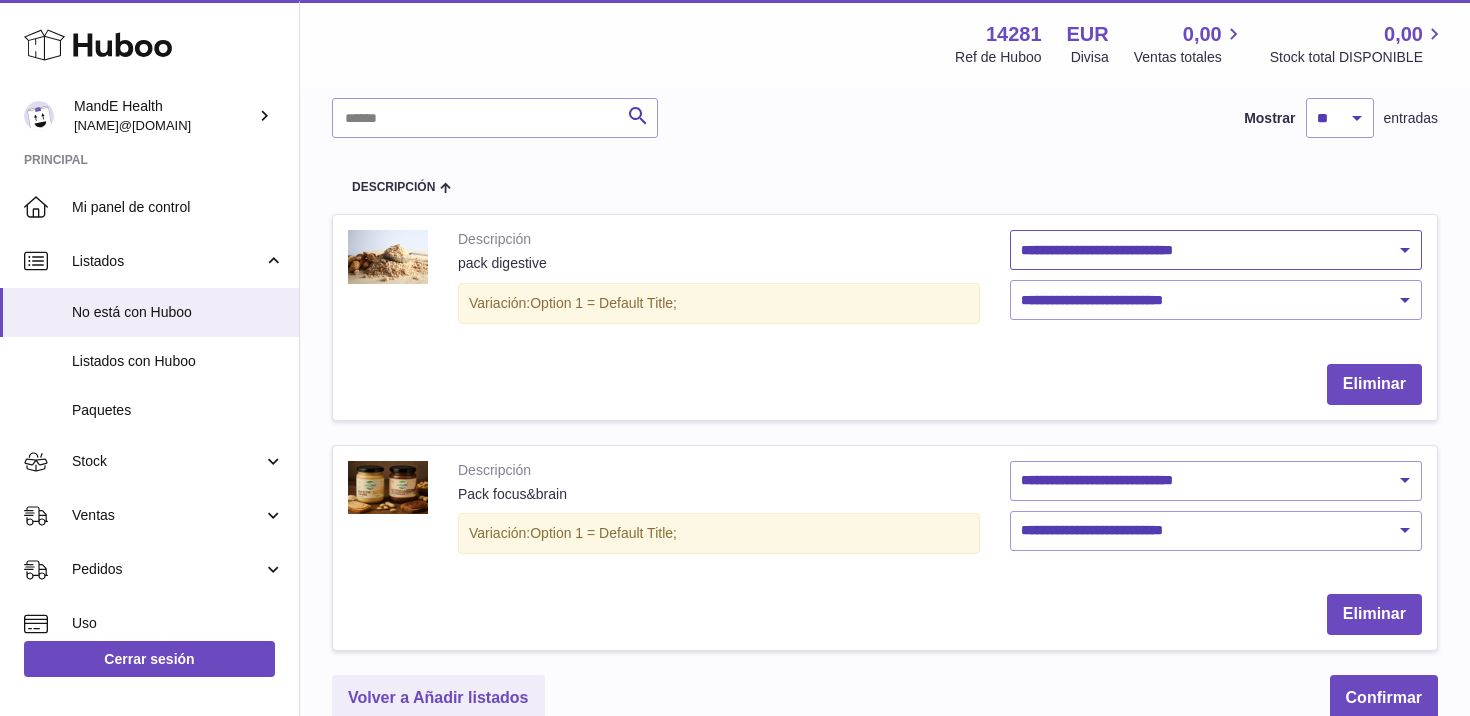 click on "**********" at bounding box center [1216, 250] 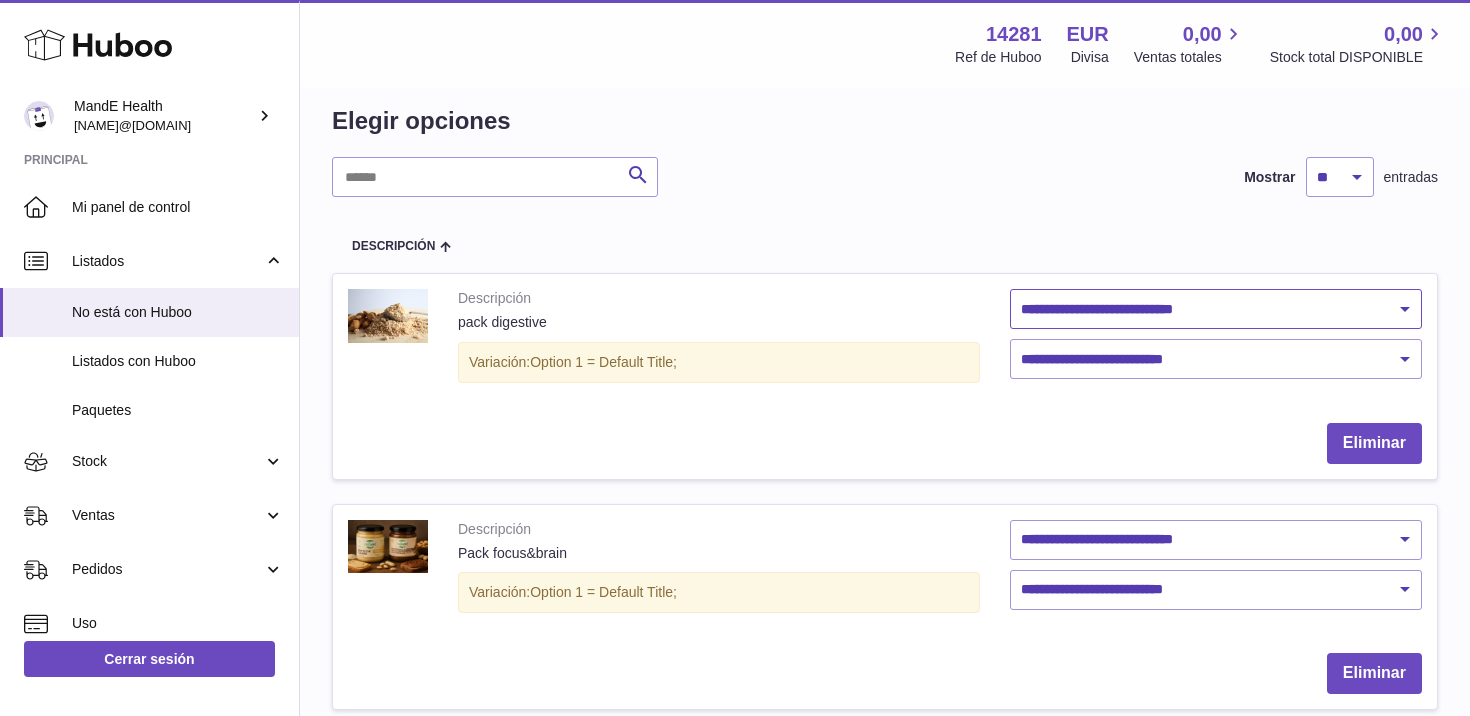 scroll, scrollTop: 32, scrollLeft: 0, axis: vertical 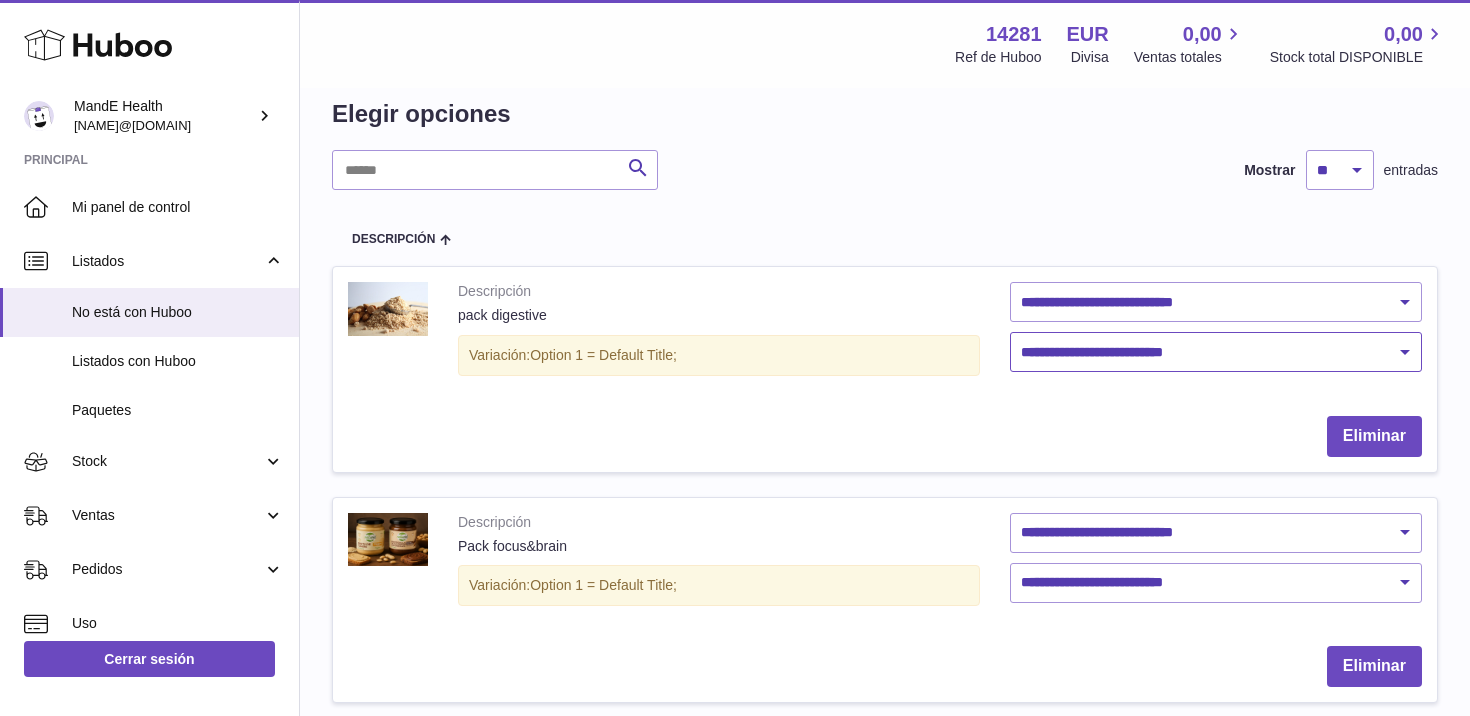 click on "**********" at bounding box center (1216, 352) 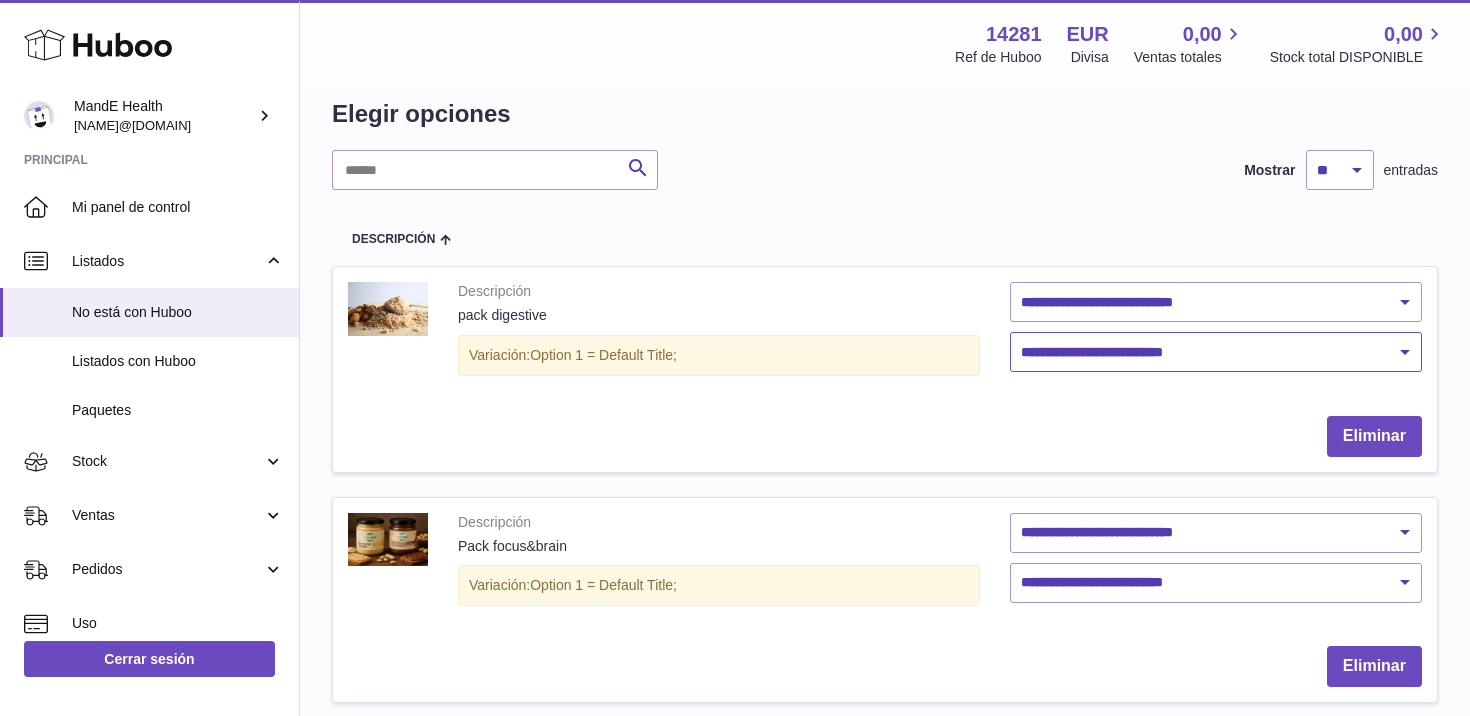 select on "****" 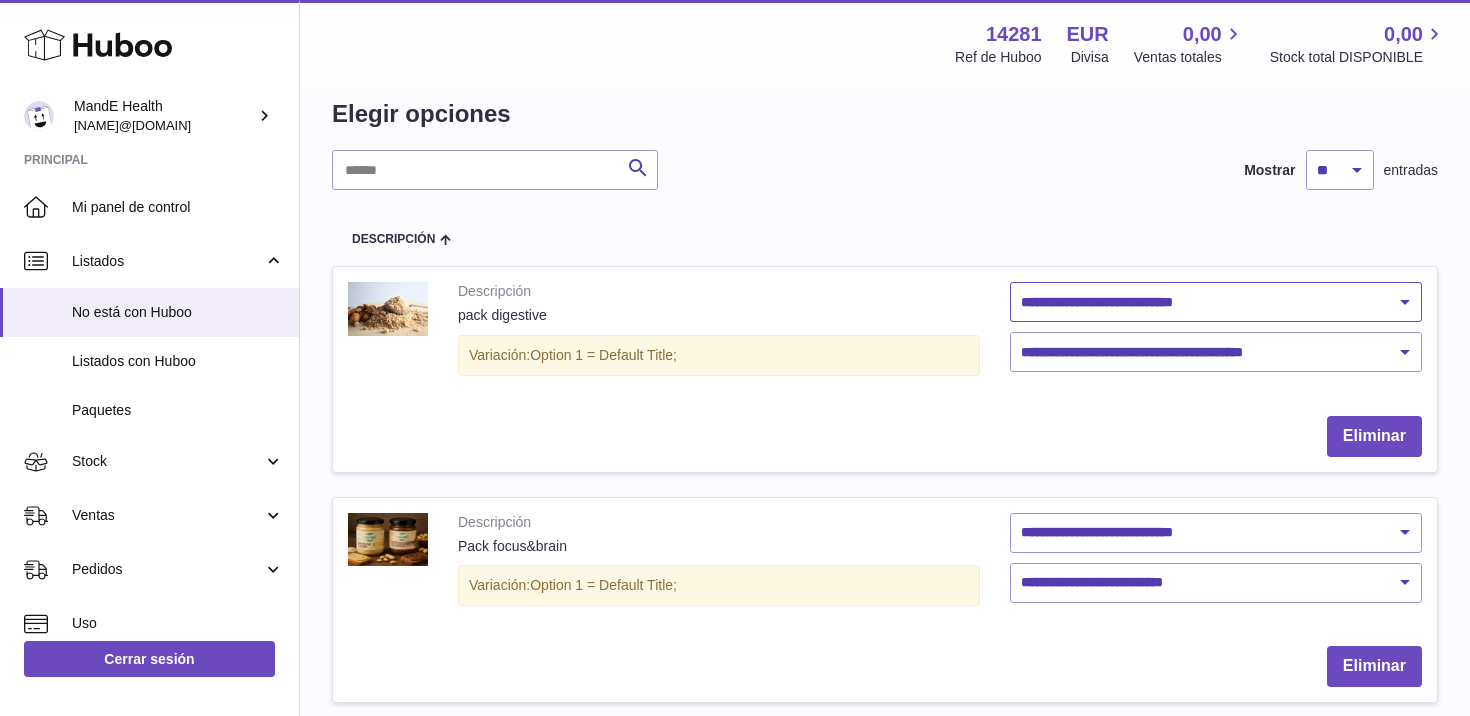 click on "**********" at bounding box center [1216, 302] 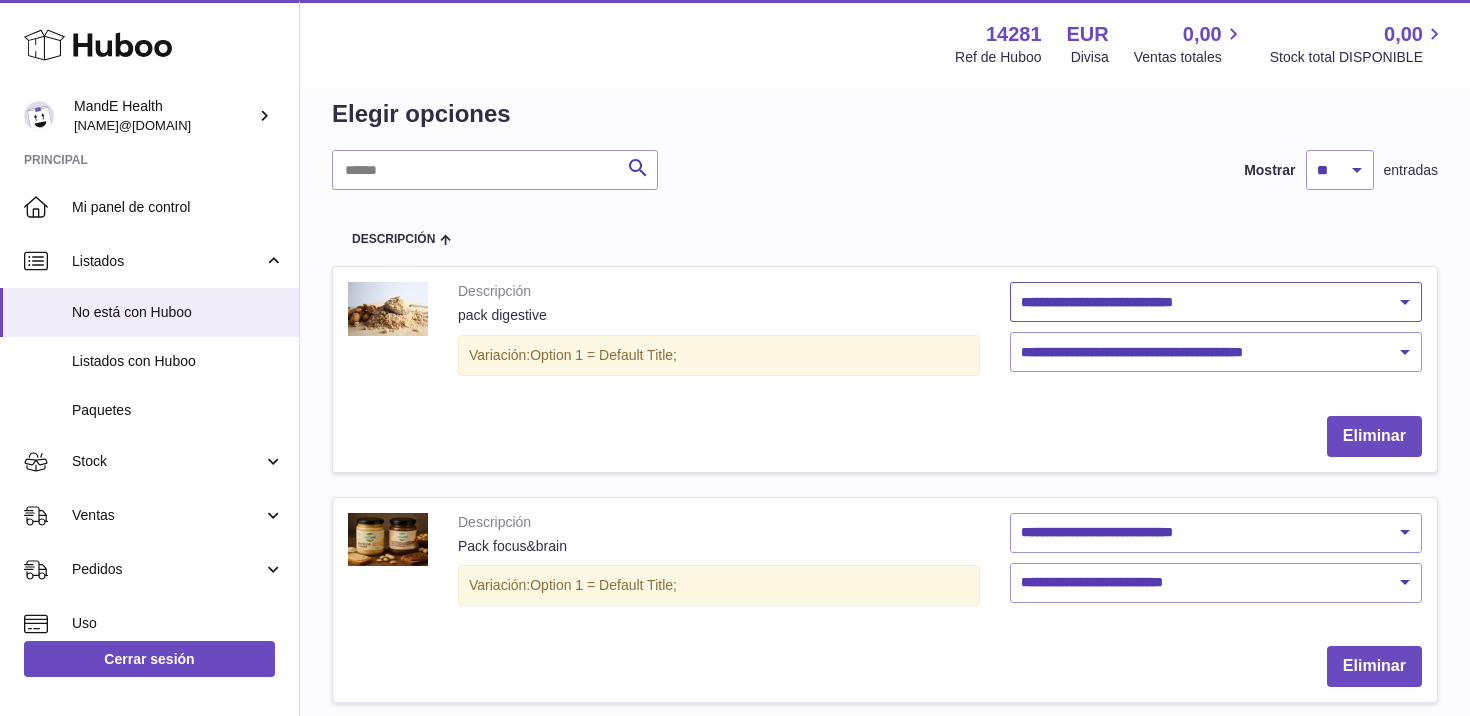select on "********" 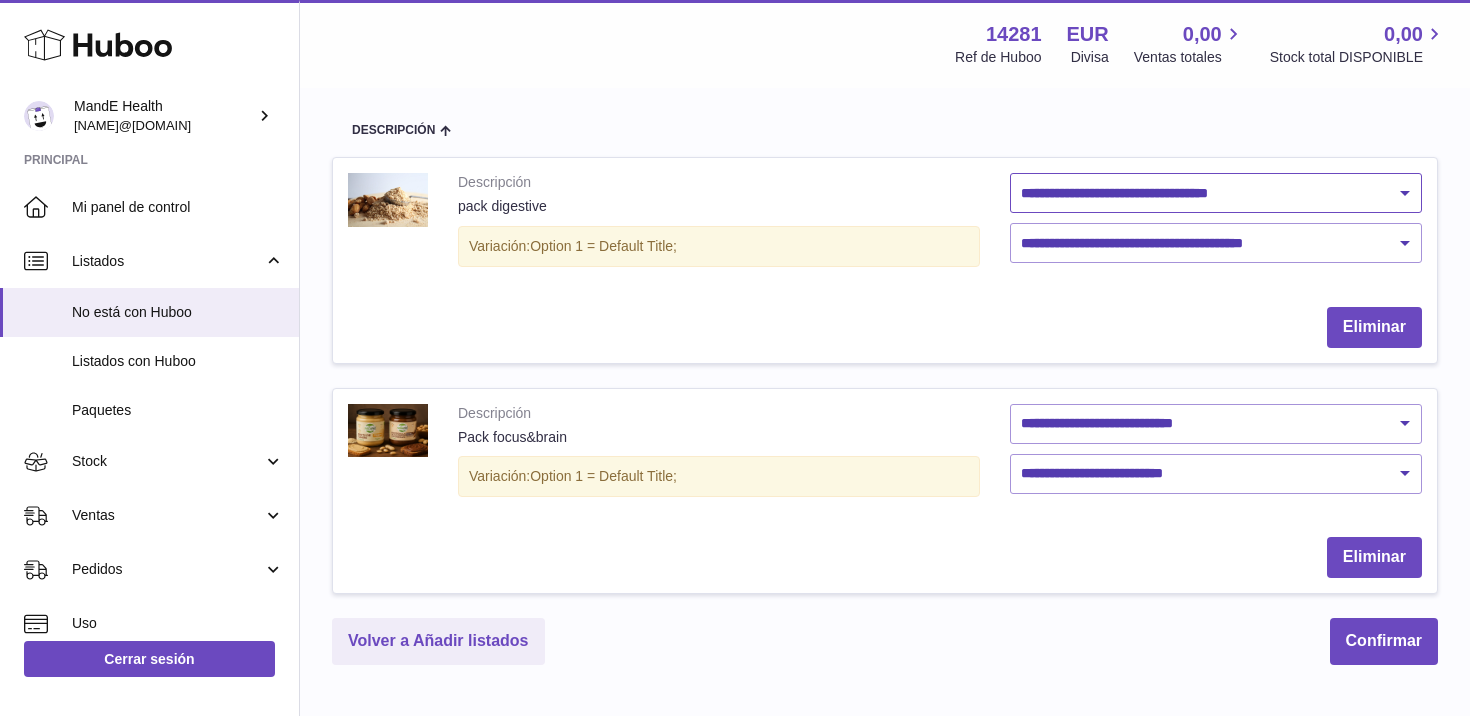 scroll, scrollTop: 143, scrollLeft: 0, axis: vertical 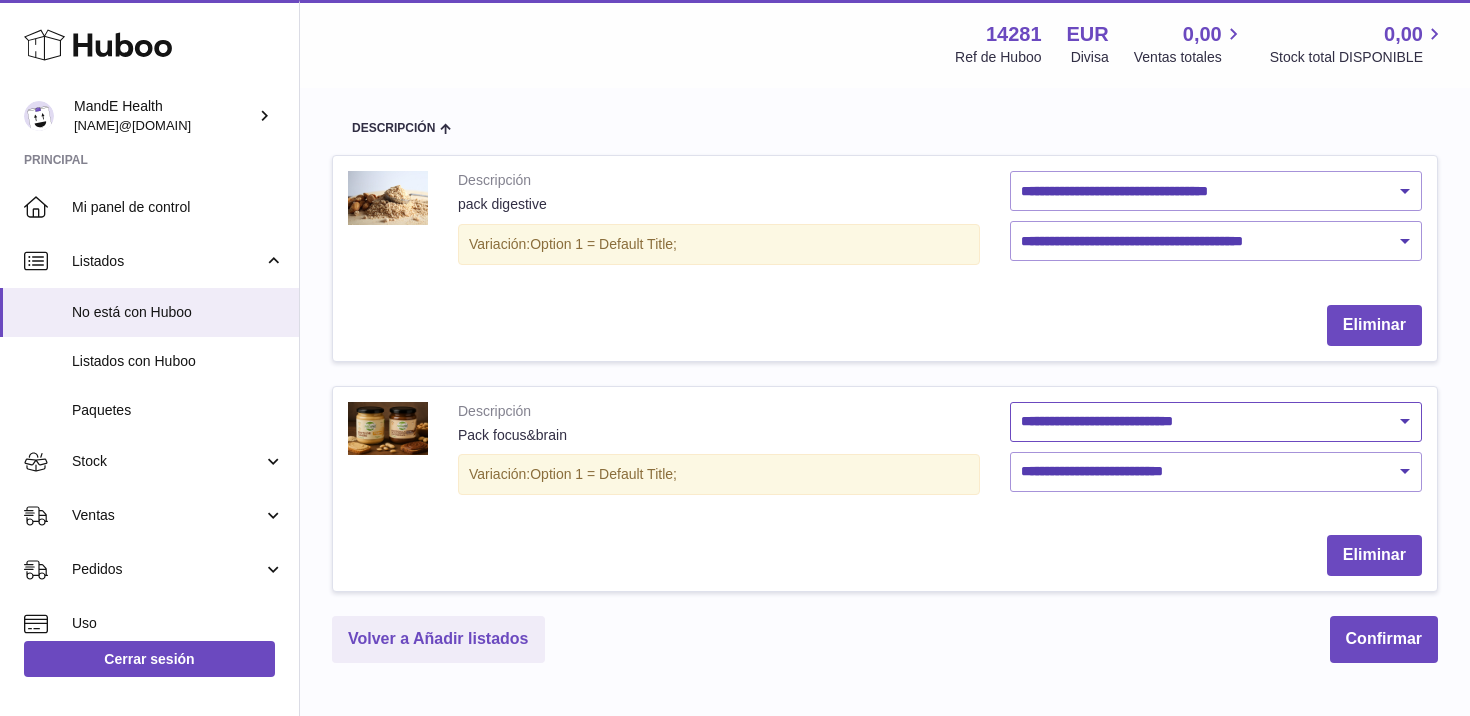 click on "**********" at bounding box center (1216, 422) 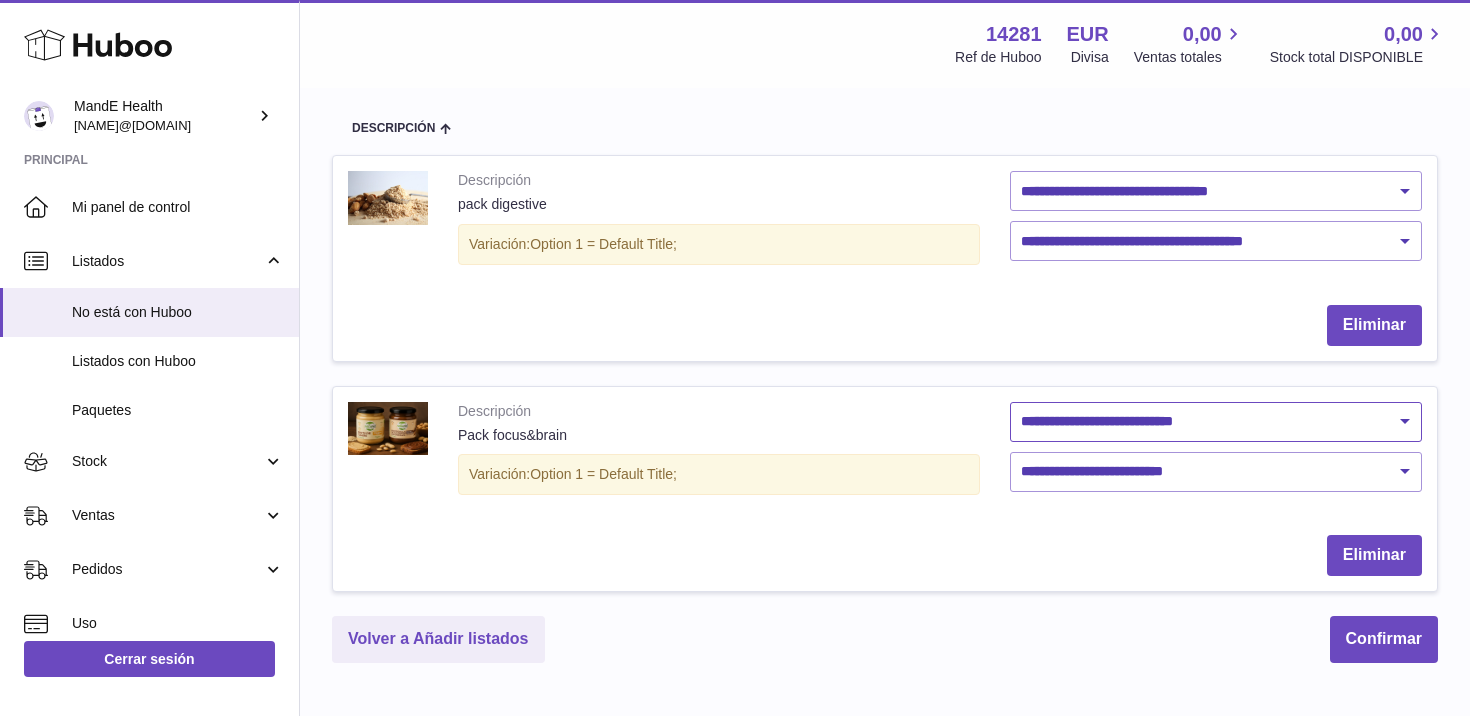 select on "********" 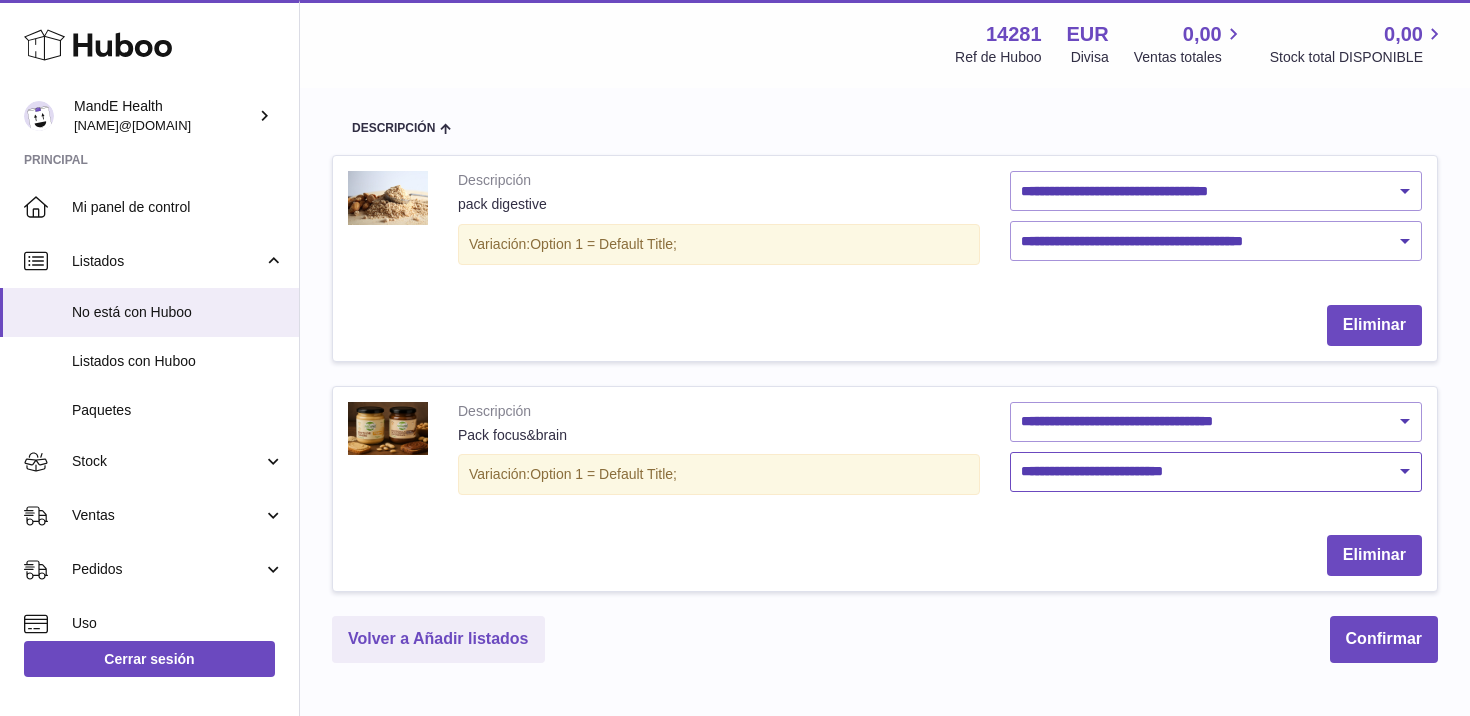 click on "**********" at bounding box center (1216, 472) 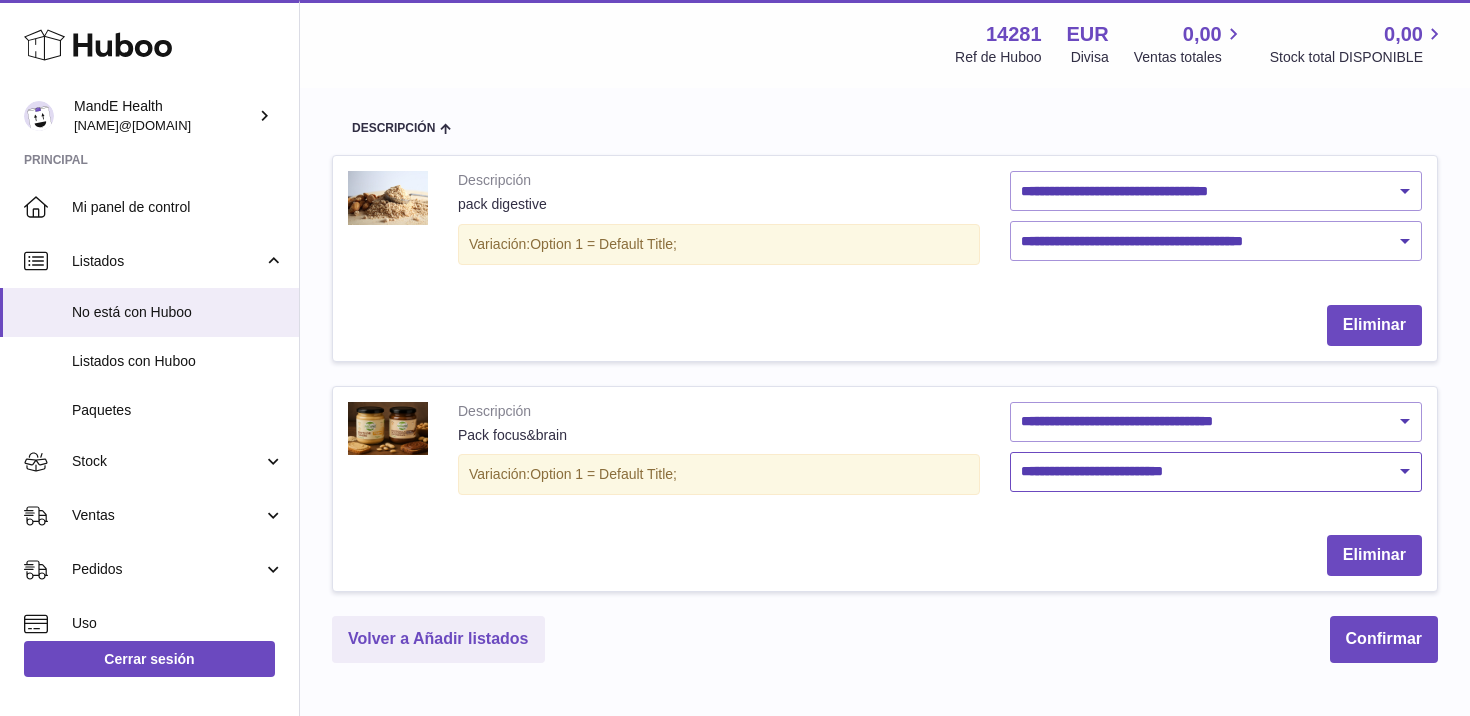 select on "****" 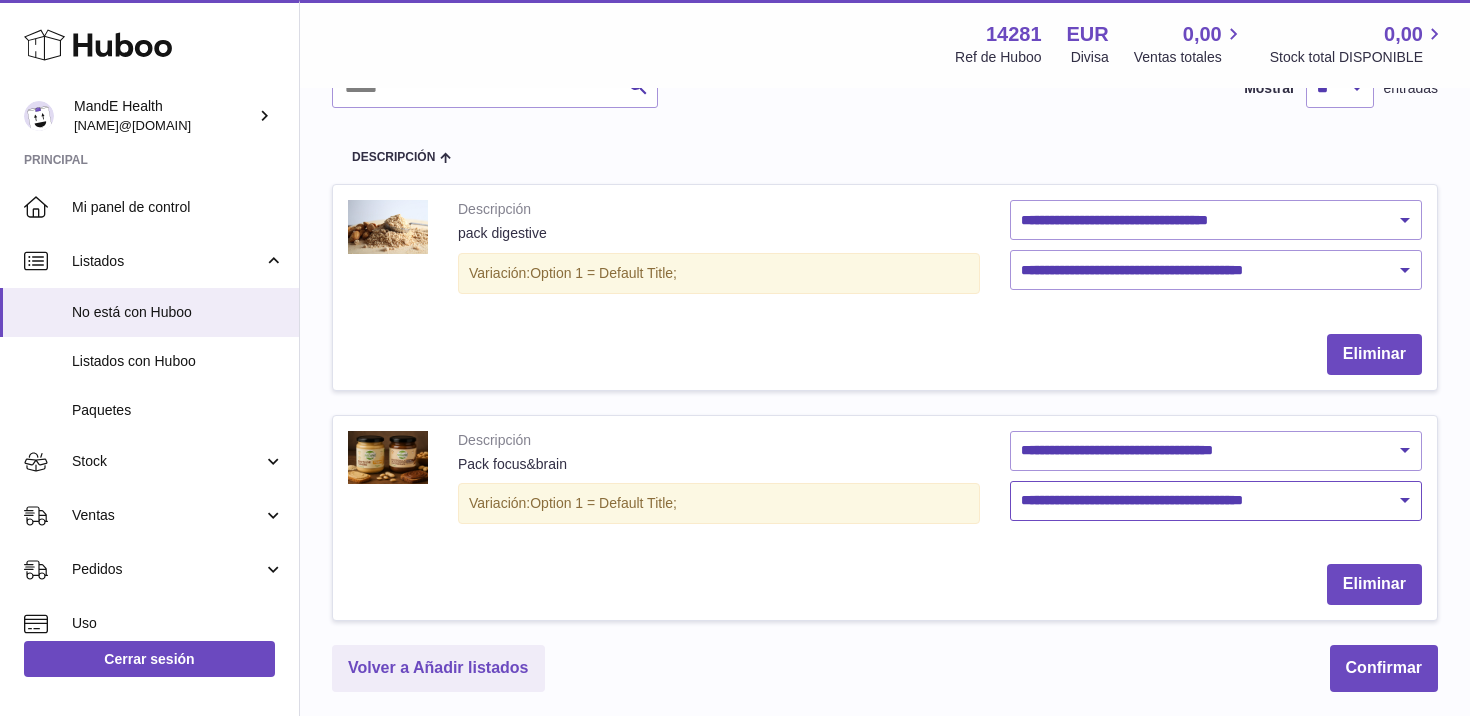 scroll, scrollTop: 113, scrollLeft: 0, axis: vertical 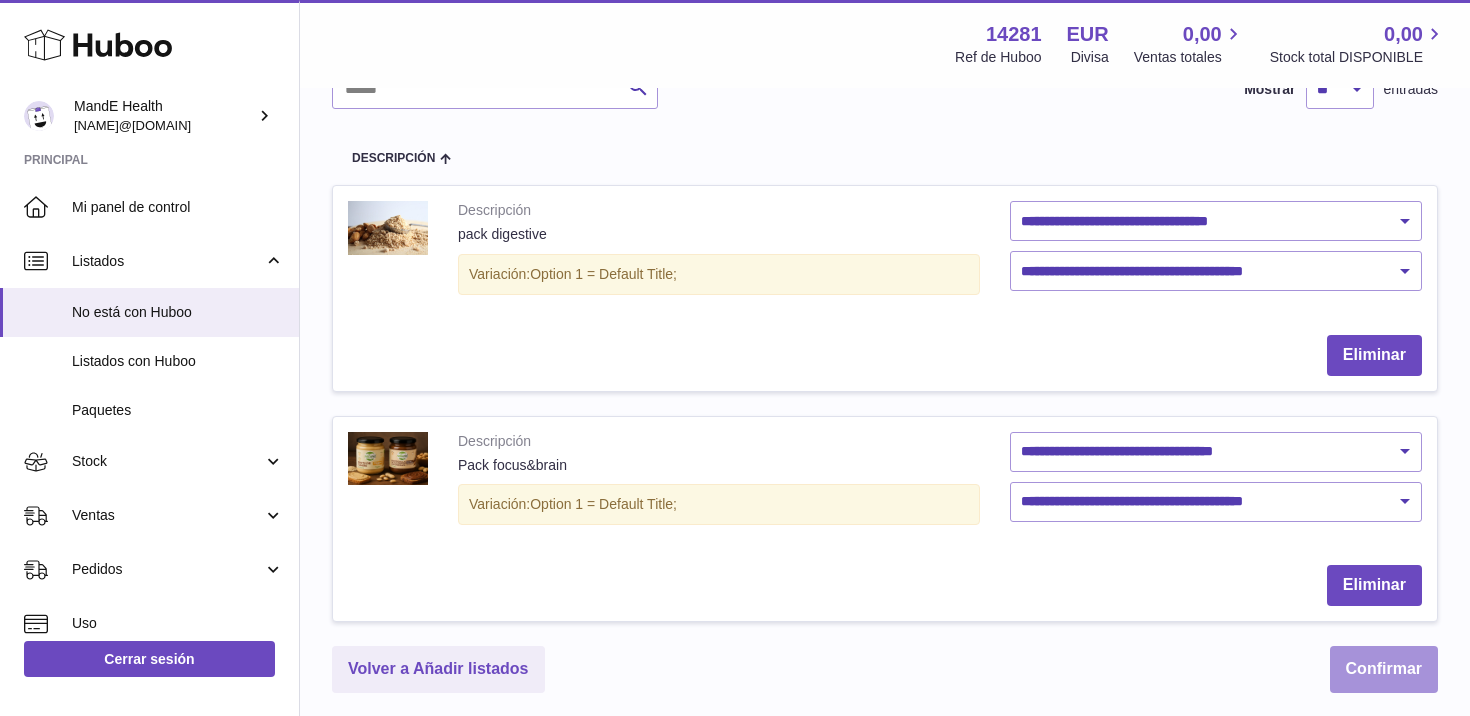 click on "Confirmar" at bounding box center [1384, 669] 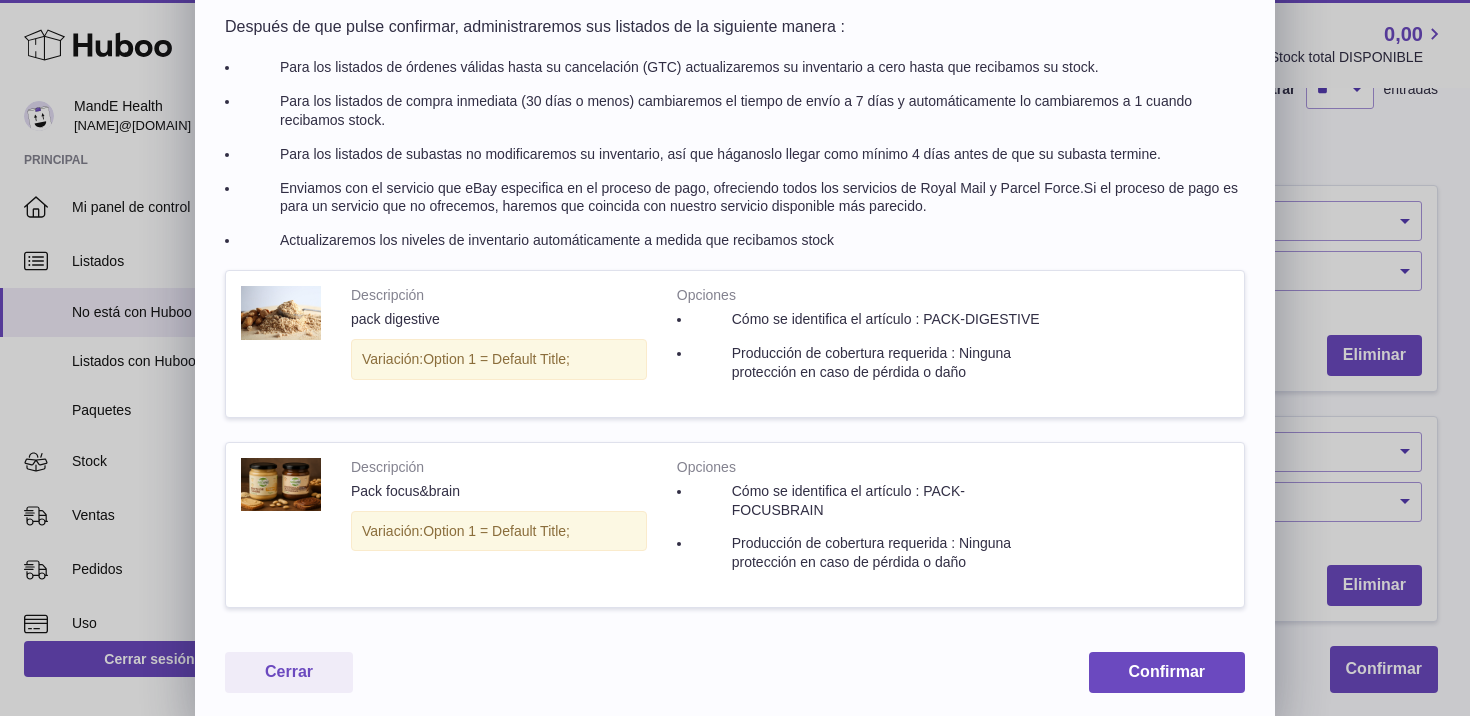 scroll, scrollTop: 95, scrollLeft: 0, axis: vertical 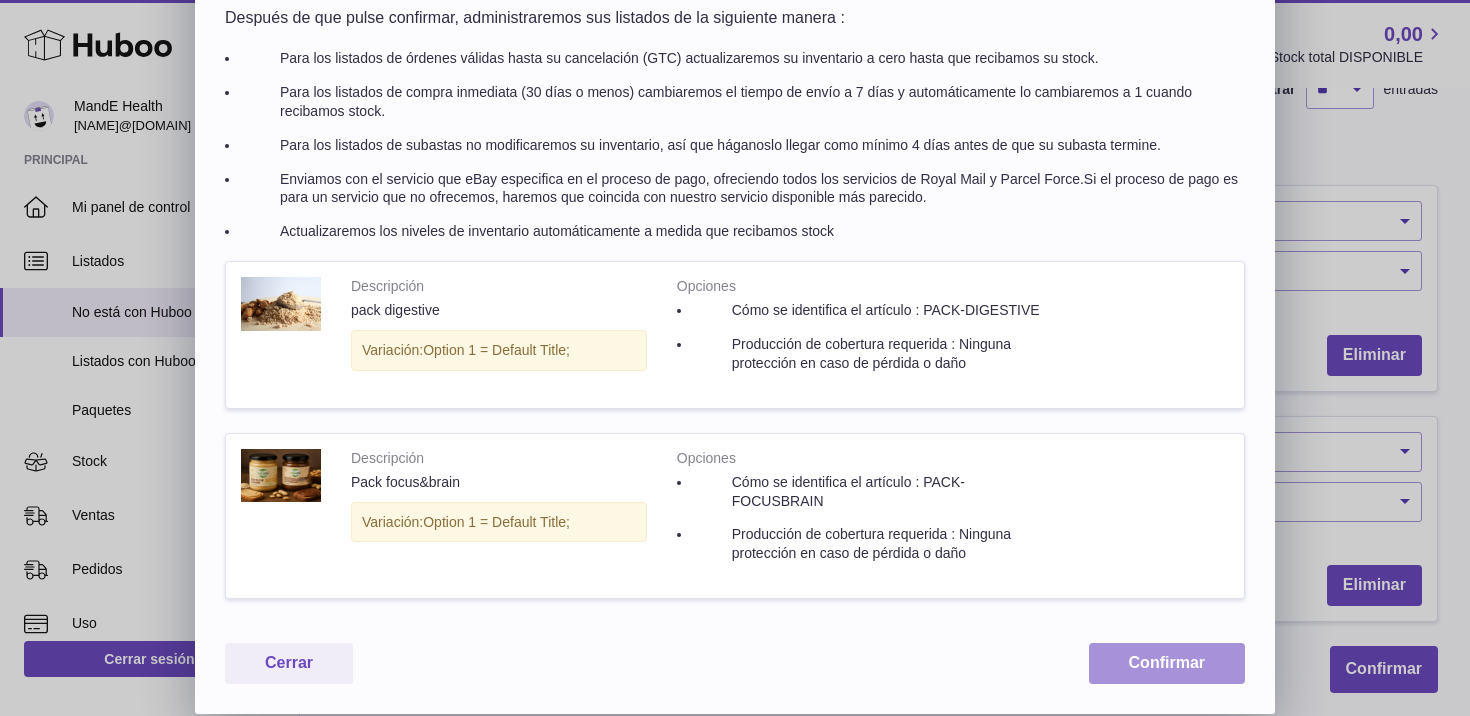 click on "Confirmar" at bounding box center (1167, 663) 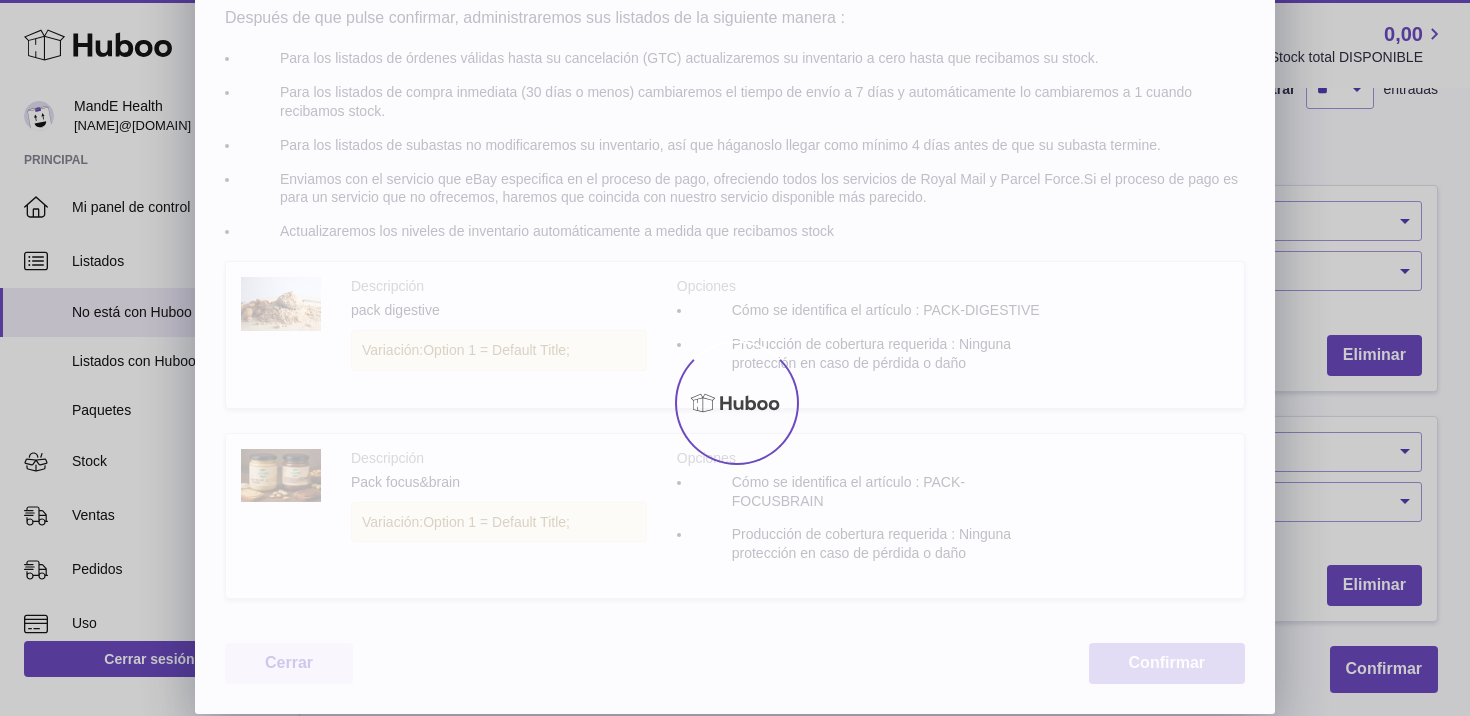scroll, scrollTop: 0, scrollLeft: 0, axis: both 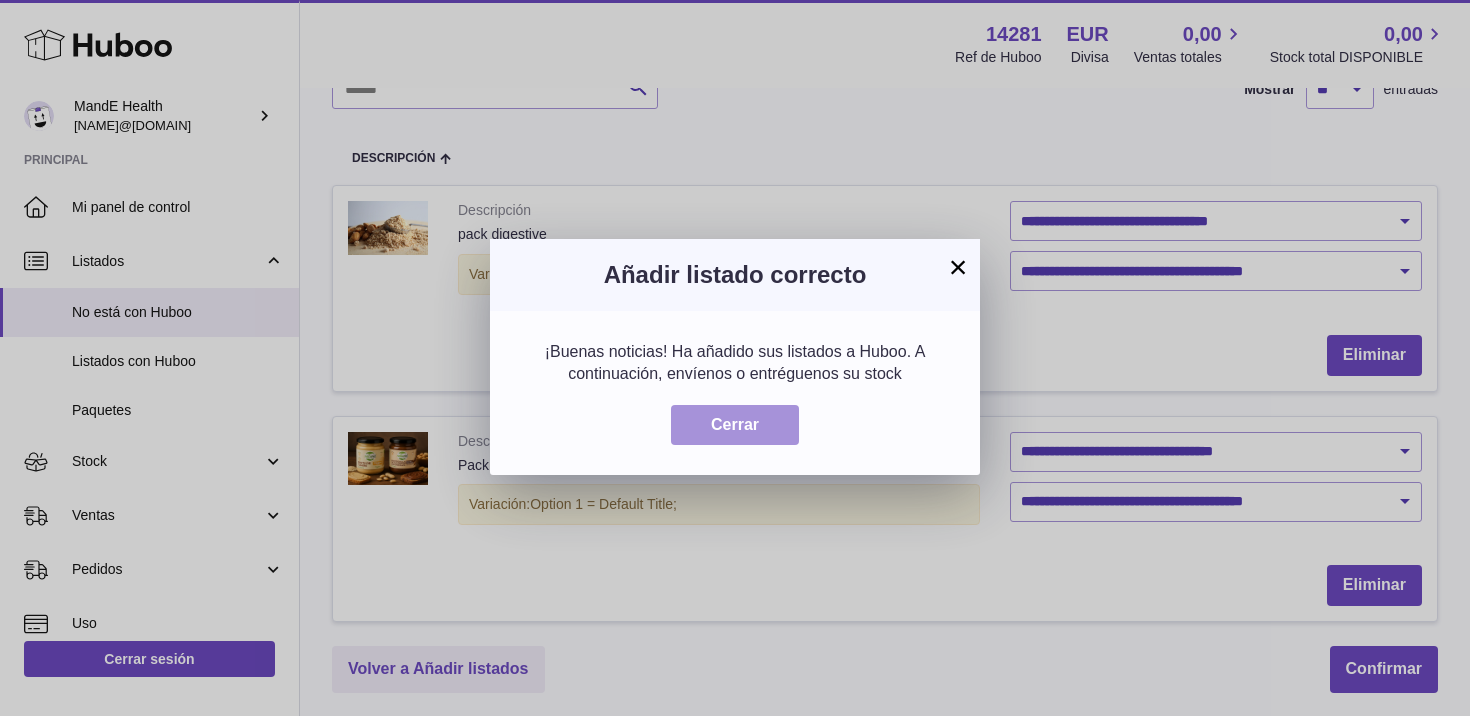 click on "Cerrar" at bounding box center [735, 425] 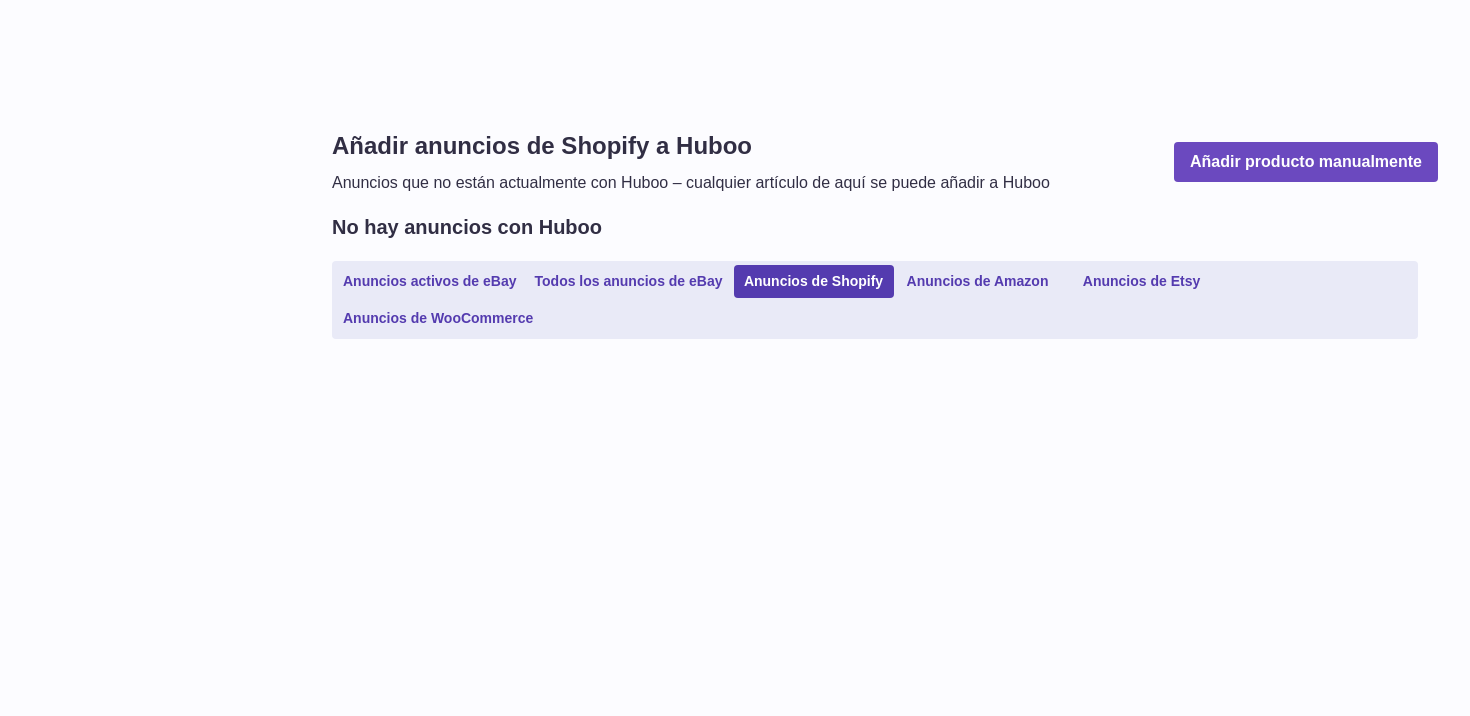 scroll, scrollTop: 0, scrollLeft: 0, axis: both 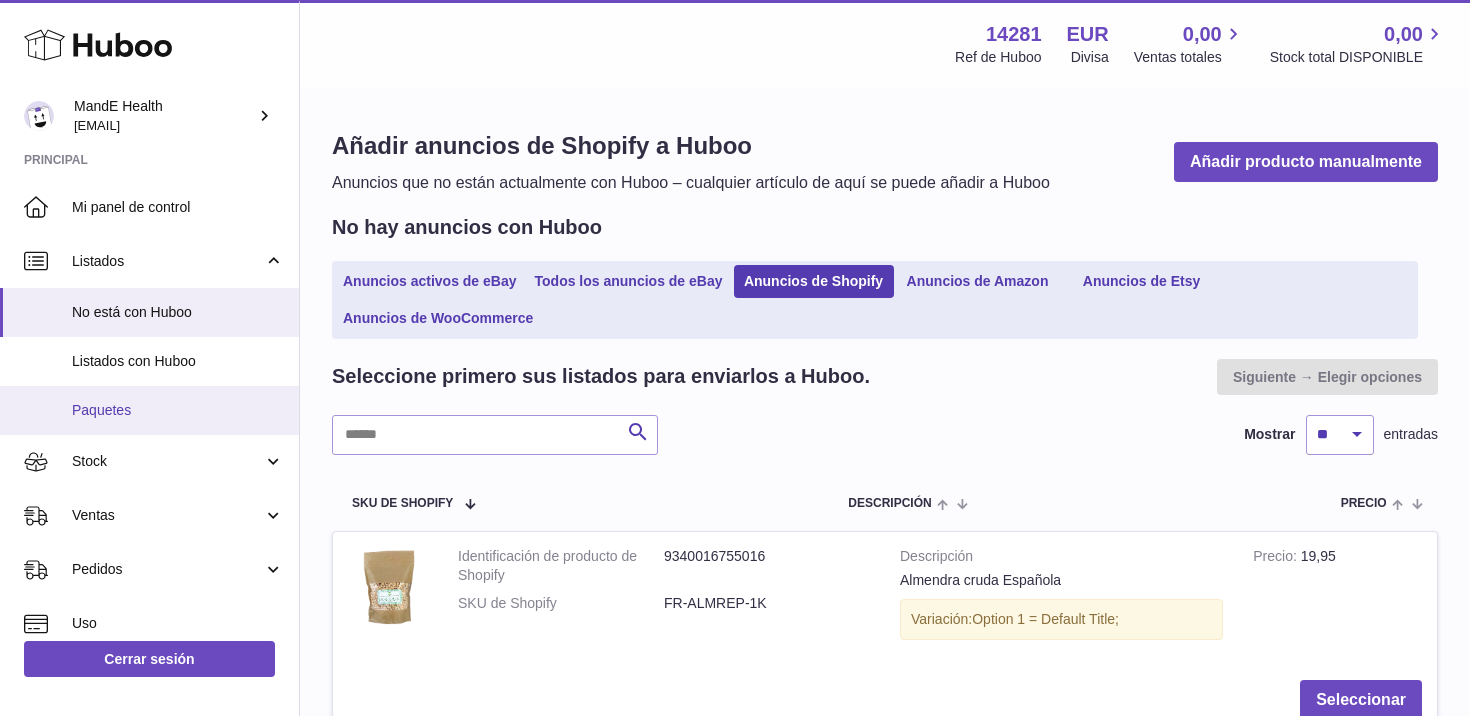 click on "Paquetes" at bounding box center [178, 410] 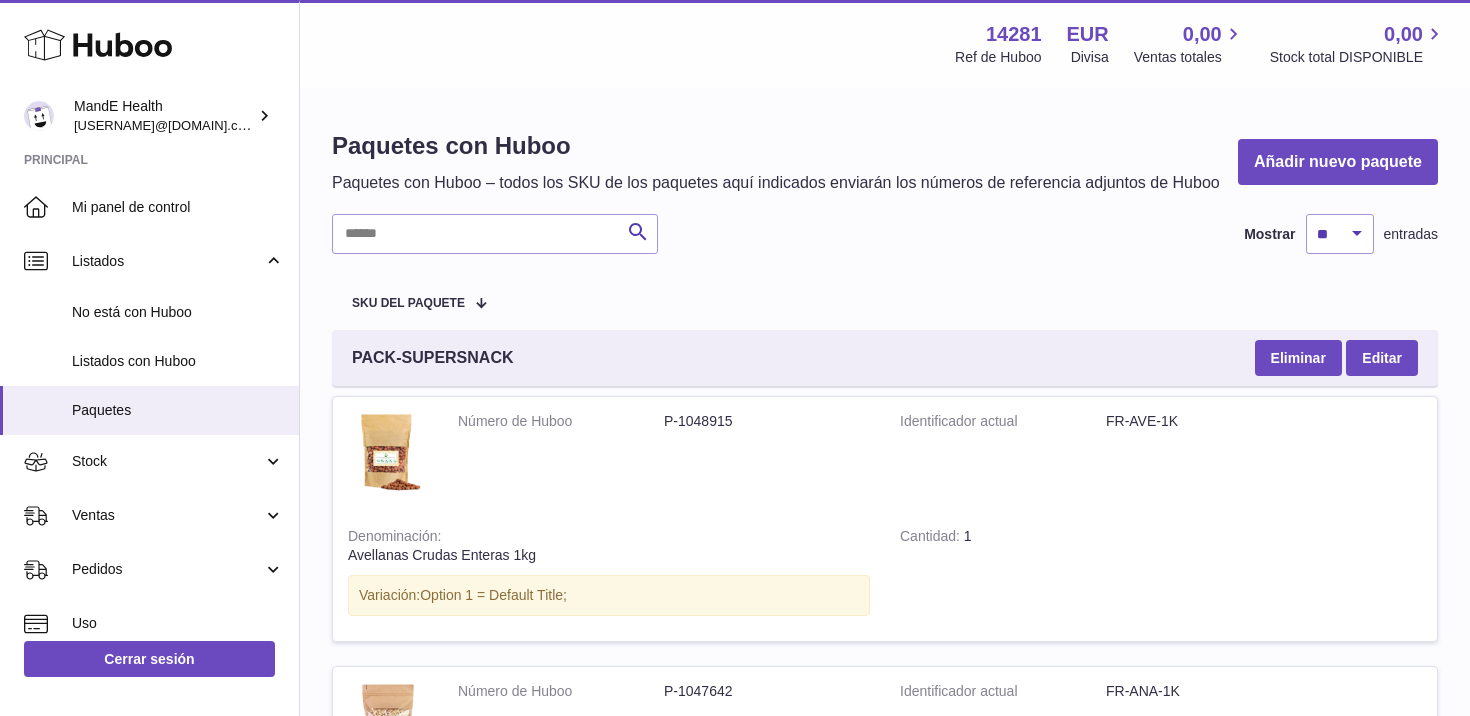 scroll, scrollTop: 0, scrollLeft: 0, axis: both 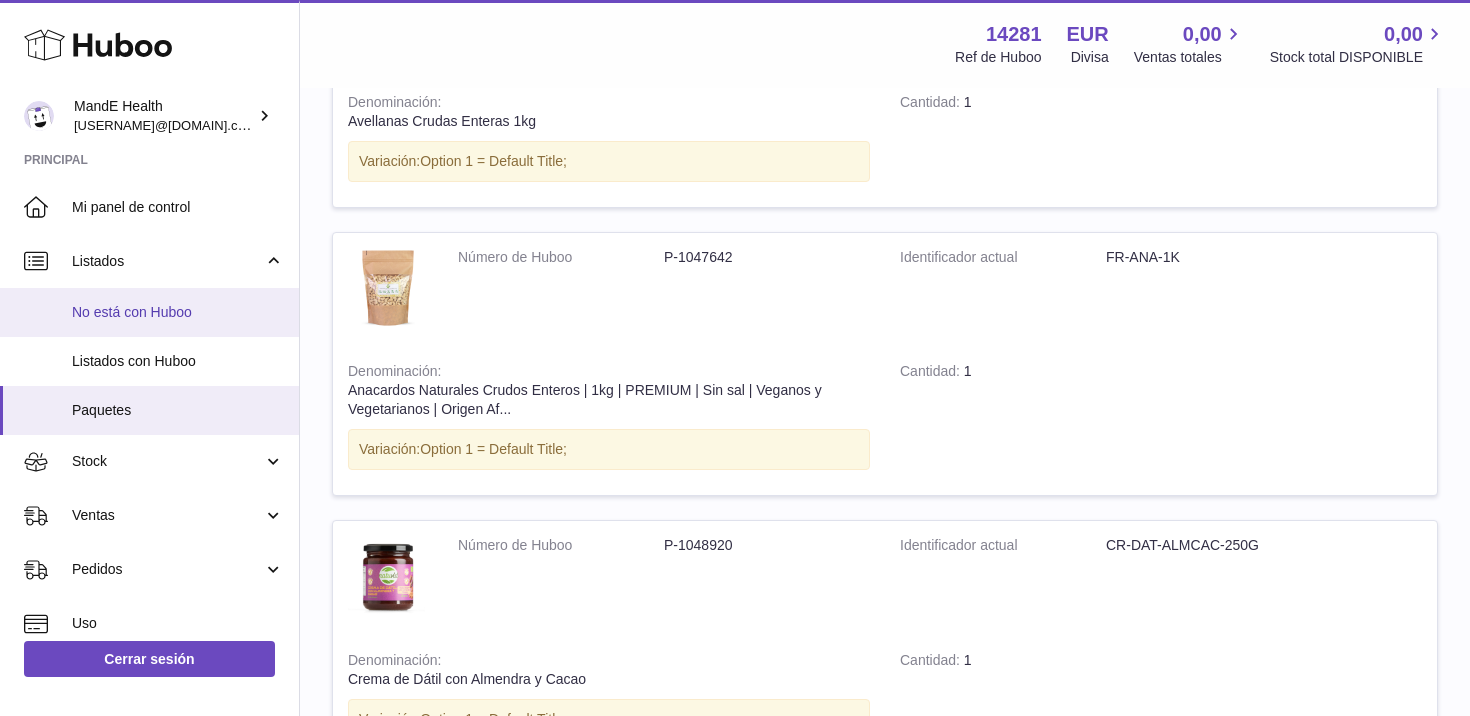 click on "No está con Huboo" at bounding box center [149, 312] 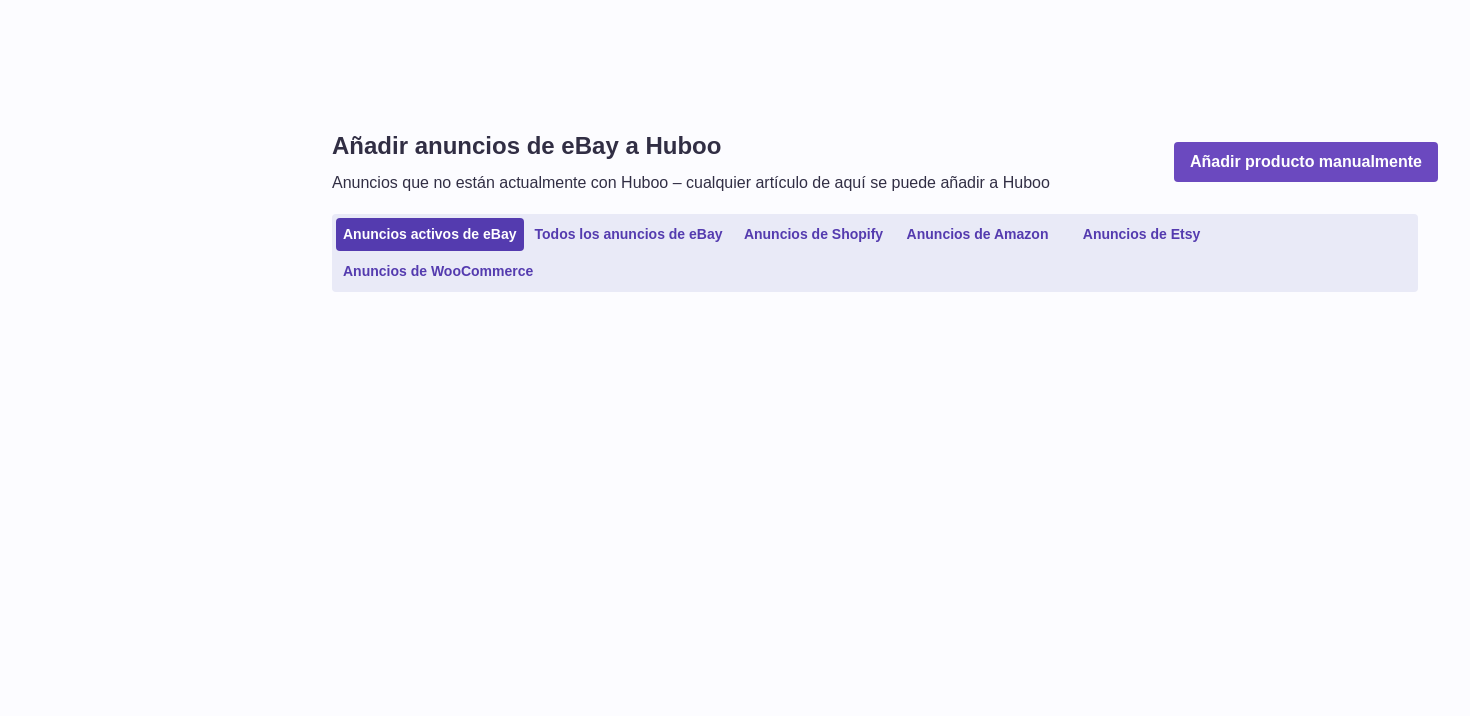 scroll, scrollTop: 0, scrollLeft: 0, axis: both 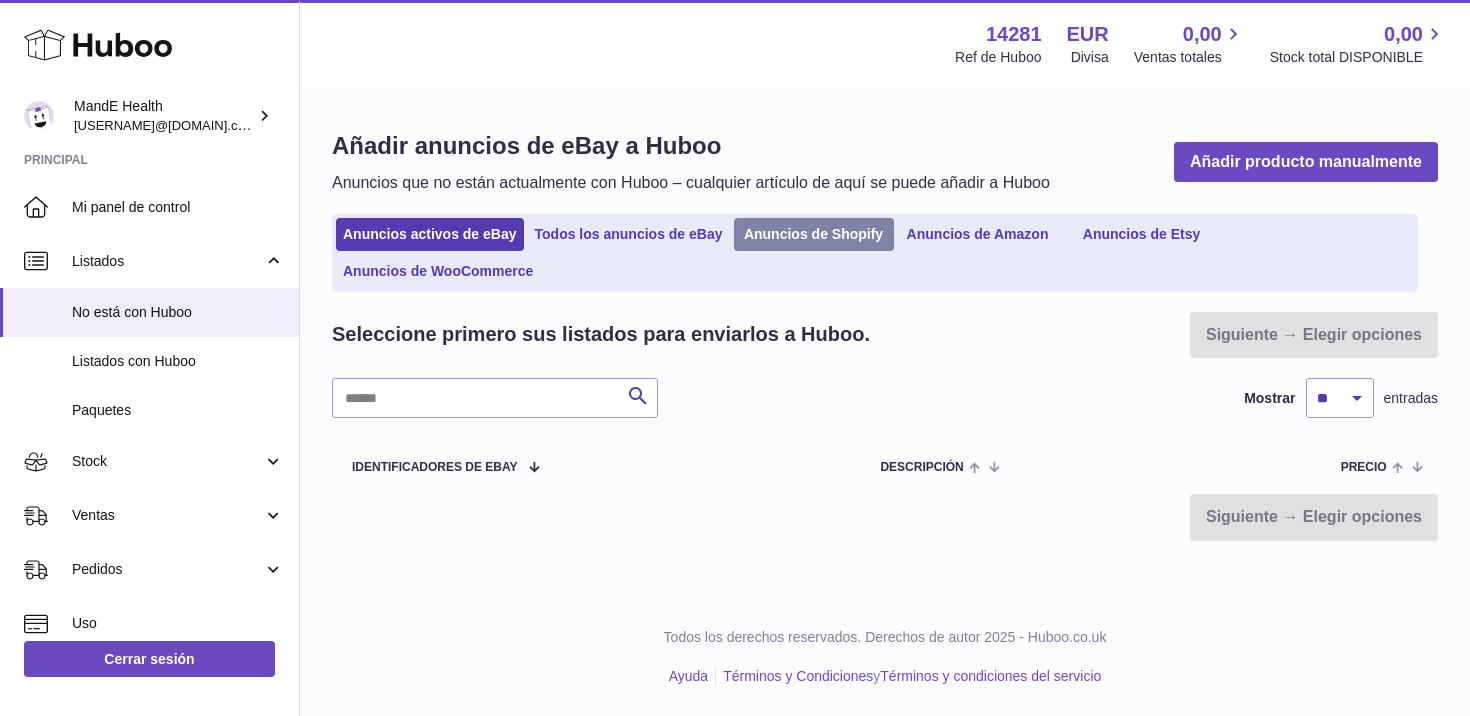 click on "Anuncios de Shopify" at bounding box center (814, 234) 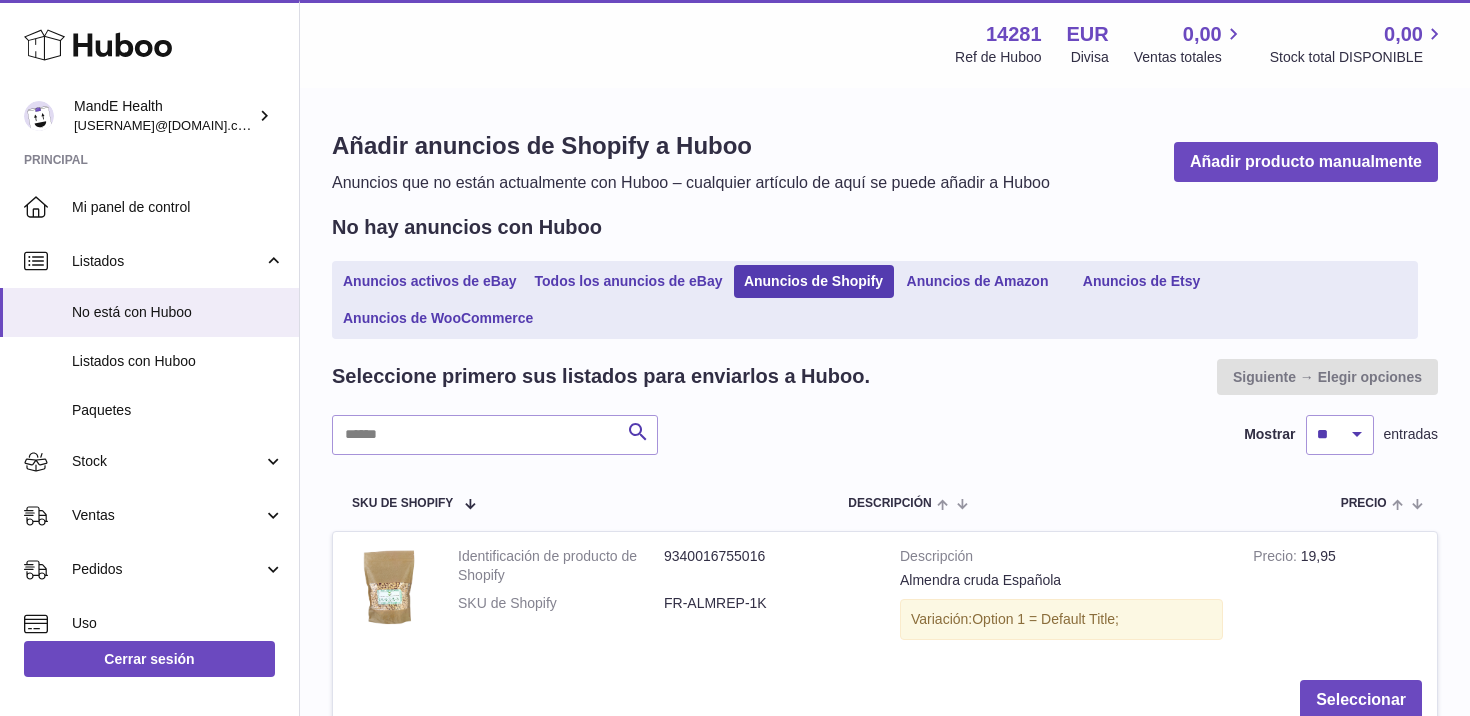 scroll, scrollTop: 0, scrollLeft: 0, axis: both 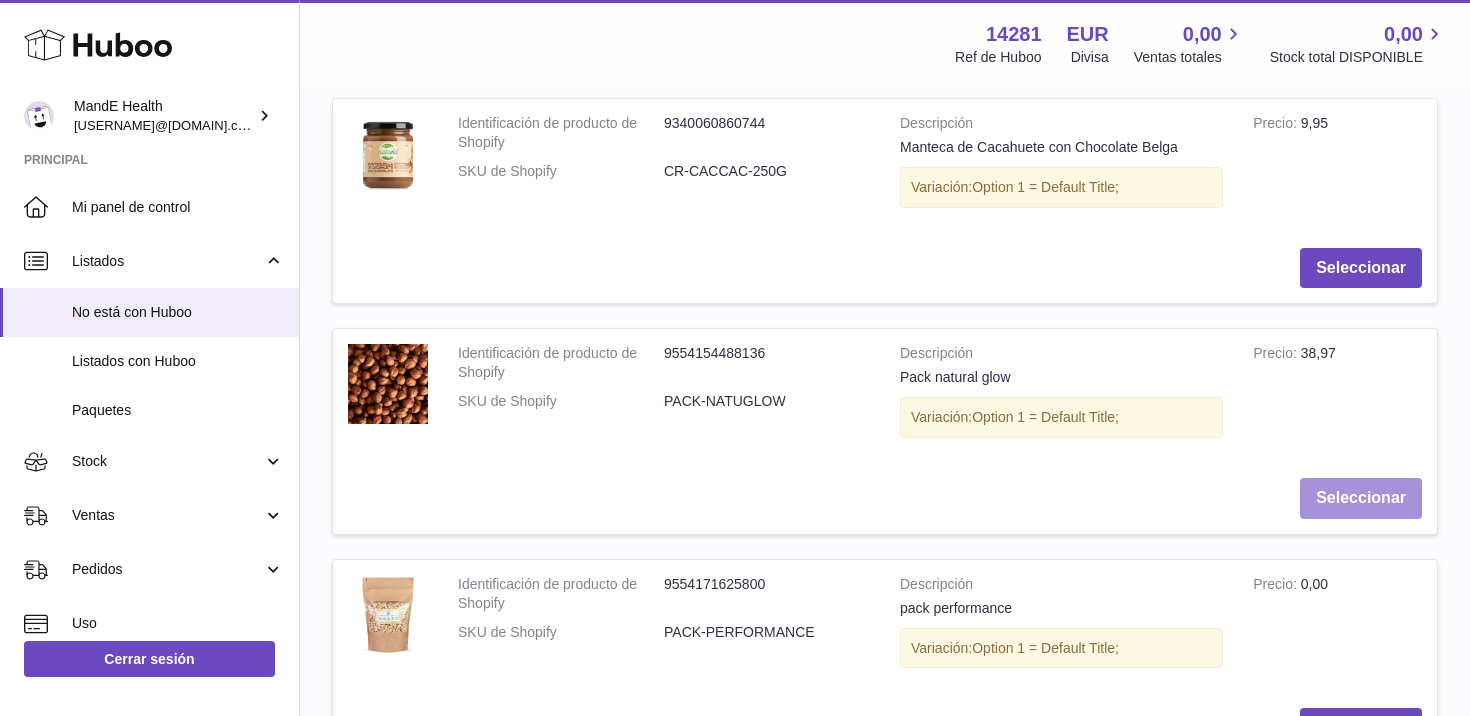 click on "Seleccionar" at bounding box center (1361, 498) 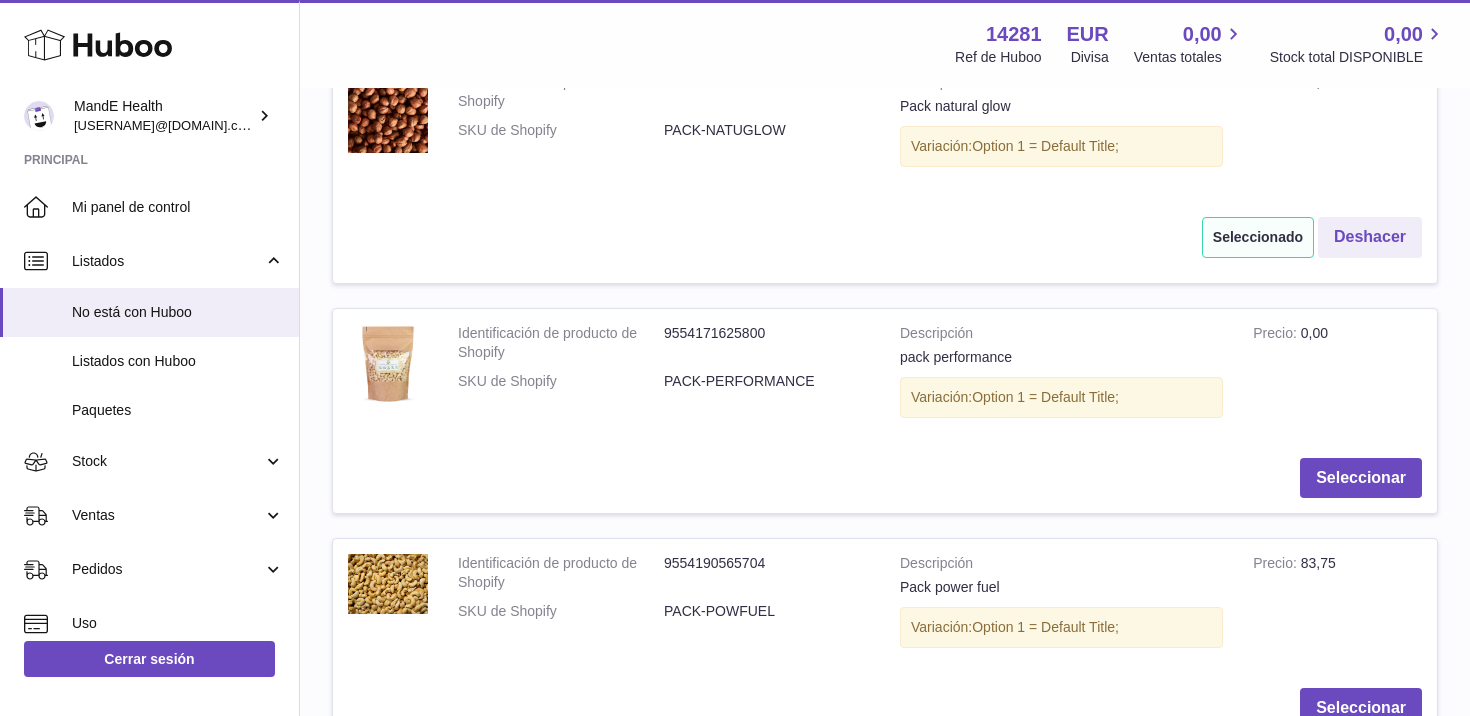 scroll, scrollTop: 1751, scrollLeft: 0, axis: vertical 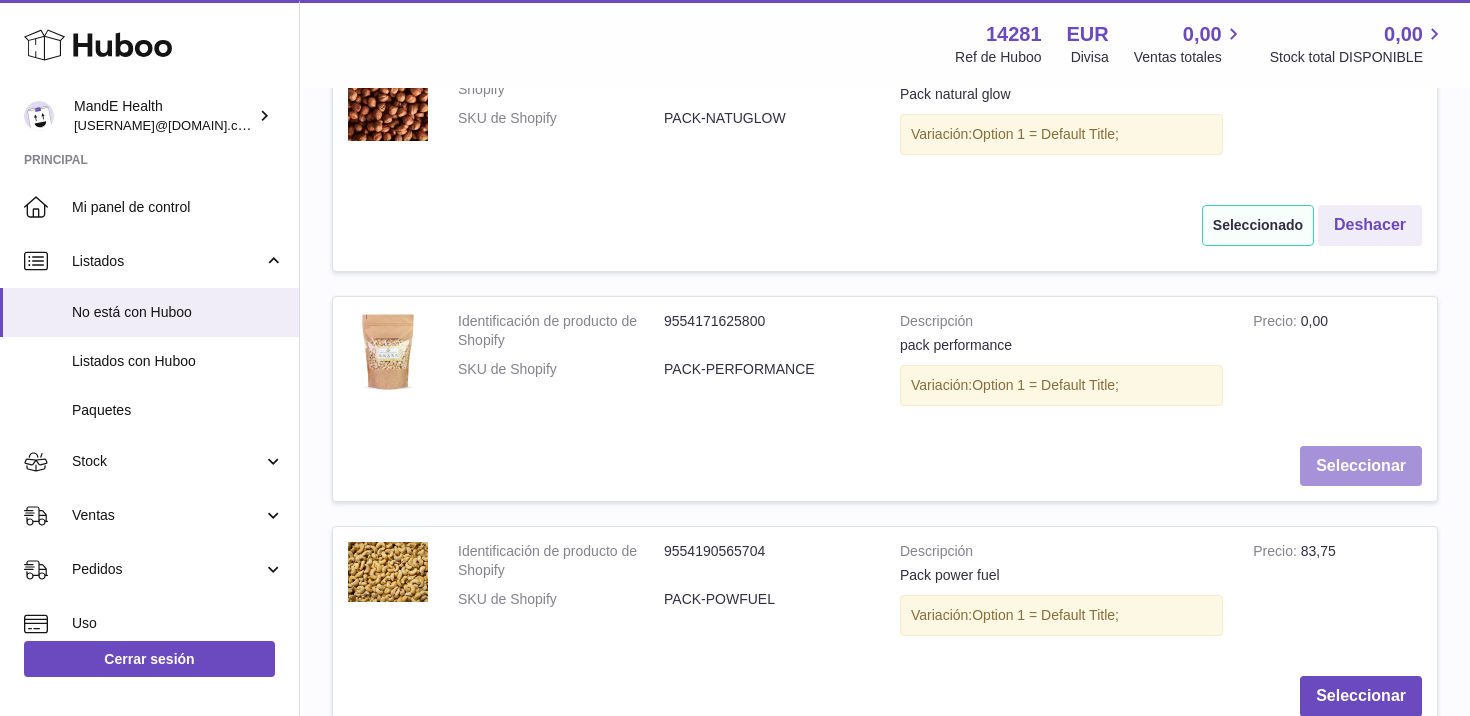 click on "Seleccionar" at bounding box center (1361, 466) 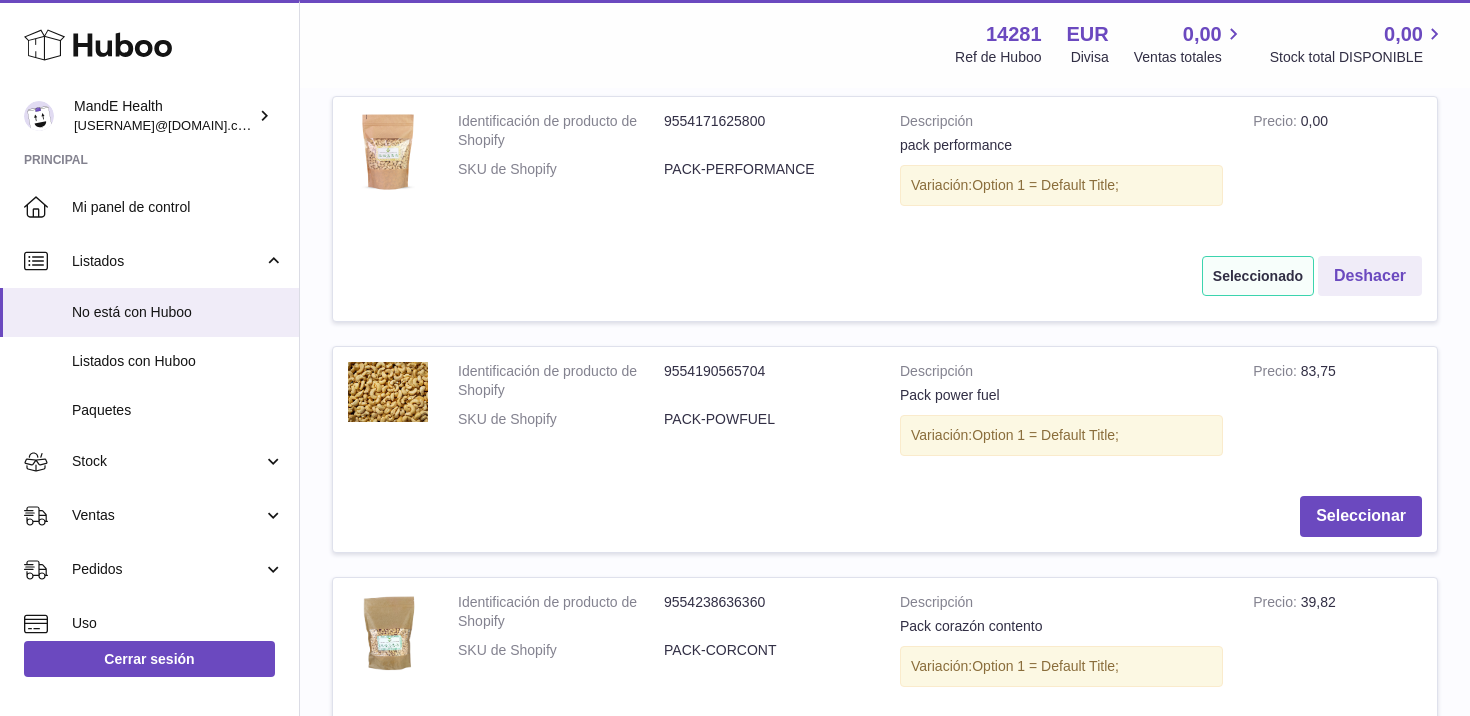 scroll, scrollTop: 2055, scrollLeft: 0, axis: vertical 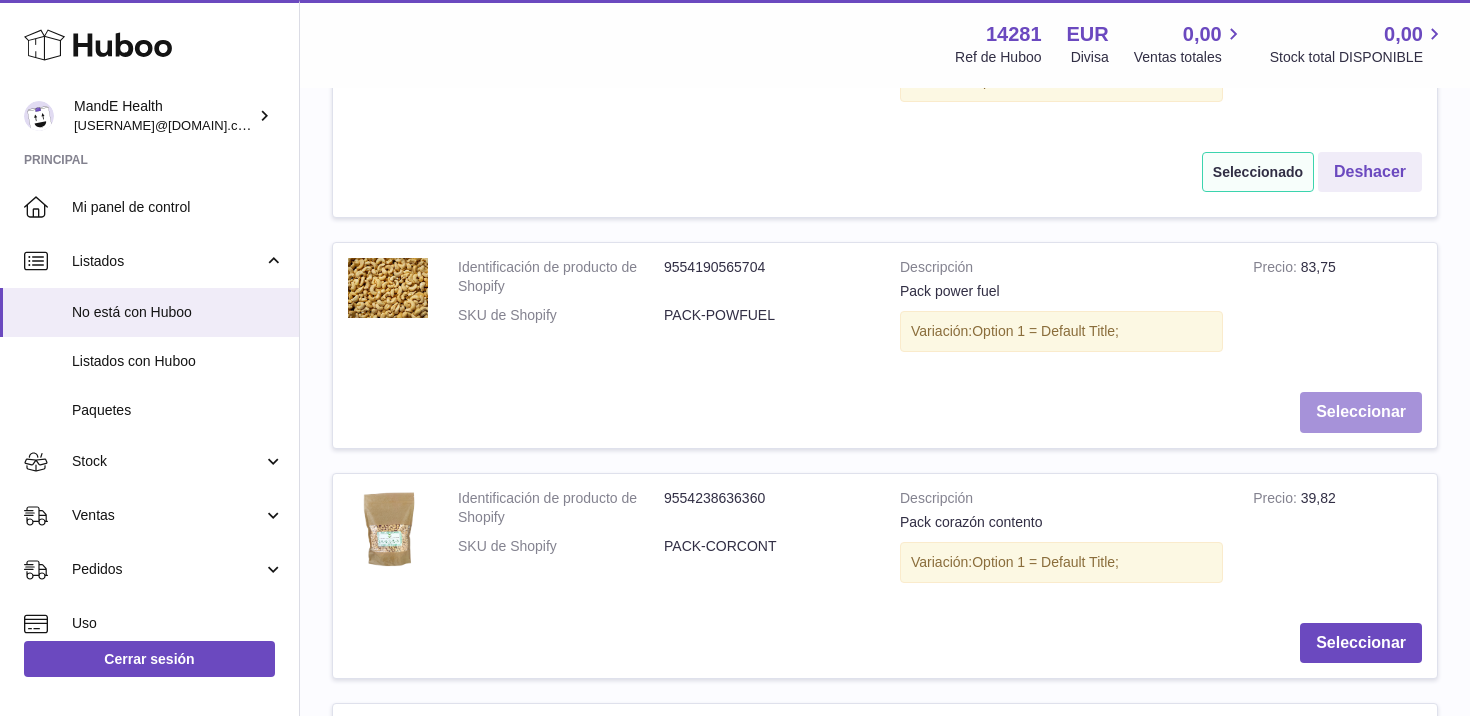 click on "Seleccionar" at bounding box center (1361, 412) 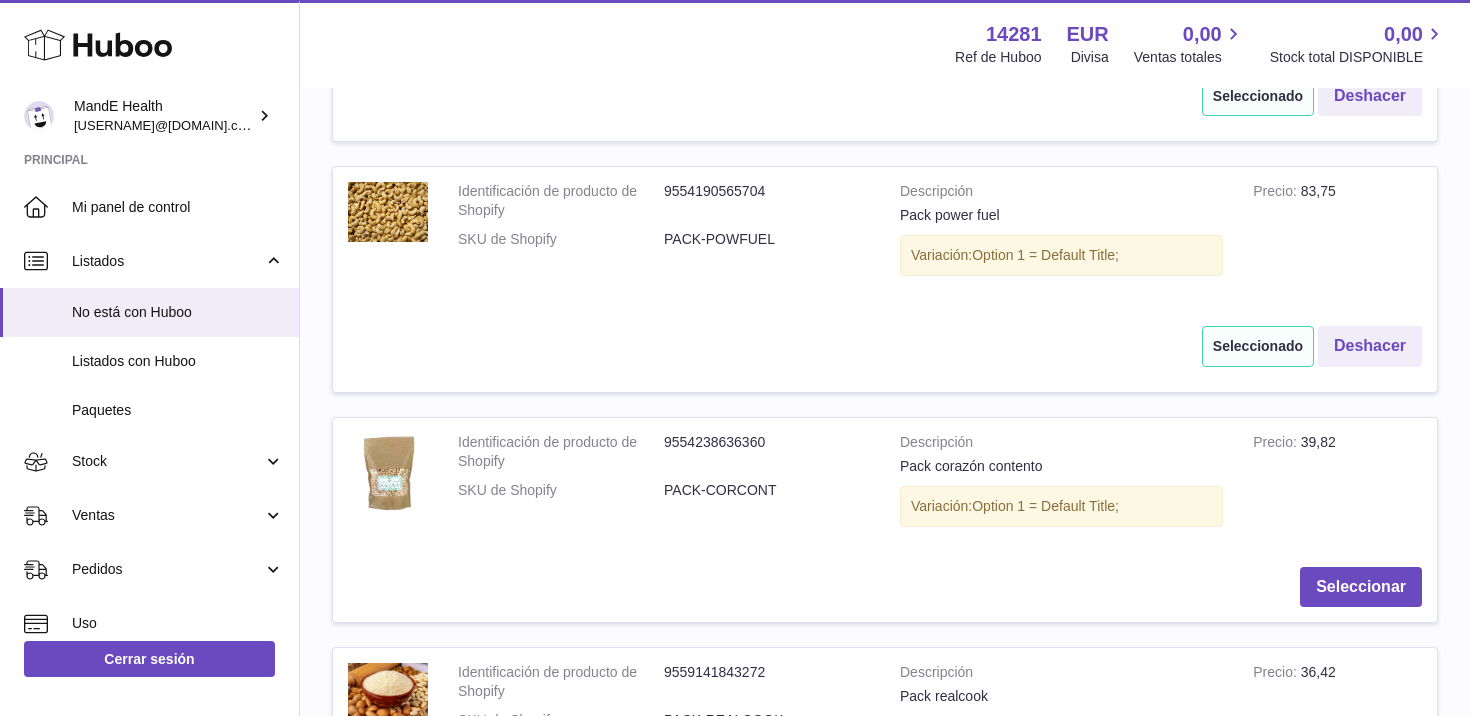 scroll, scrollTop: 2142, scrollLeft: 0, axis: vertical 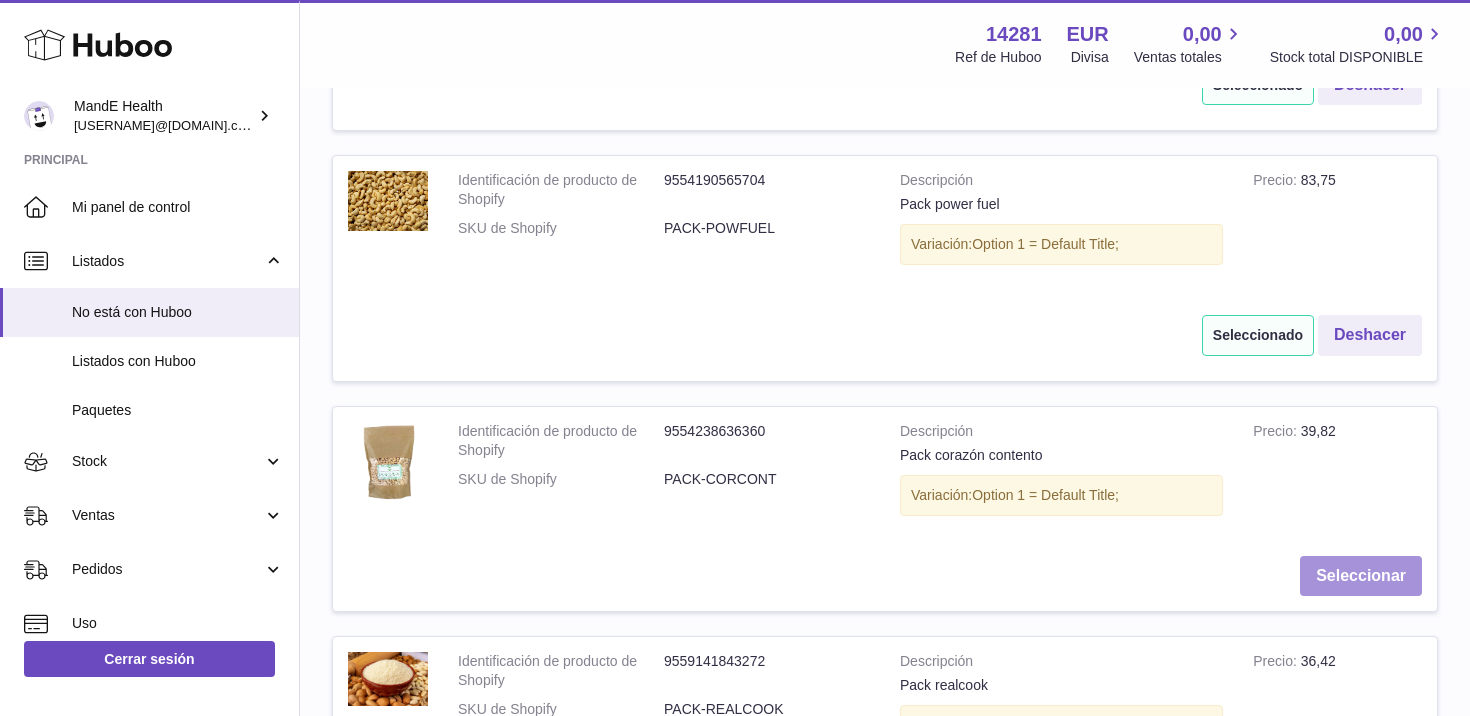 click on "Seleccionar" at bounding box center (1361, 576) 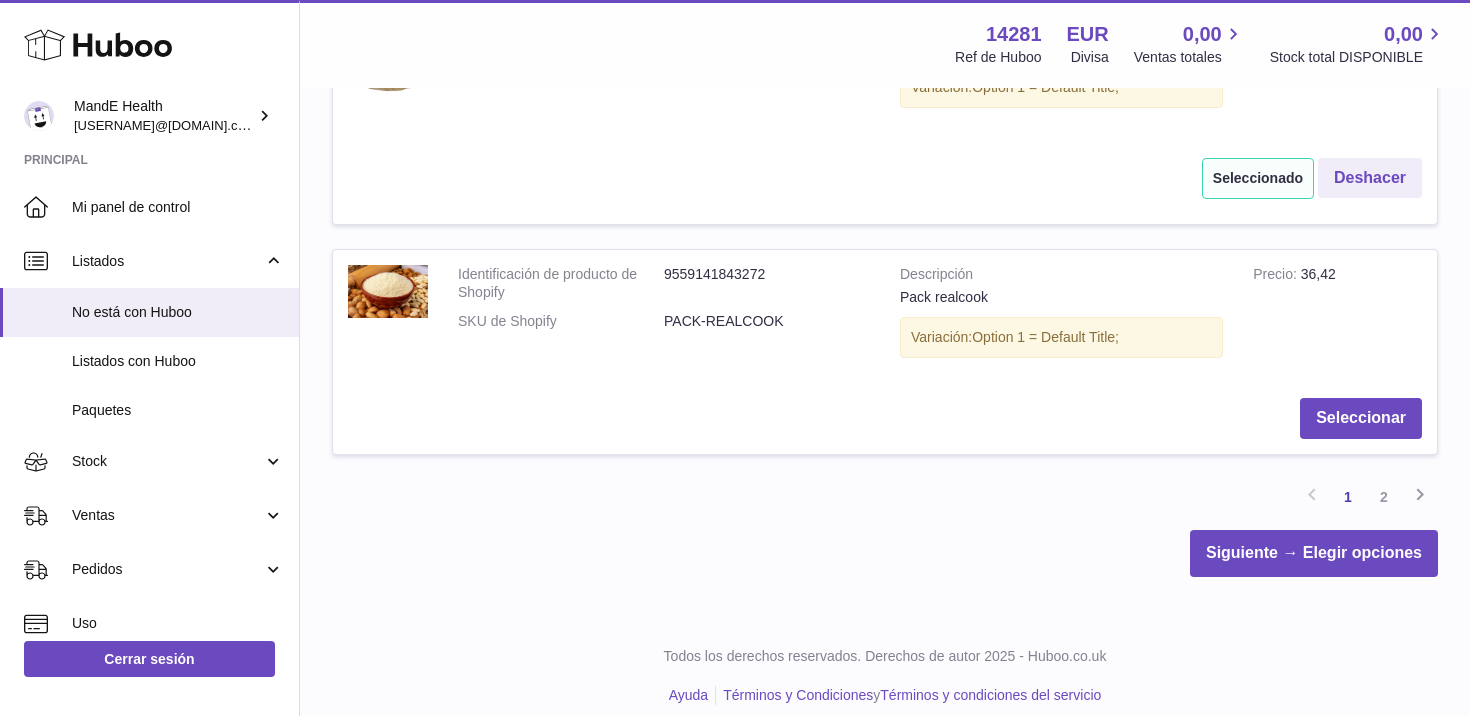 scroll, scrollTop: 2556, scrollLeft: 0, axis: vertical 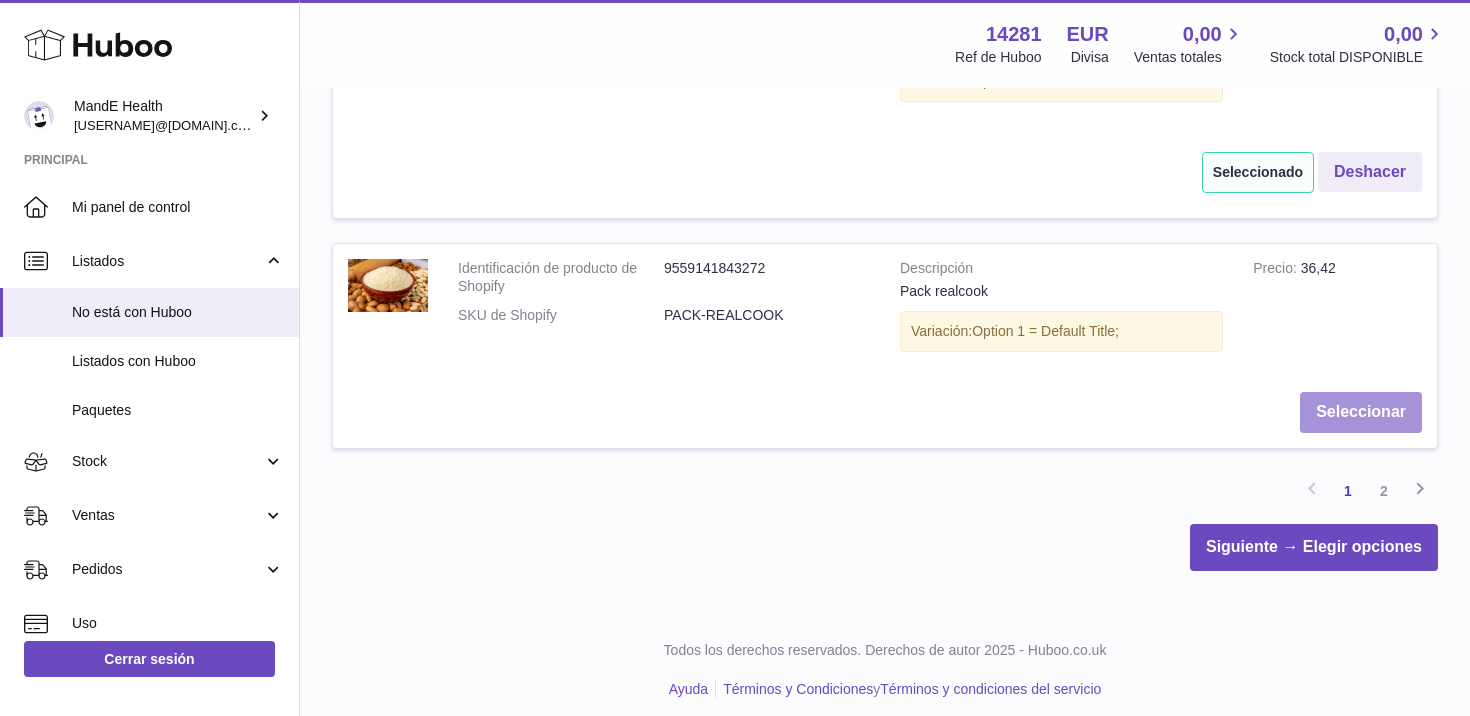 click on "Seleccionar" at bounding box center [1361, 412] 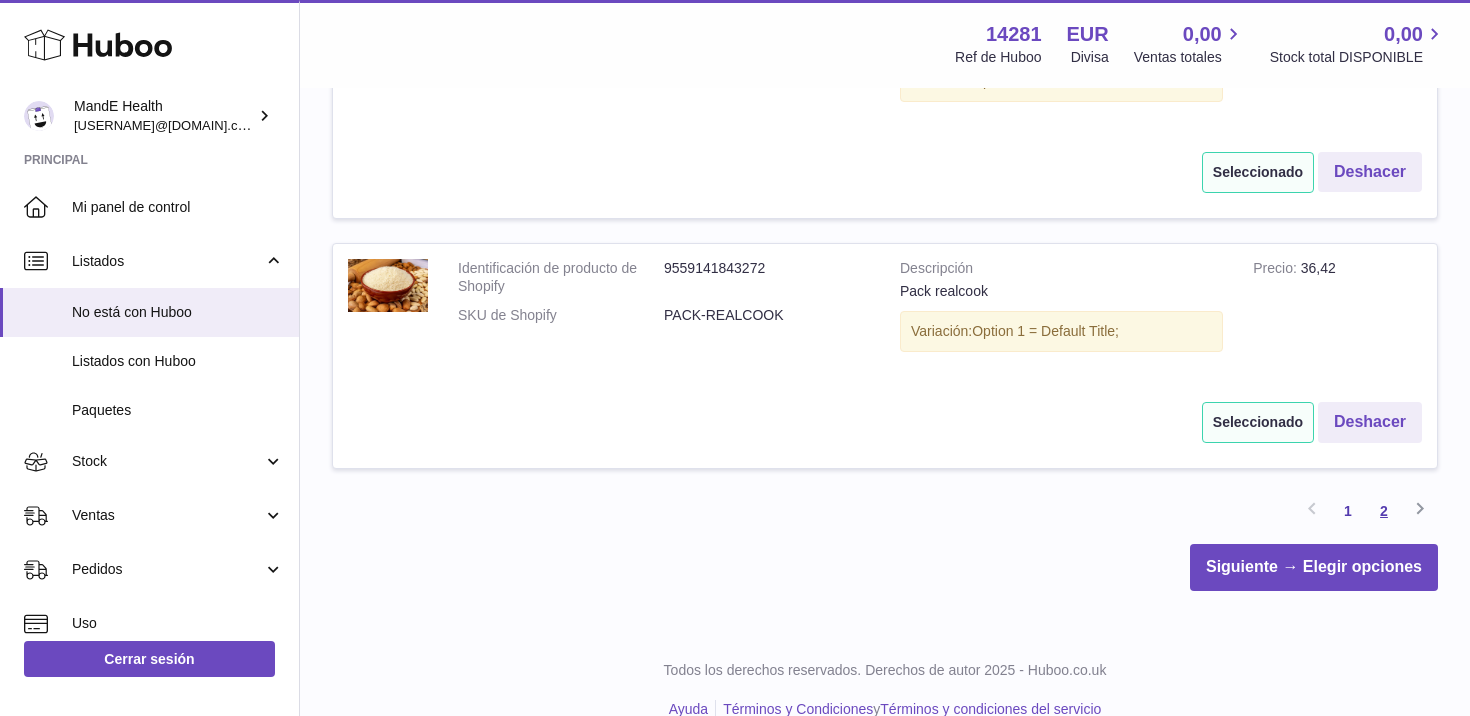 click on "2" at bounding box center [1384, 511] 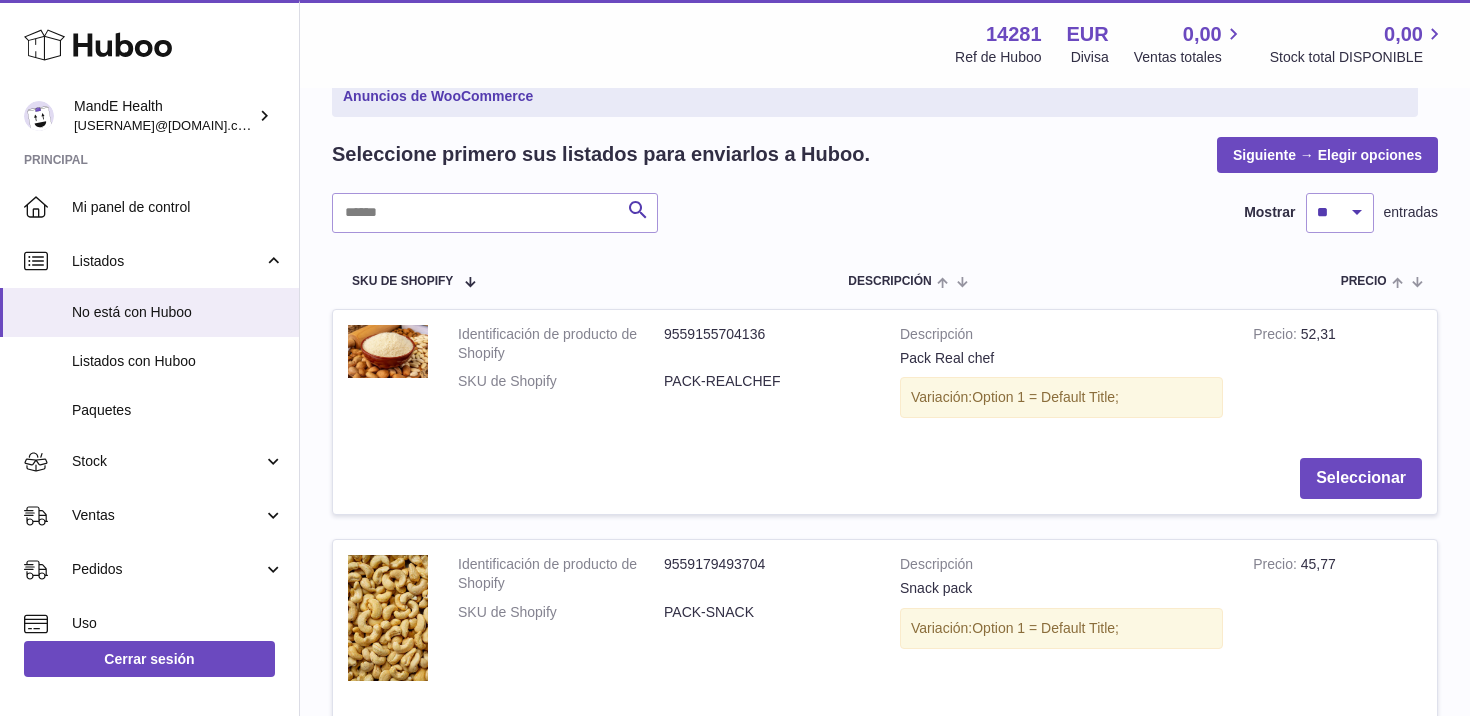 scroll, scrollTop: 225, scrollLeft: 0, axis: vertical 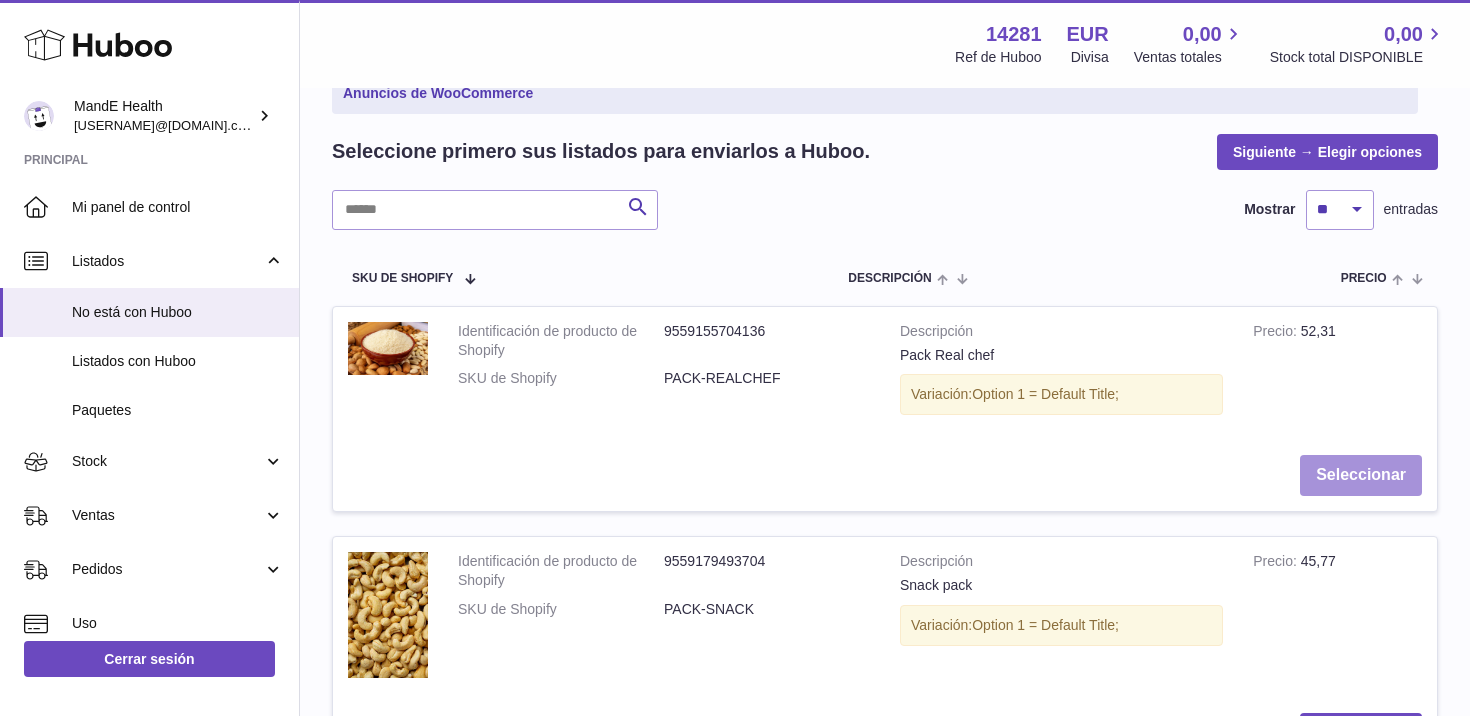 click on "Seleccionar" at bounding box center (1361, 475) 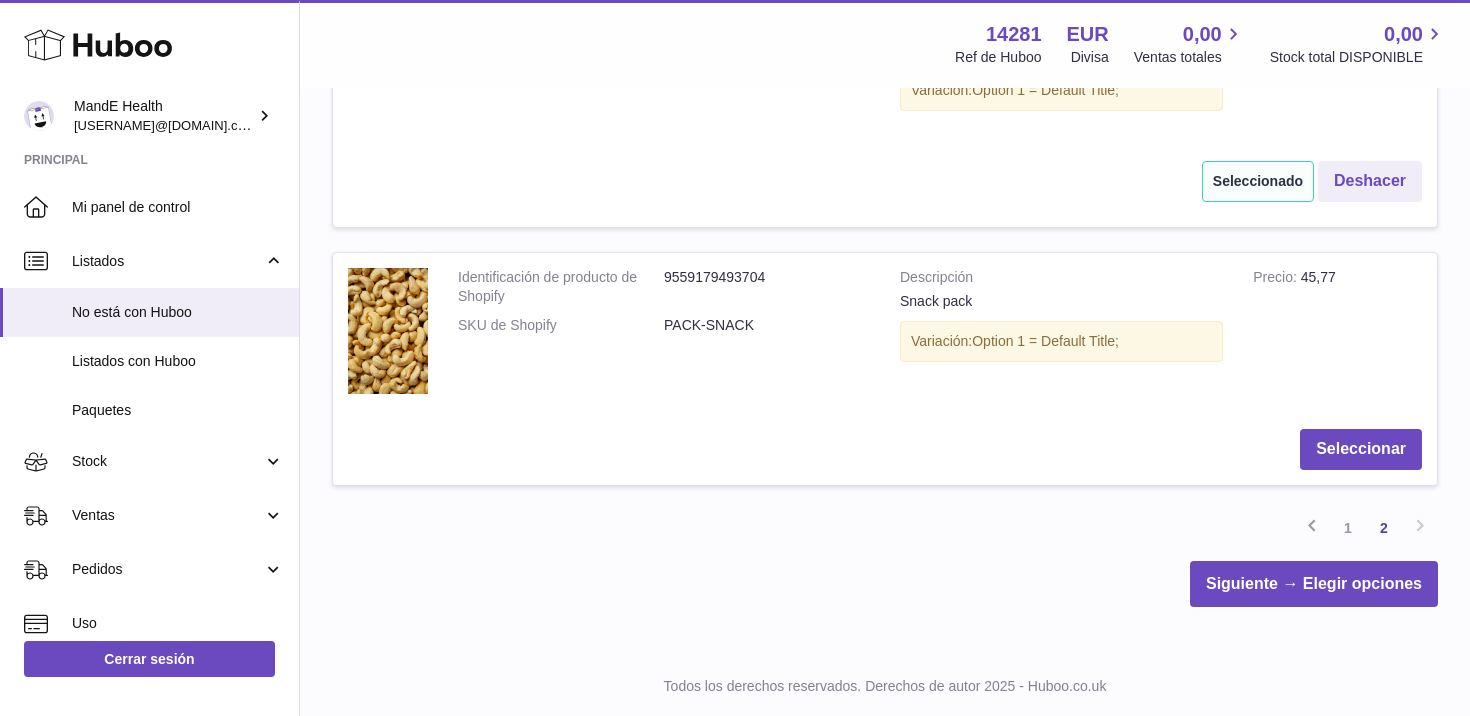 scroll, scrollTop: 540, scrollLeft: 0, axis: vertical 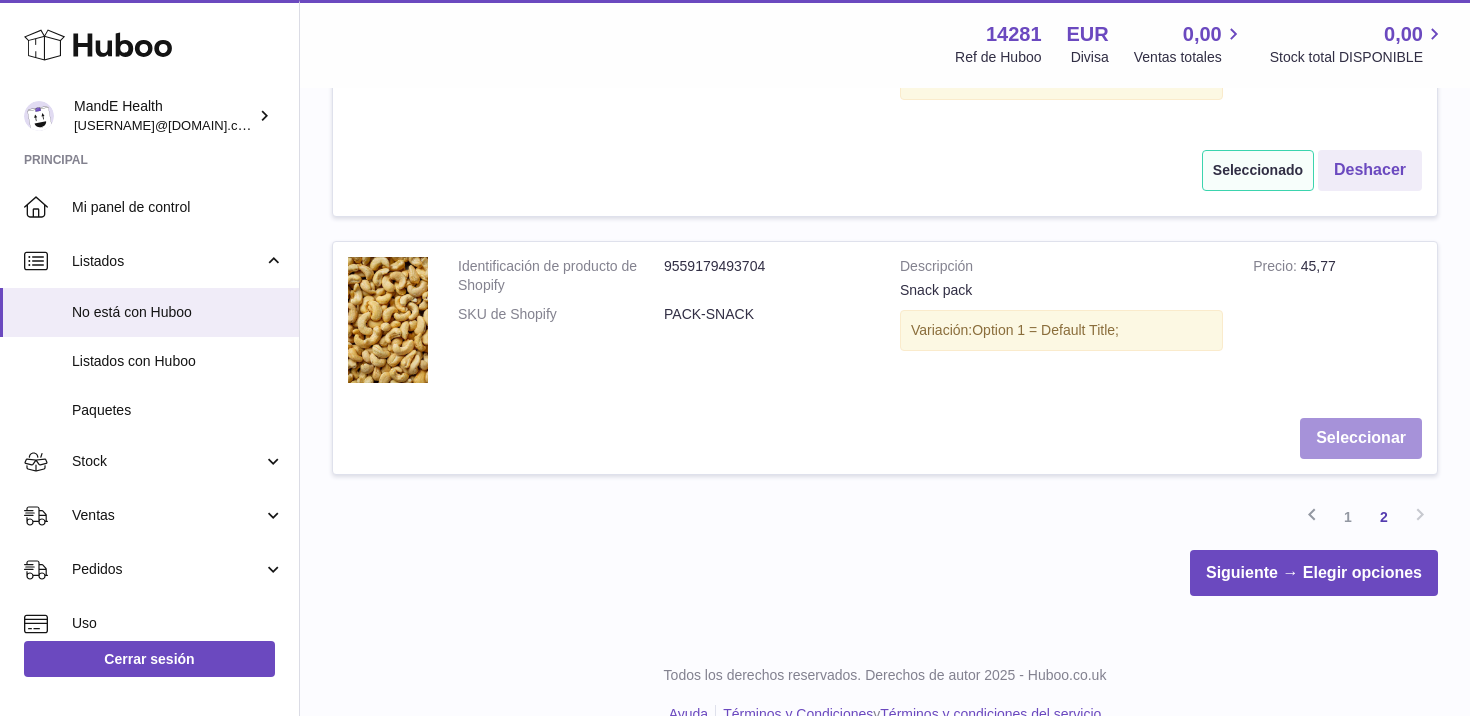 click on "Seleccionar" at bounding box center [1361, 438] 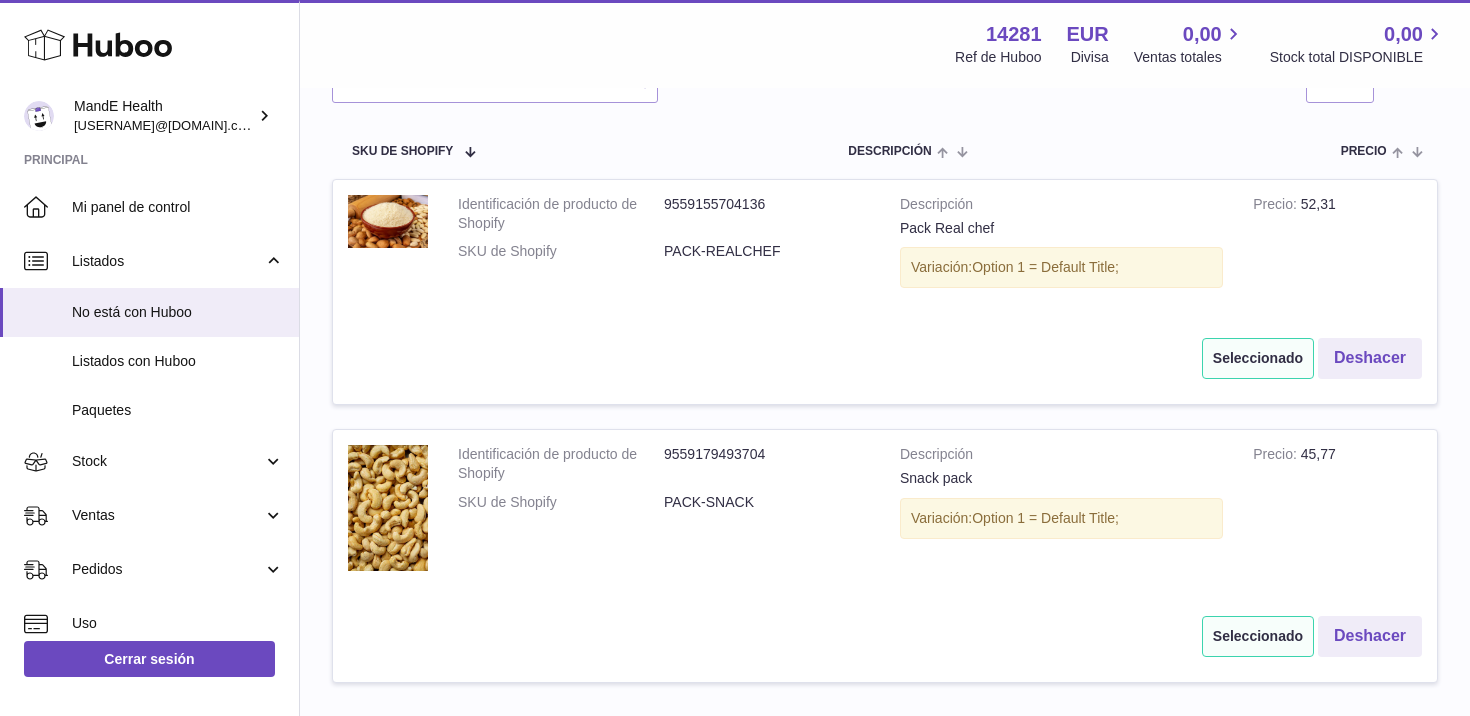 scroll, scrollTop: 512, scrollLeft: 0, axis: vertical 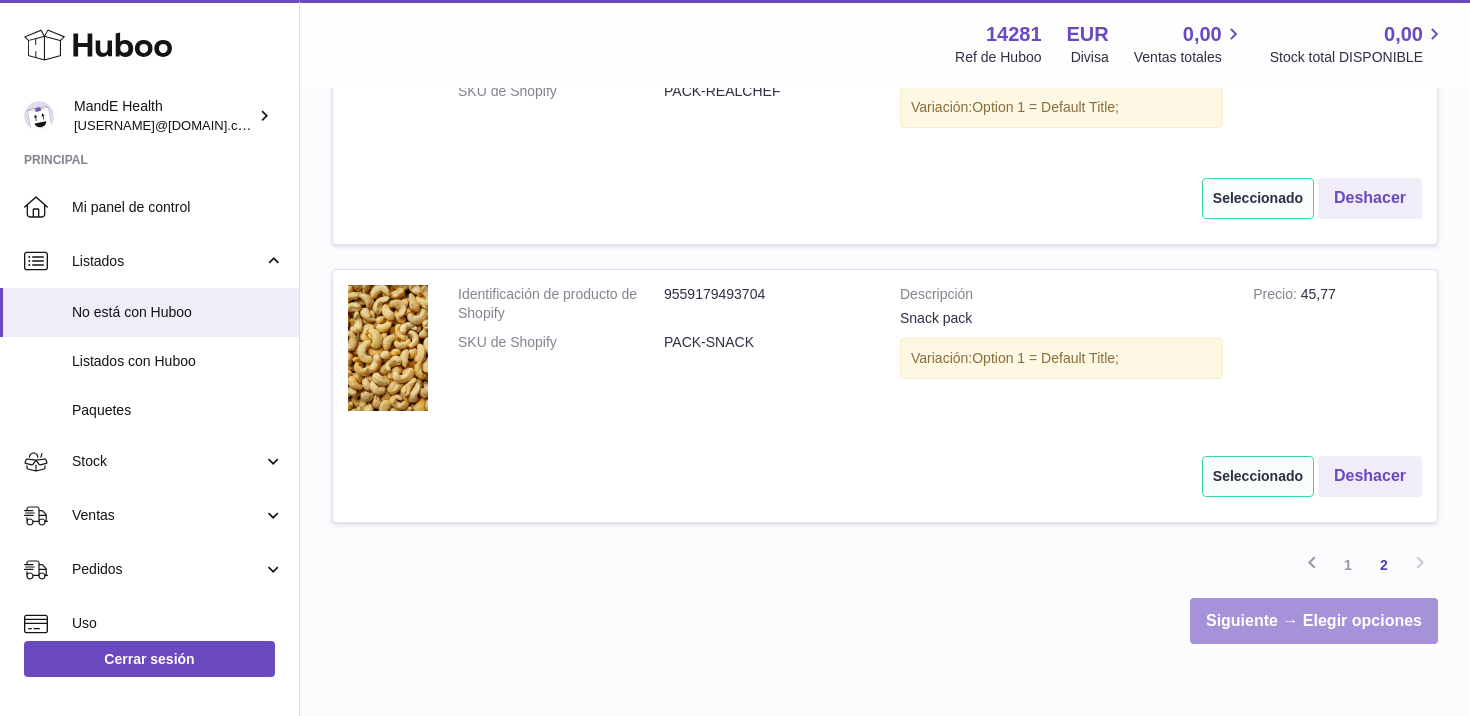 click on "Siguiente → Elegir opciones" at bounding box center [1314, 621] 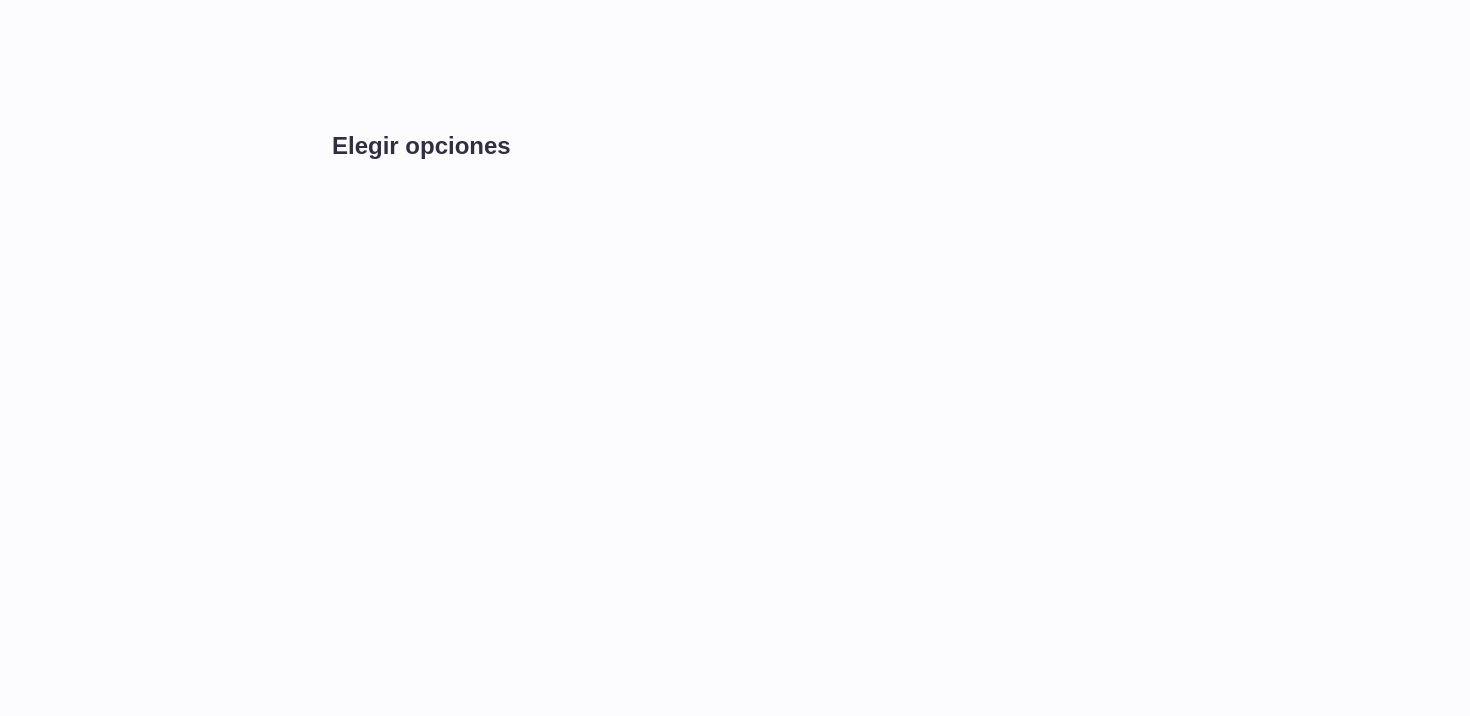 scroll, scrollTop: 0, scrollLeft: 0, axis: both 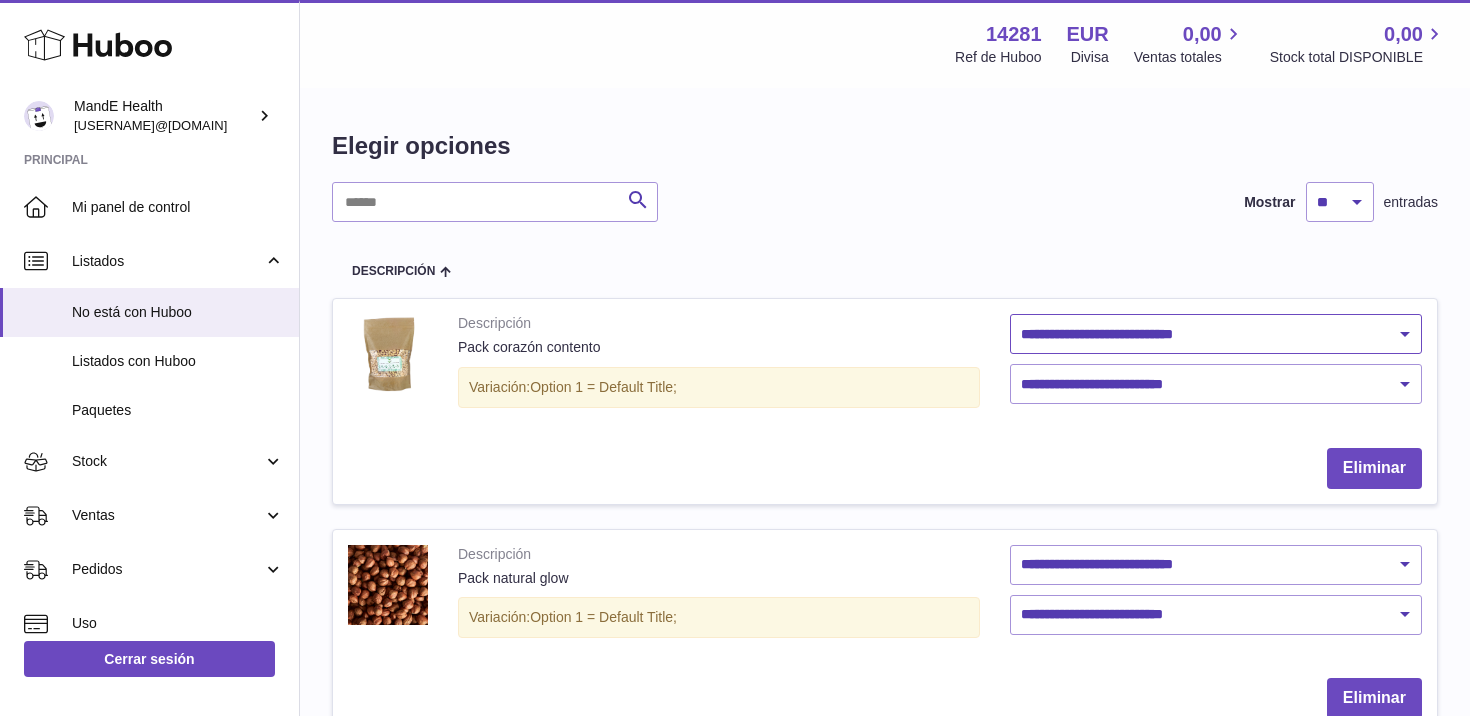click on "**********" at bounding box center (1216, 334) 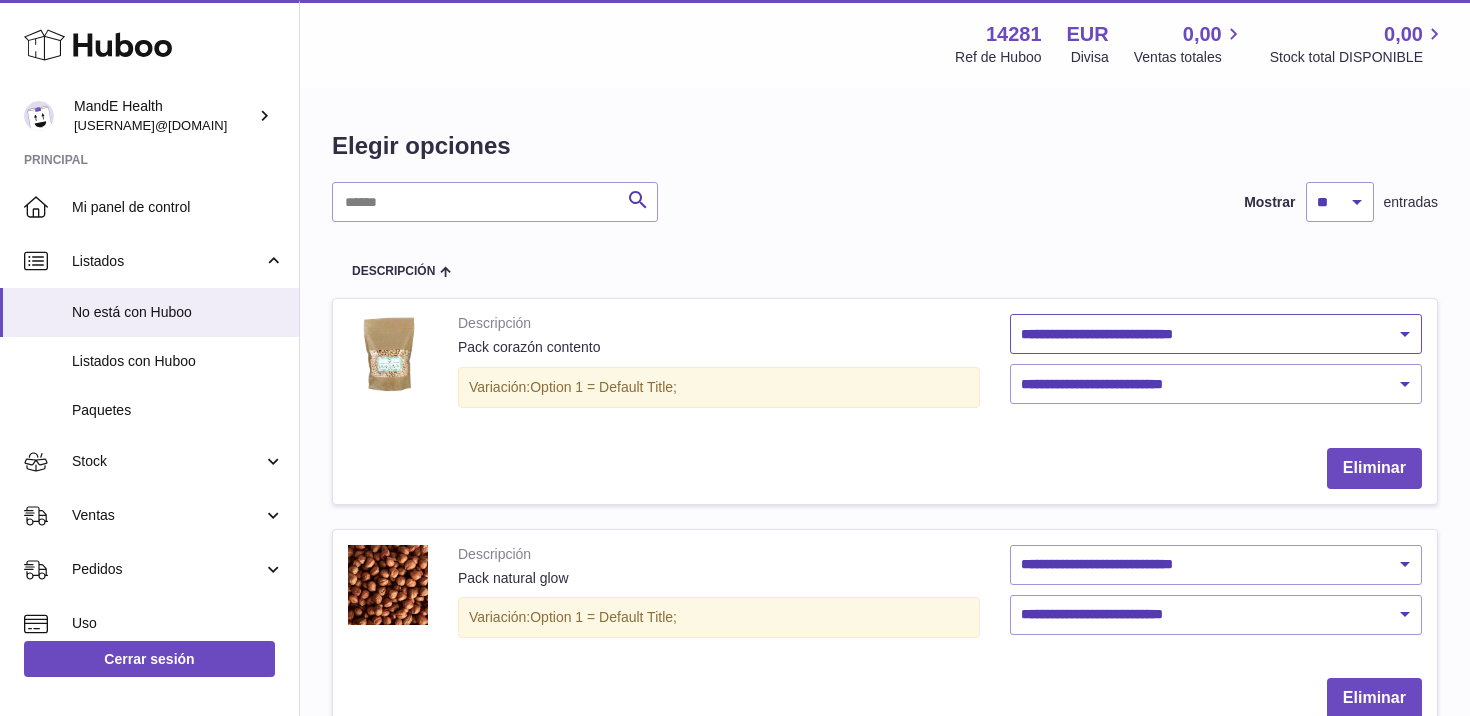 select on "********" 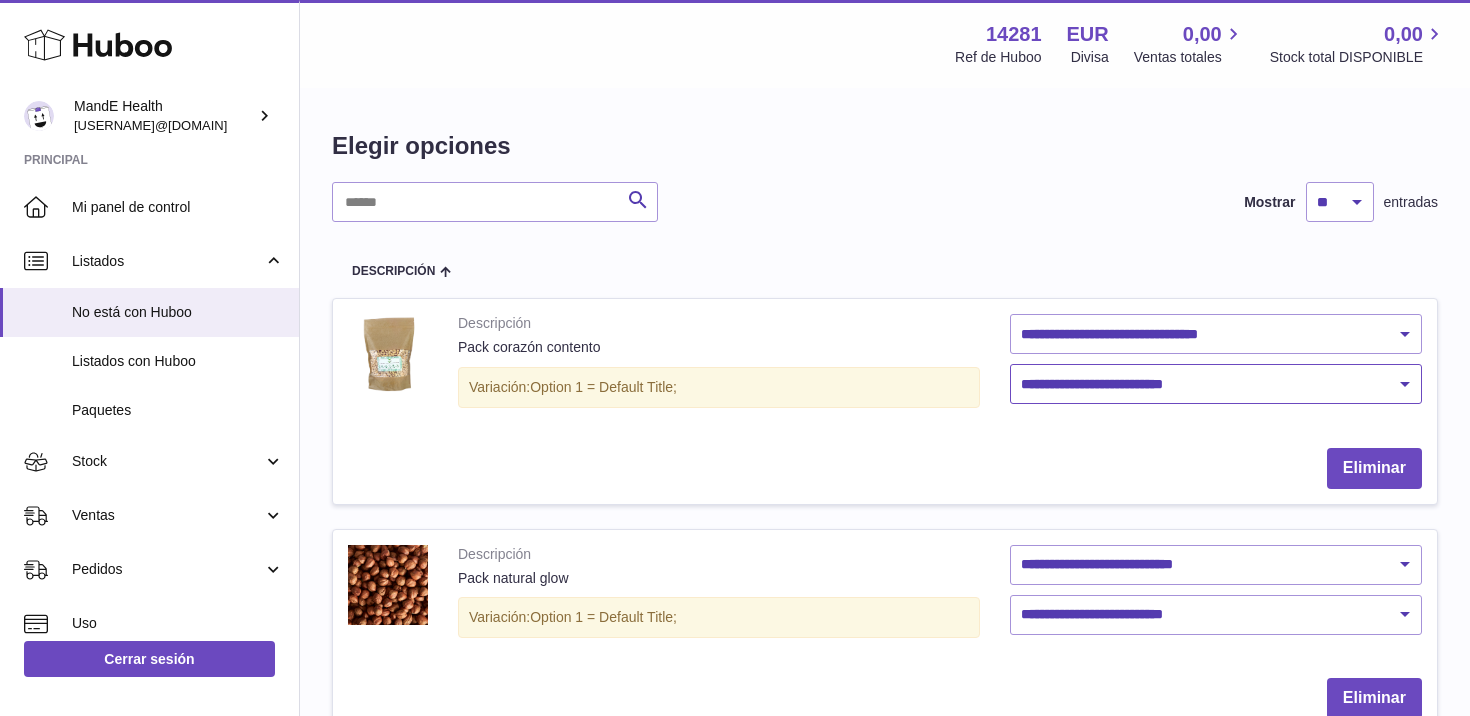 click on "**********" at bounding box center [1216, 384] 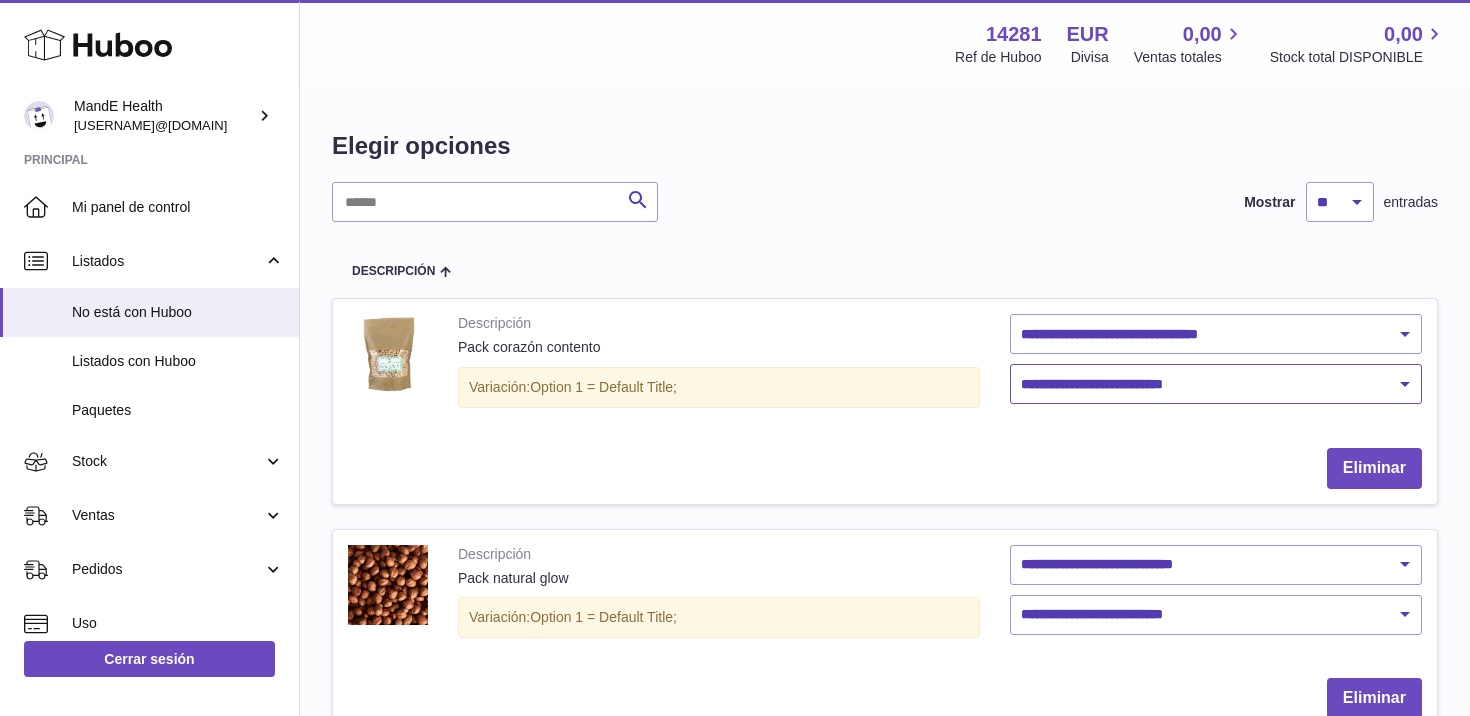 select on "****" 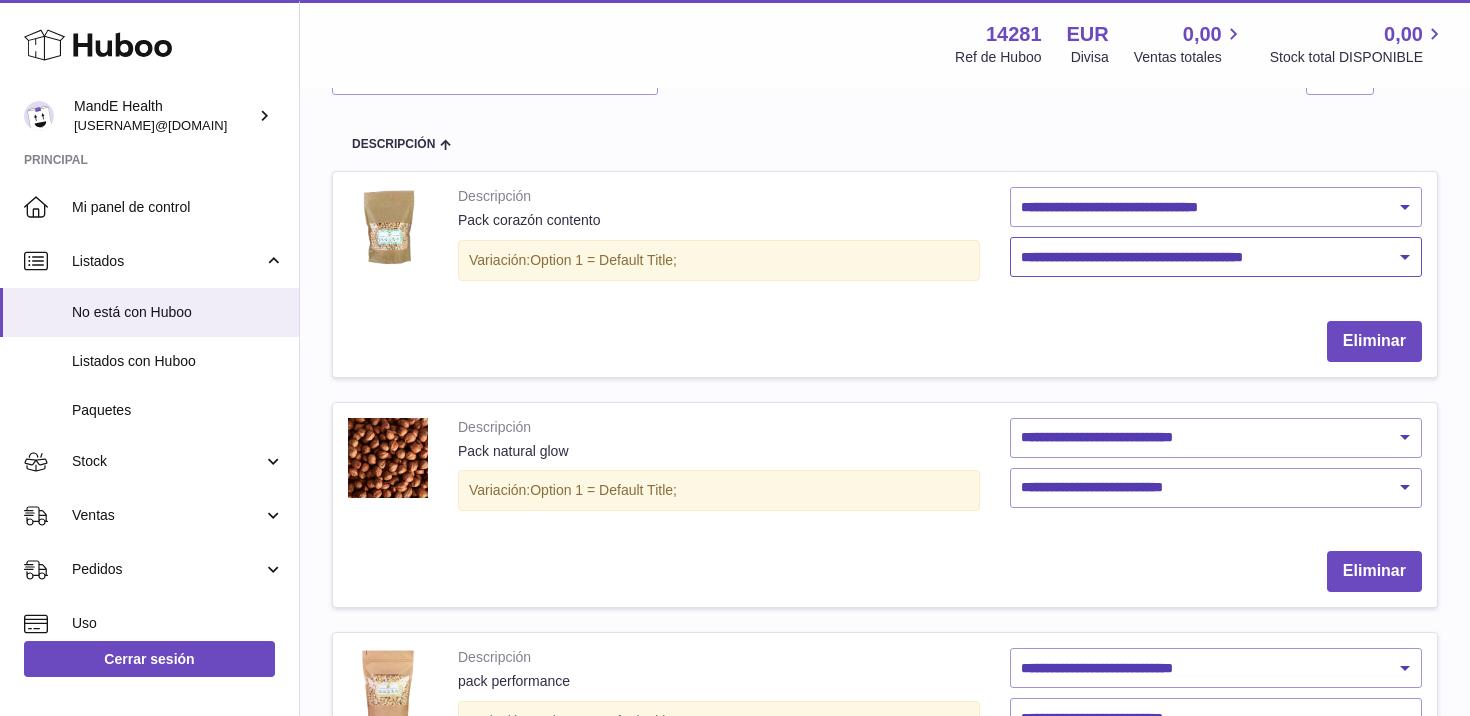 scroll, scrollTop: 128, scrollLeft: 0, axis: vertical 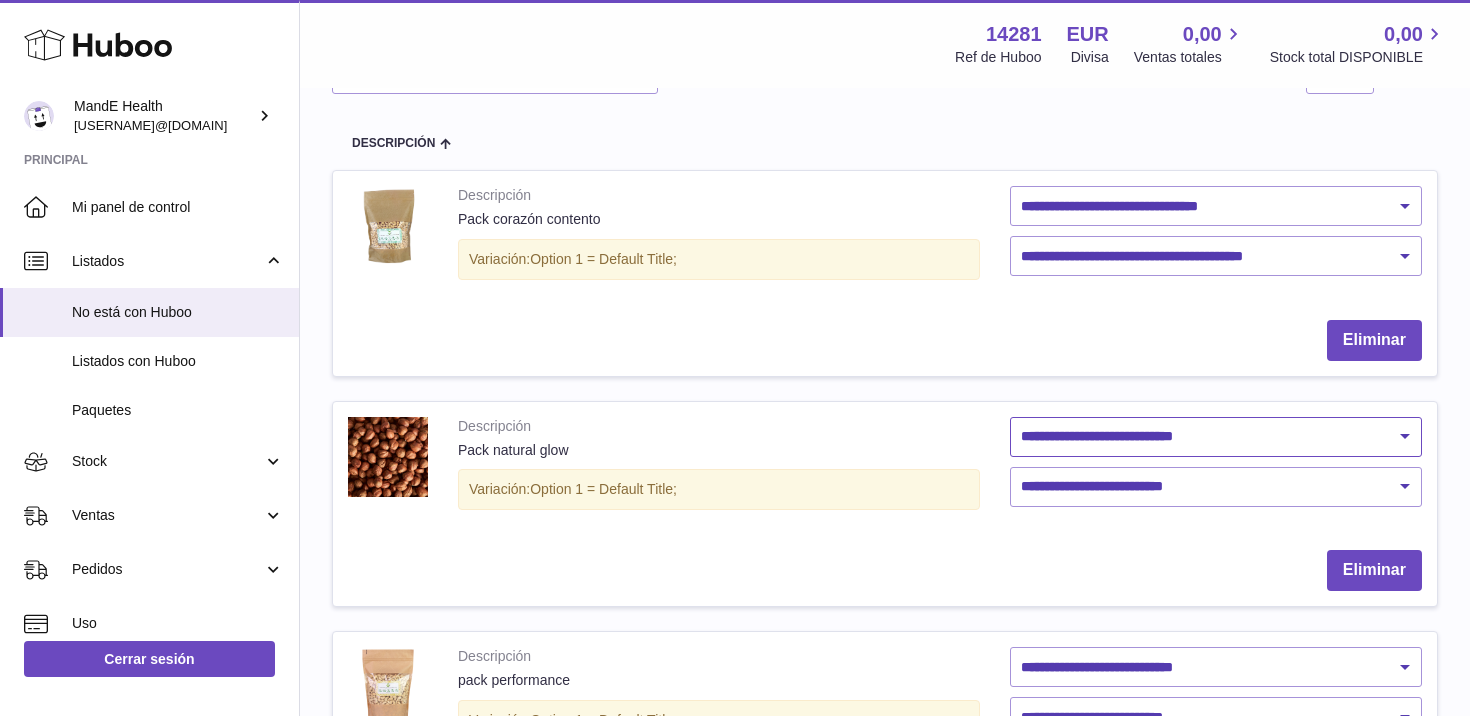 click on "**********" at bounding box center [1216, 437] 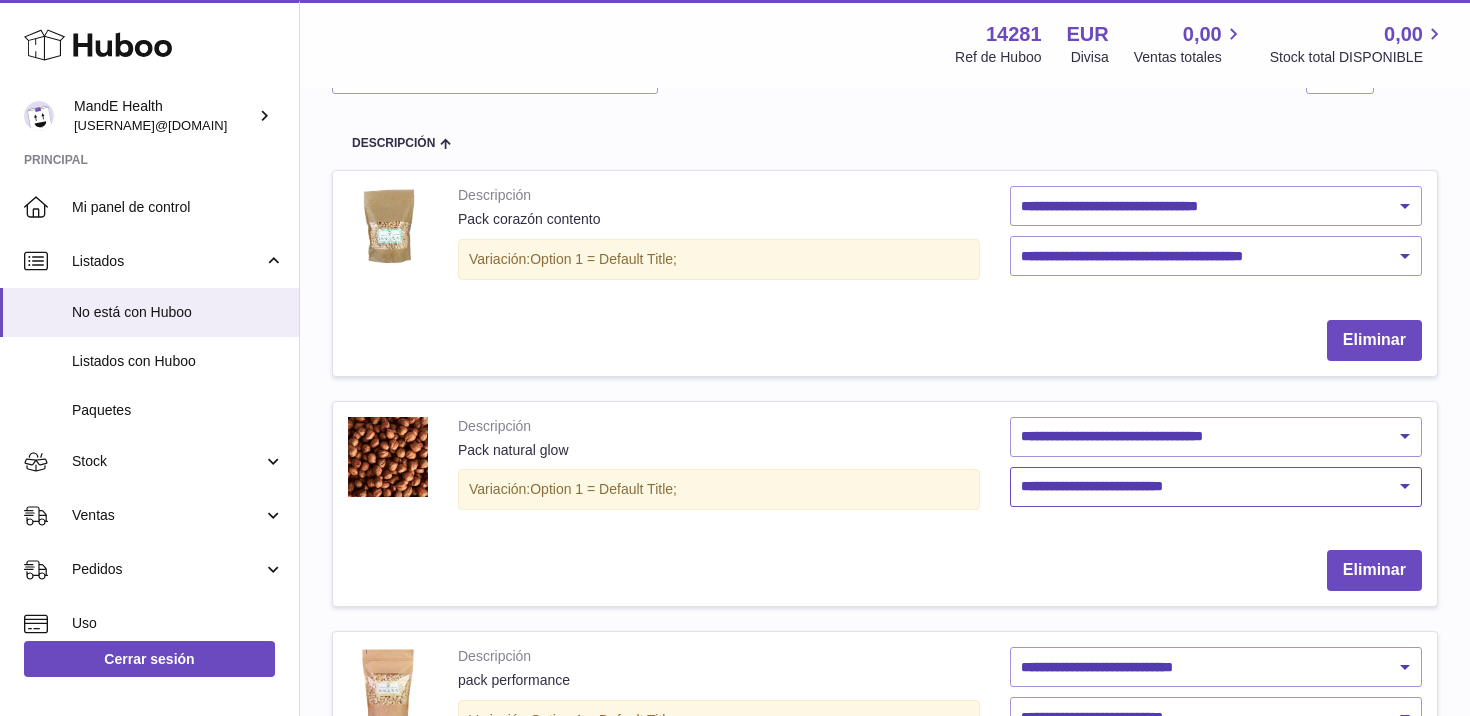 click on "**********" at bounding box center (1216, 487) 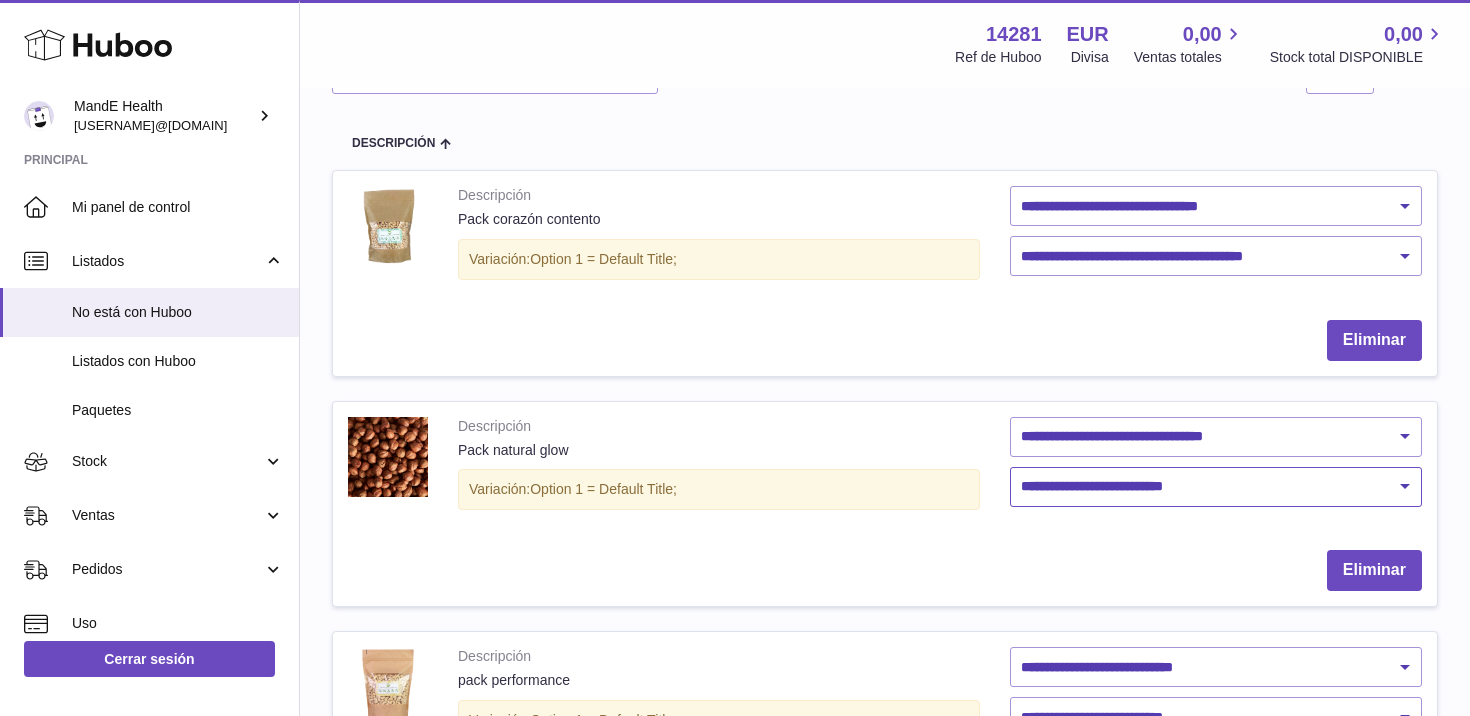 select on "****" 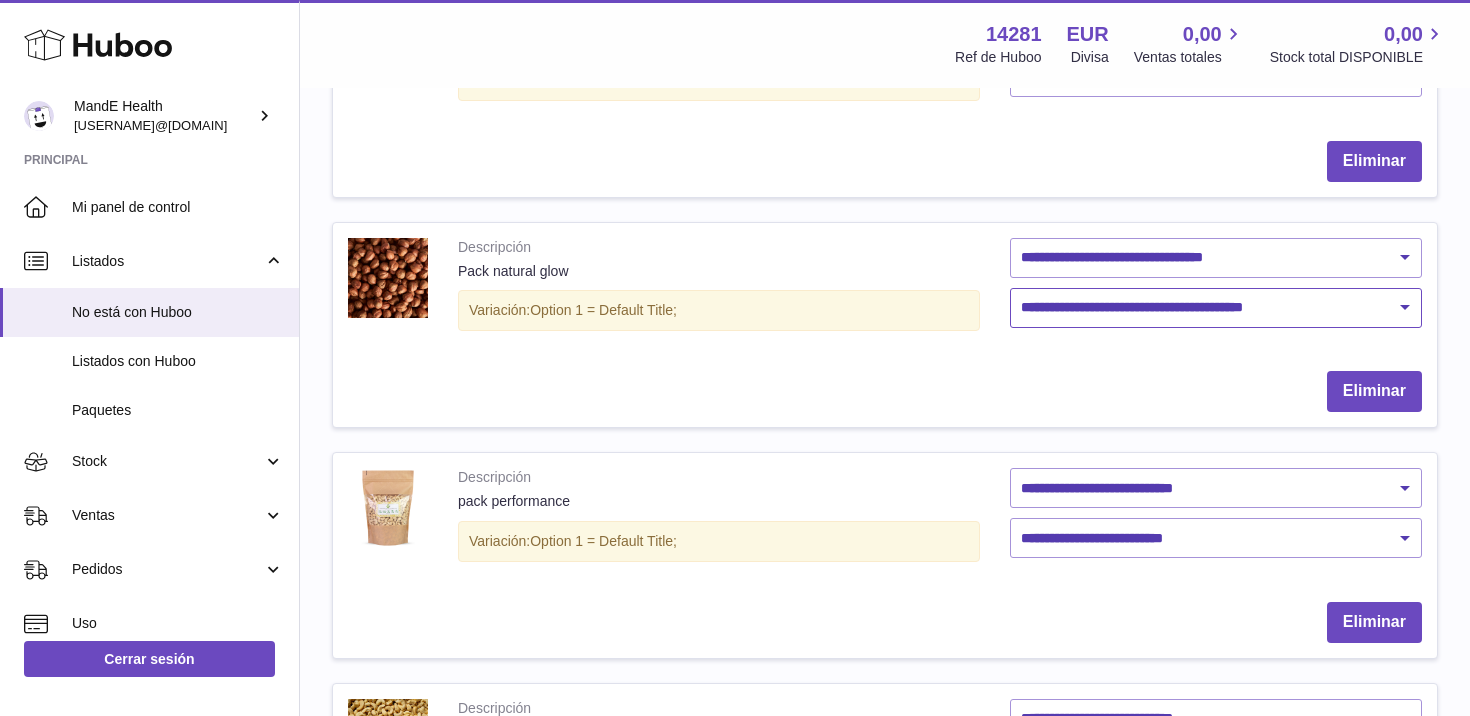 scroll, scrollTop: 371, scrollLeft: 0, axis: vertical 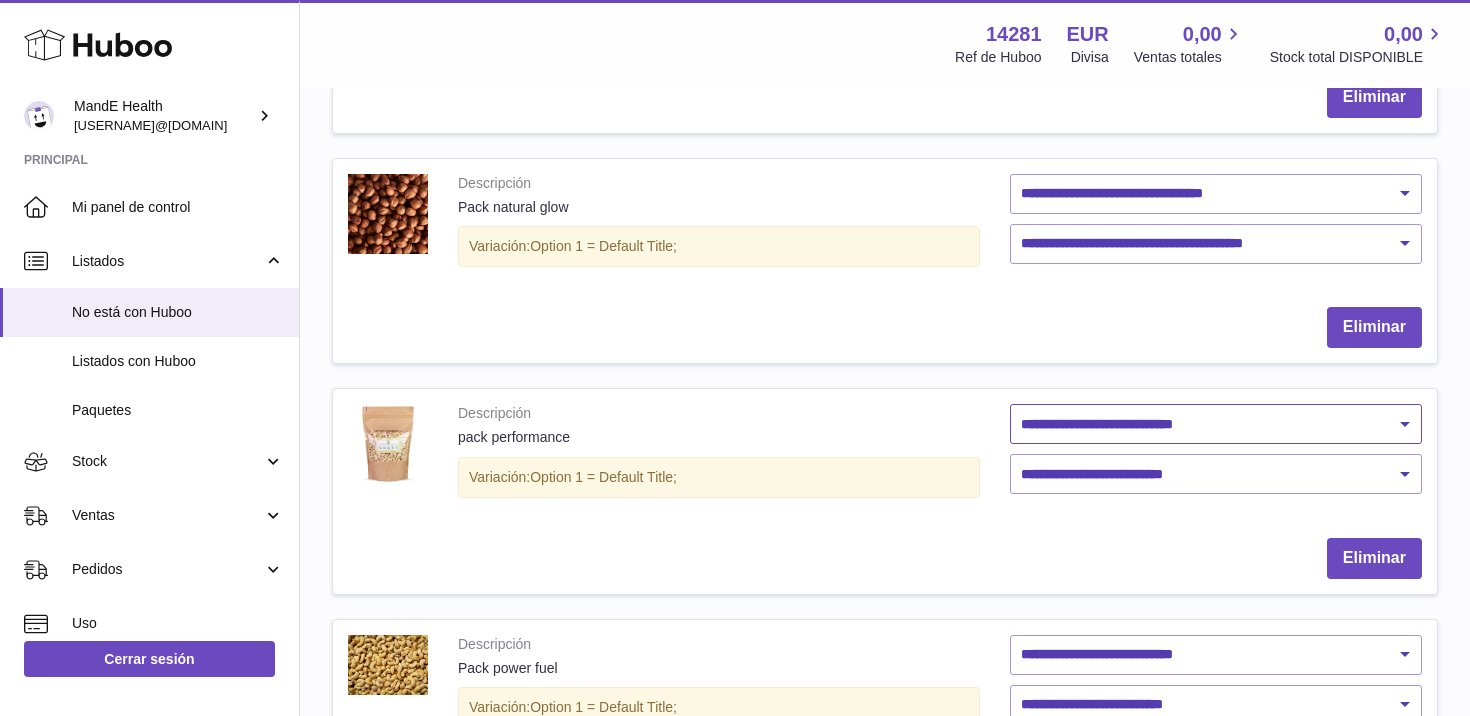click on "**********" at bounding box center (1216, 424) 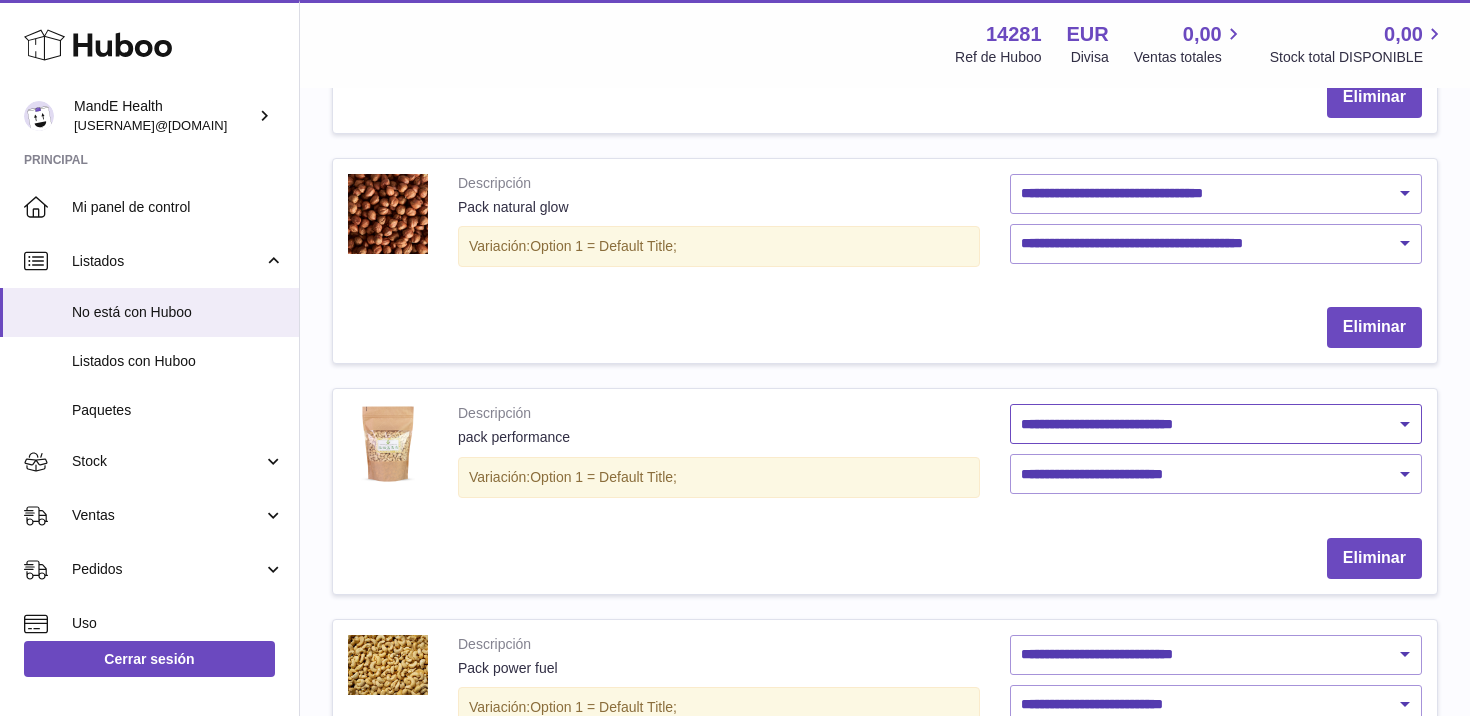 select on "********" 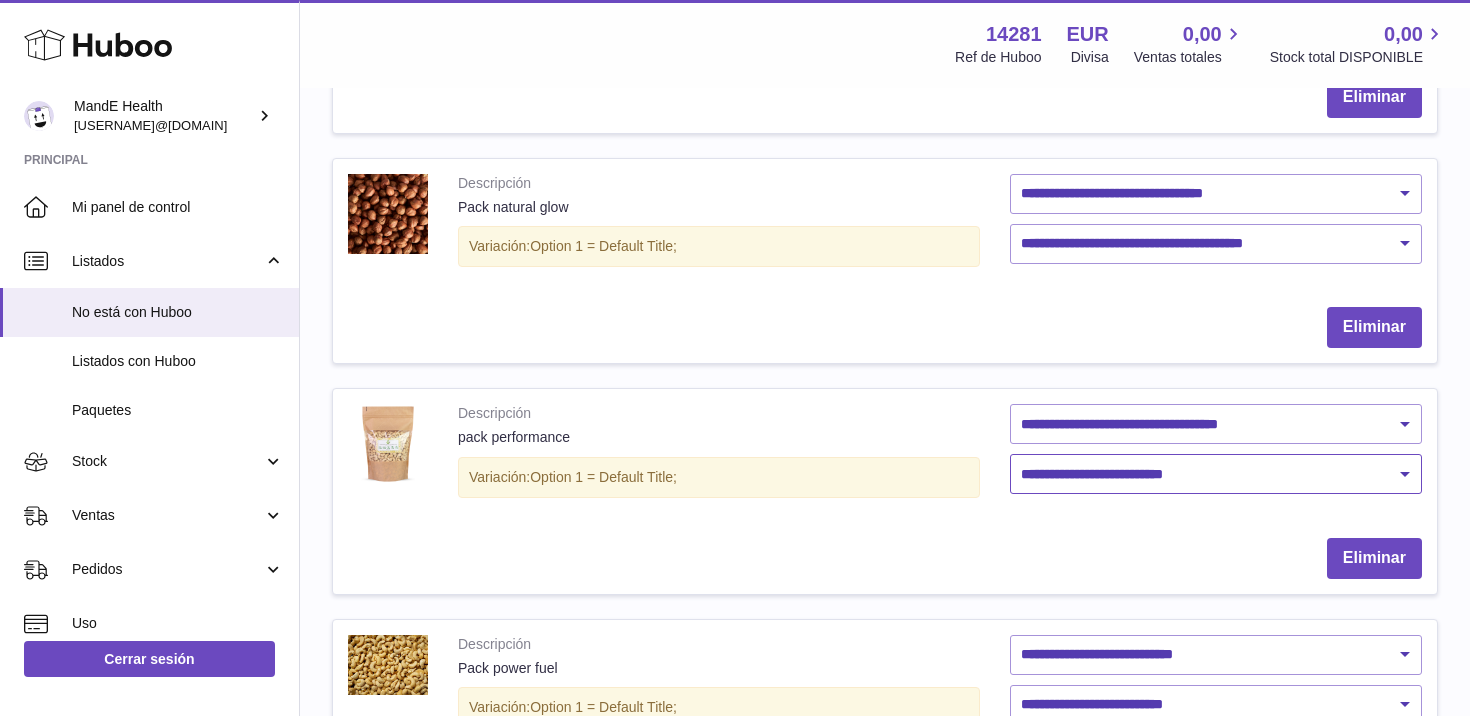 click on "**********" at bounding box center (1216, 474) 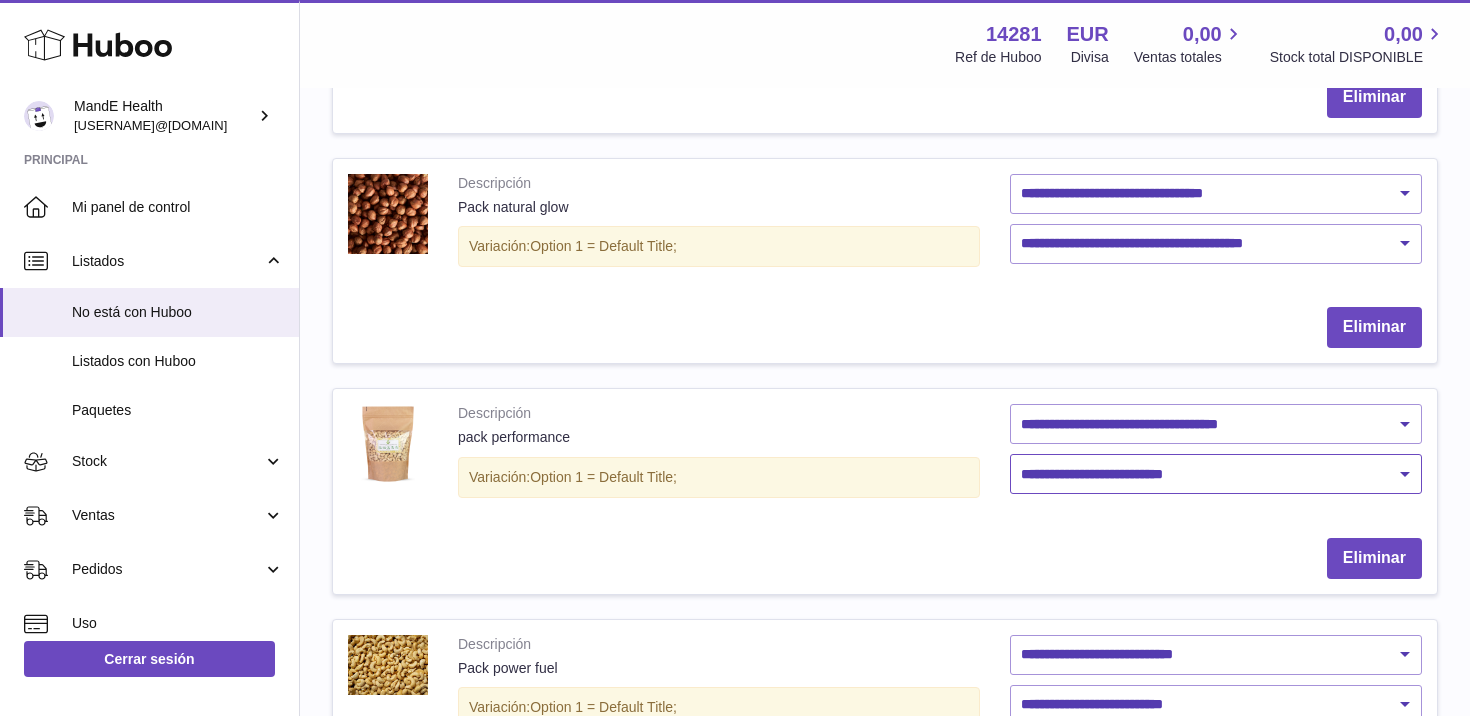 select on "****" 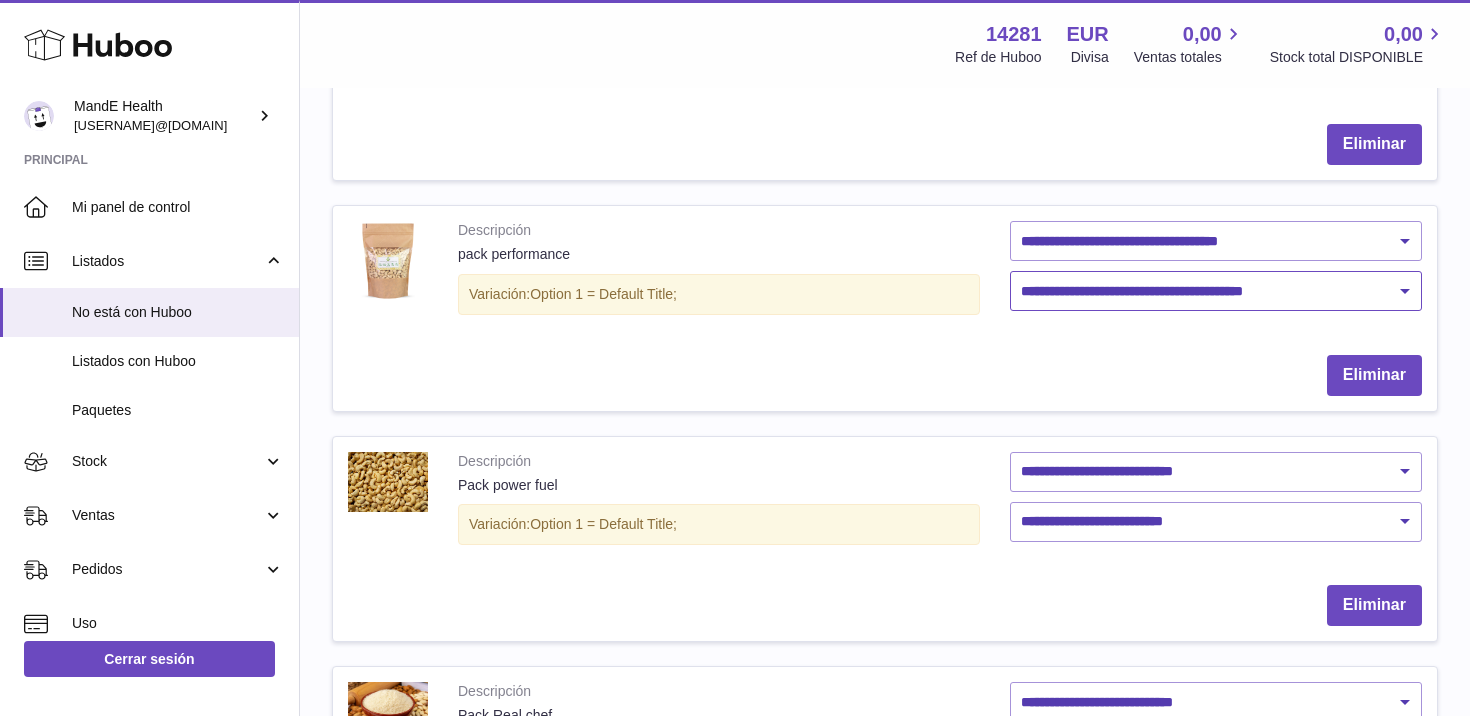 scroll, scrollTop: 595, scrollLeft: 0, axis: vertical 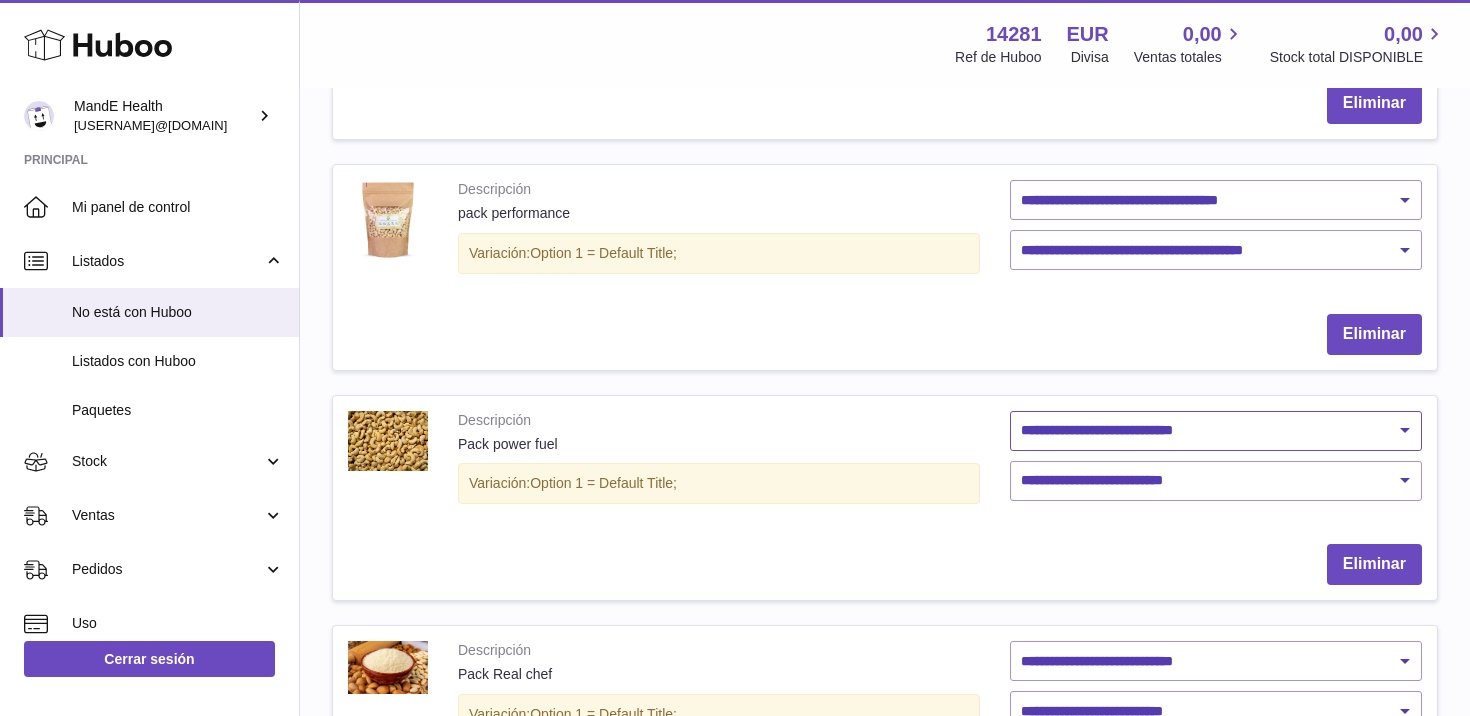 click on "**********" at bounding box center [1216, 431] 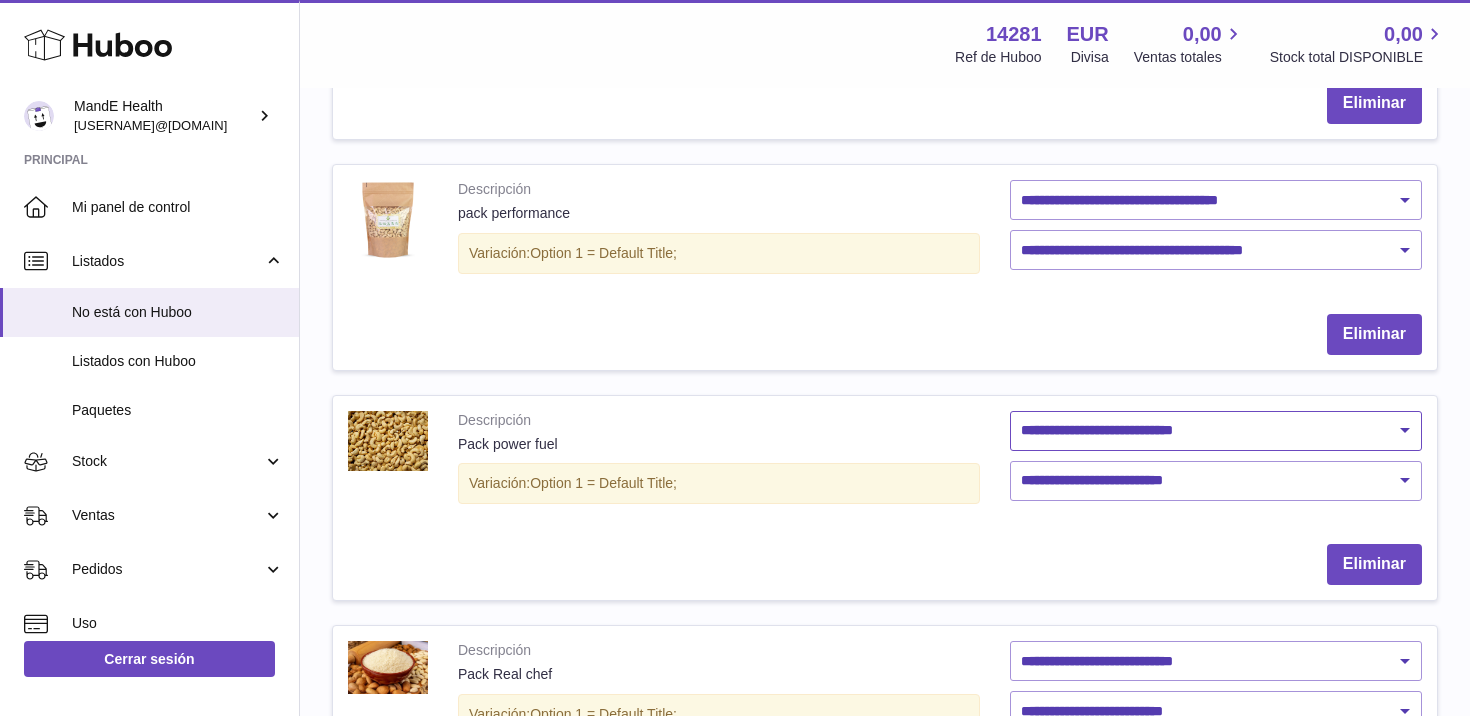 select on "********" 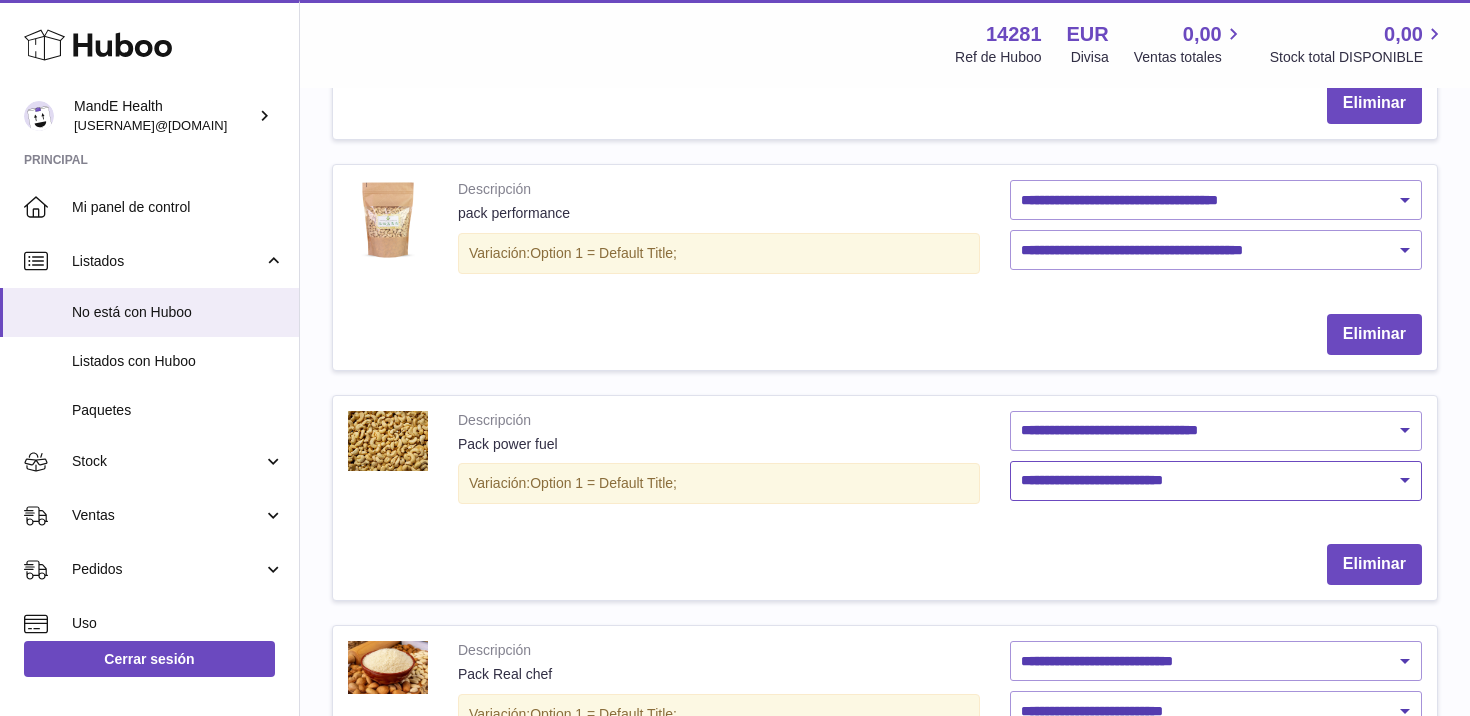click on "**********" at bounding box center (1216, 481) 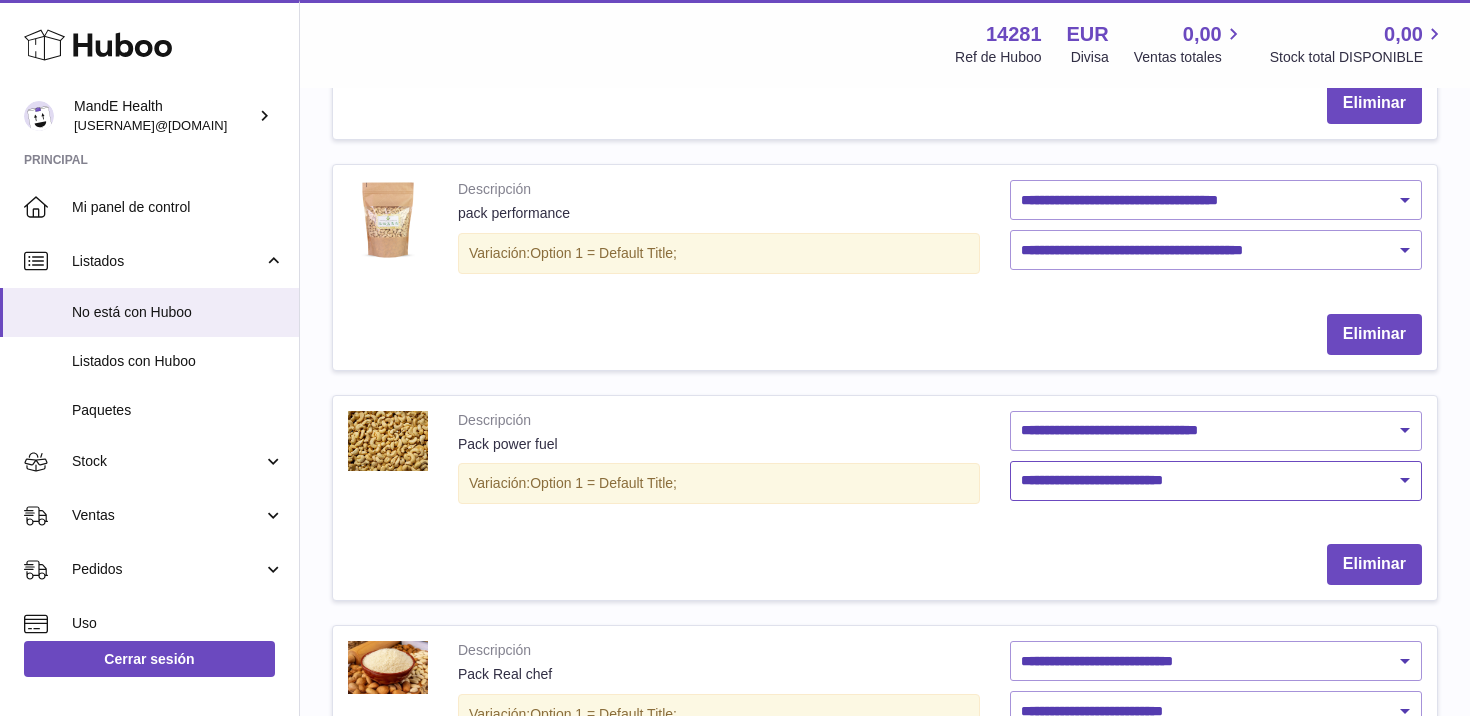 select on "****" 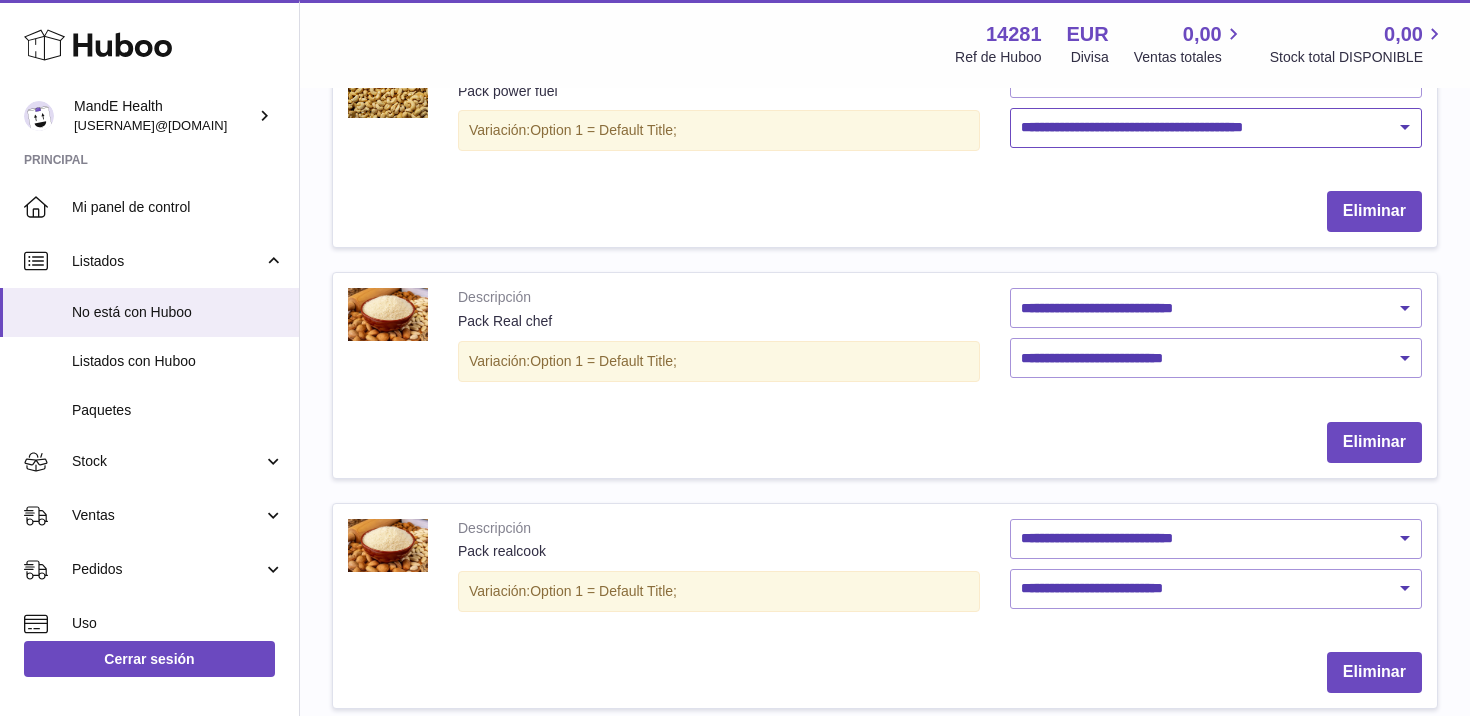 scroll, scrollTop: 951, scrollLeft: 0, axis: vertical 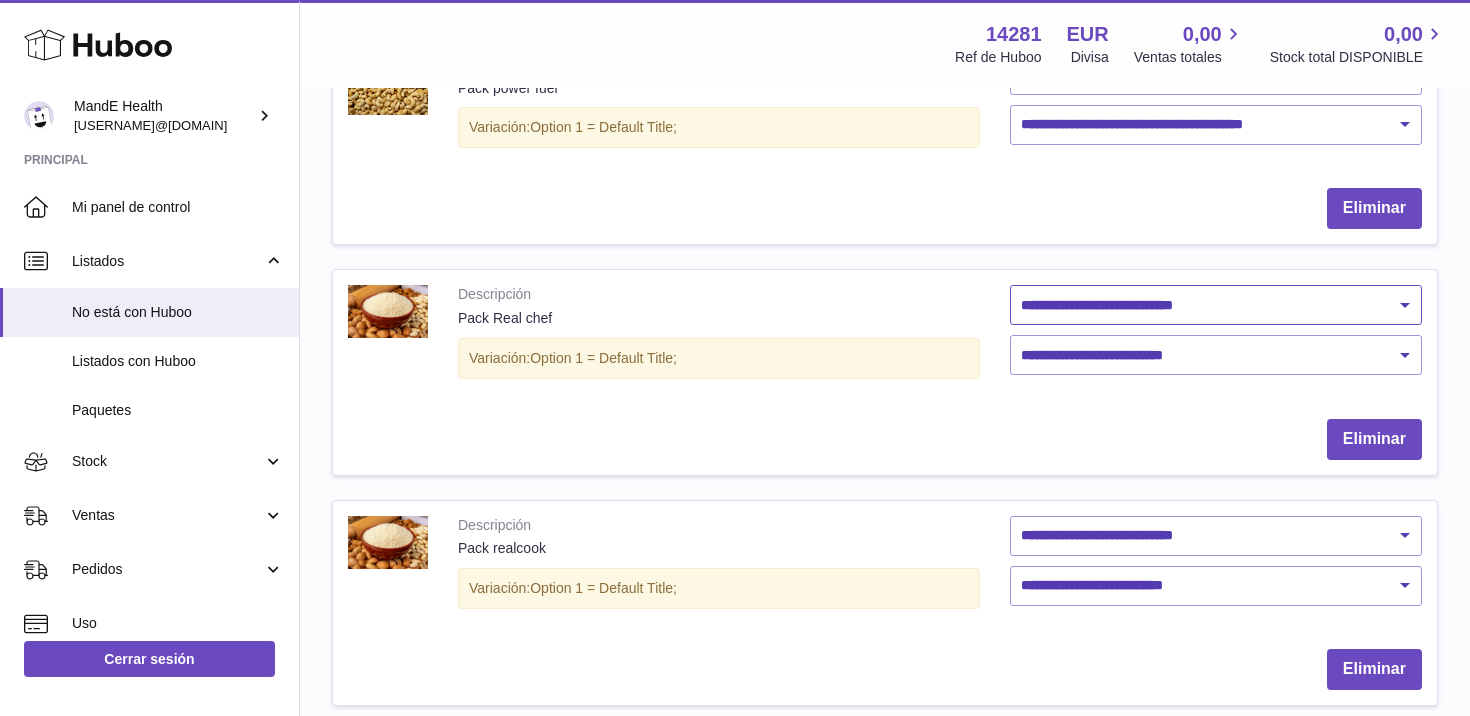 click on "**********" at bounding box center (1216, 305) 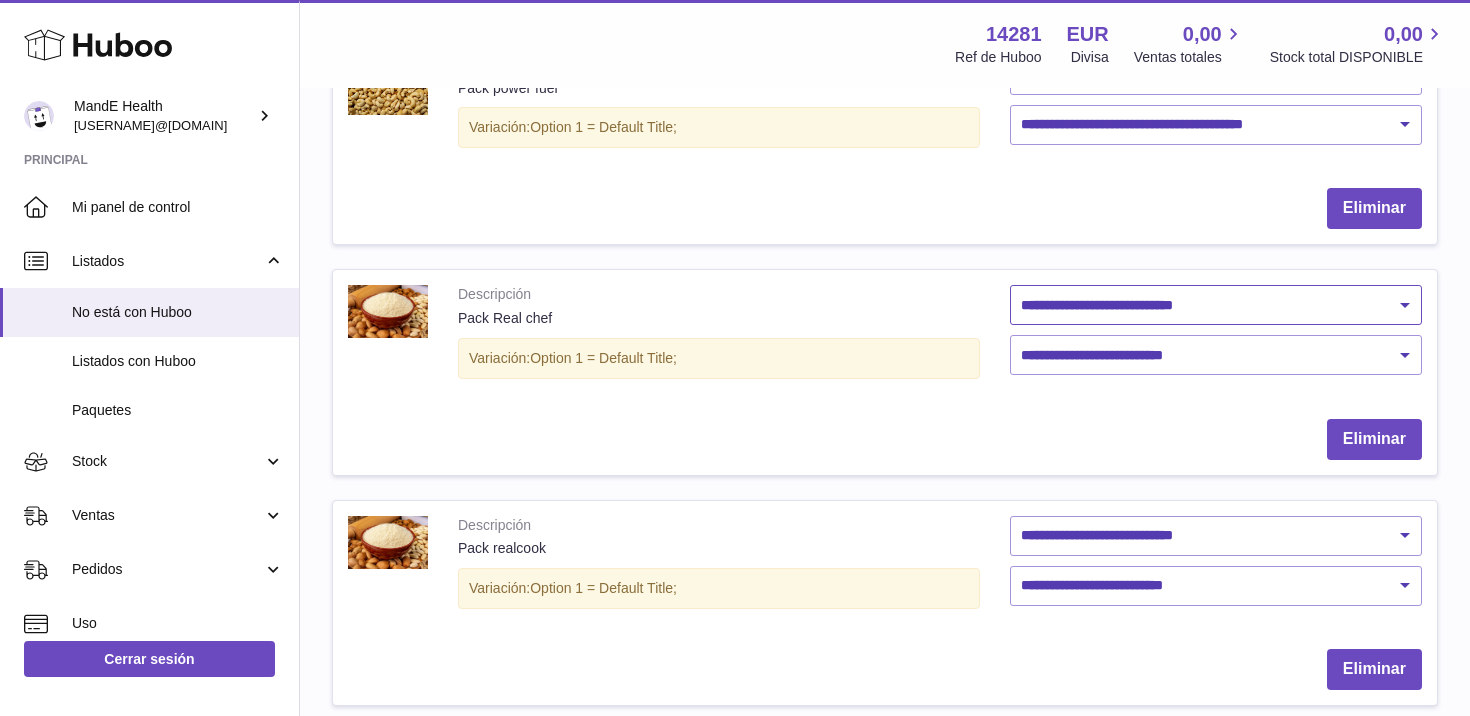 select on "********" 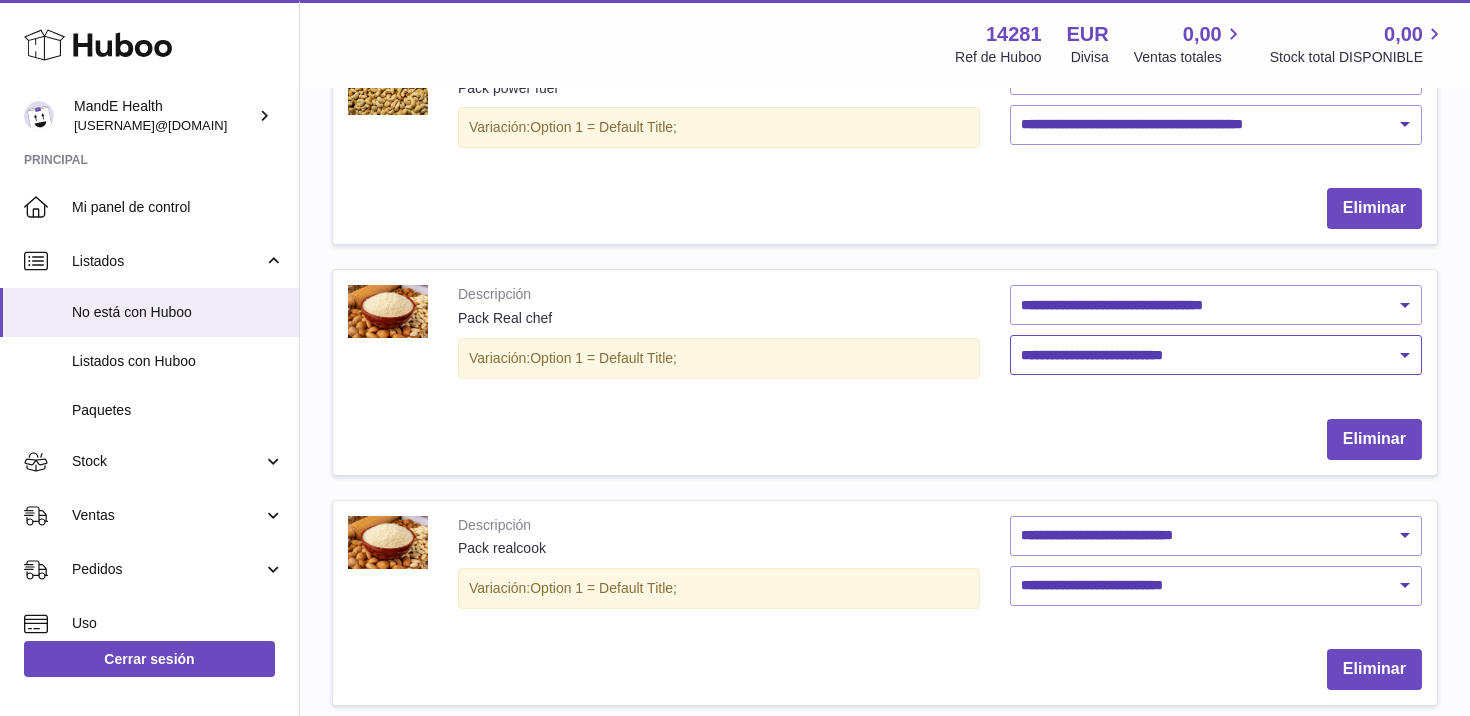 click on "**********" at bounding box center (1216, 355) 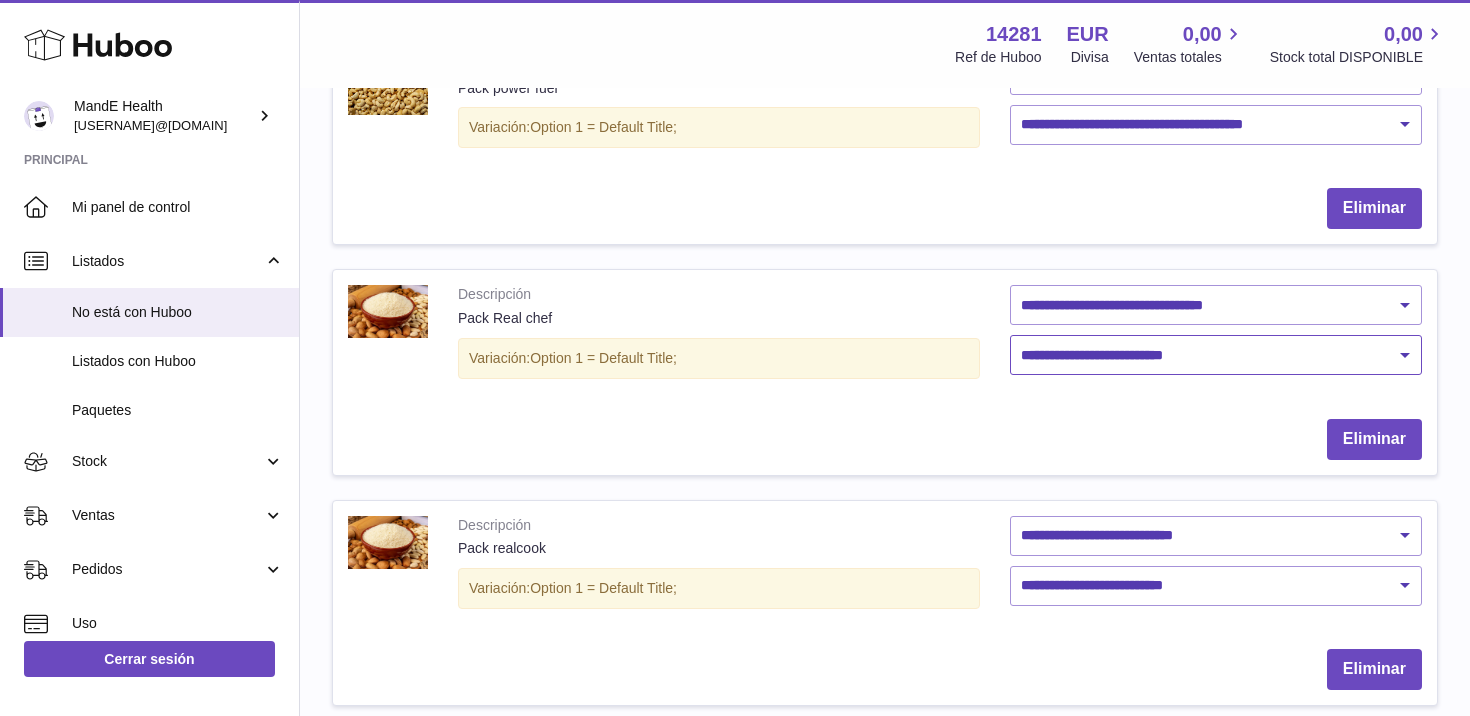 select on "****" 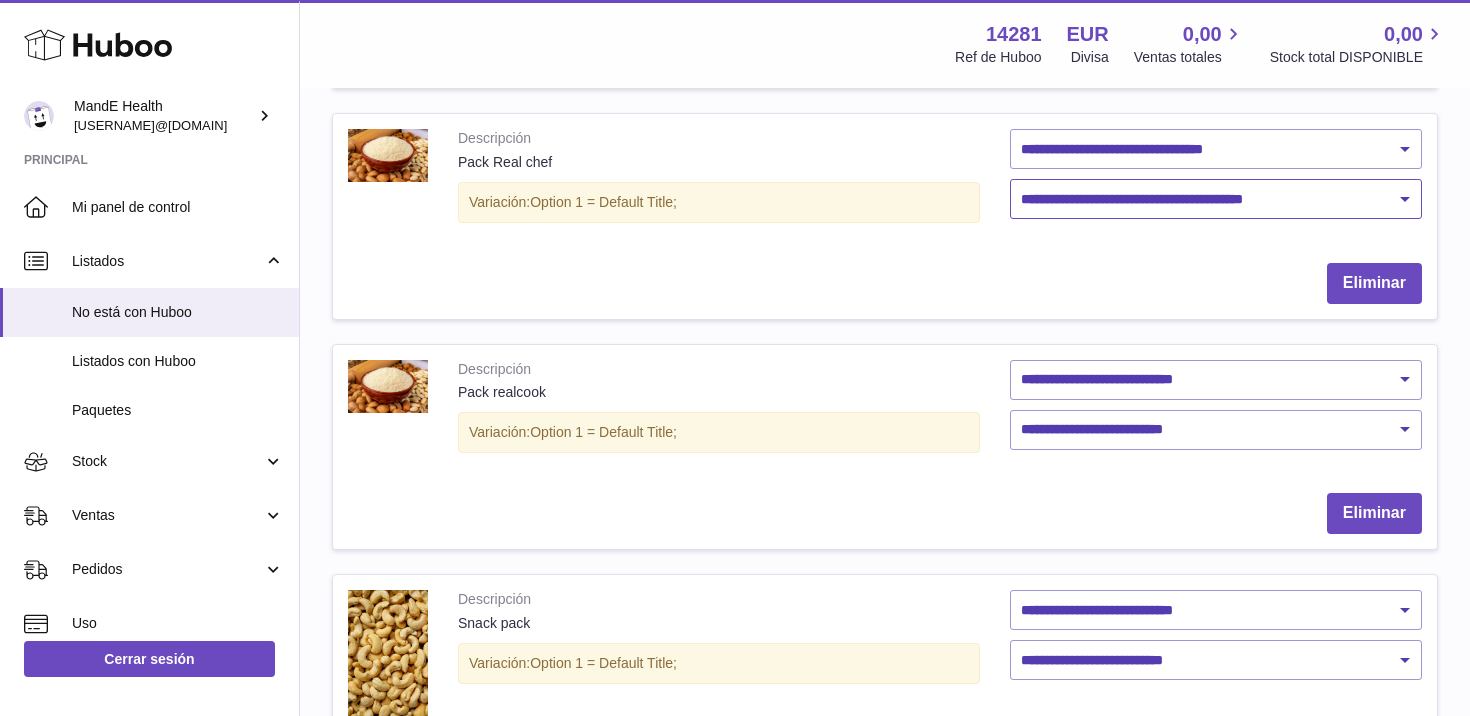 scroll, scrollTop: 1120, scrollLeft: 0, axis: vertical 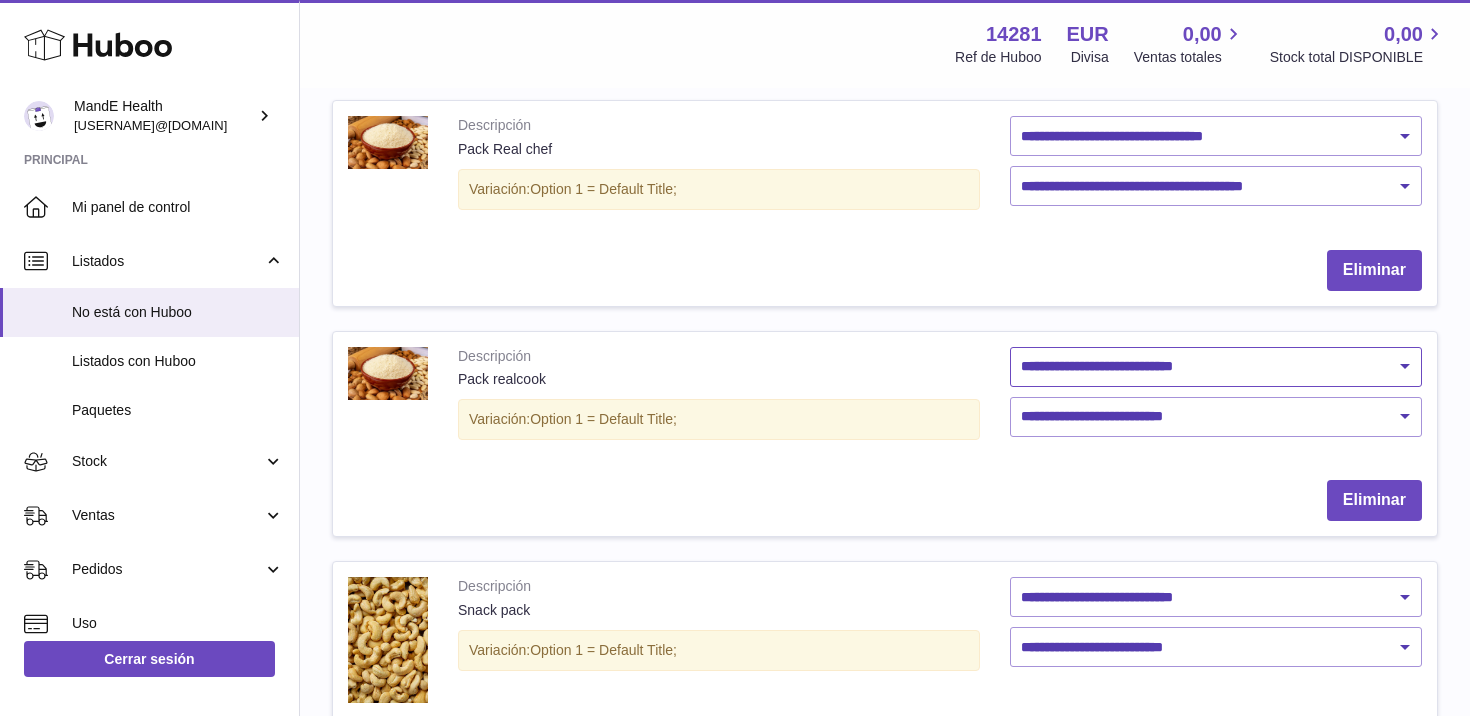 click on "**********" at bounding box center [1216, 367] 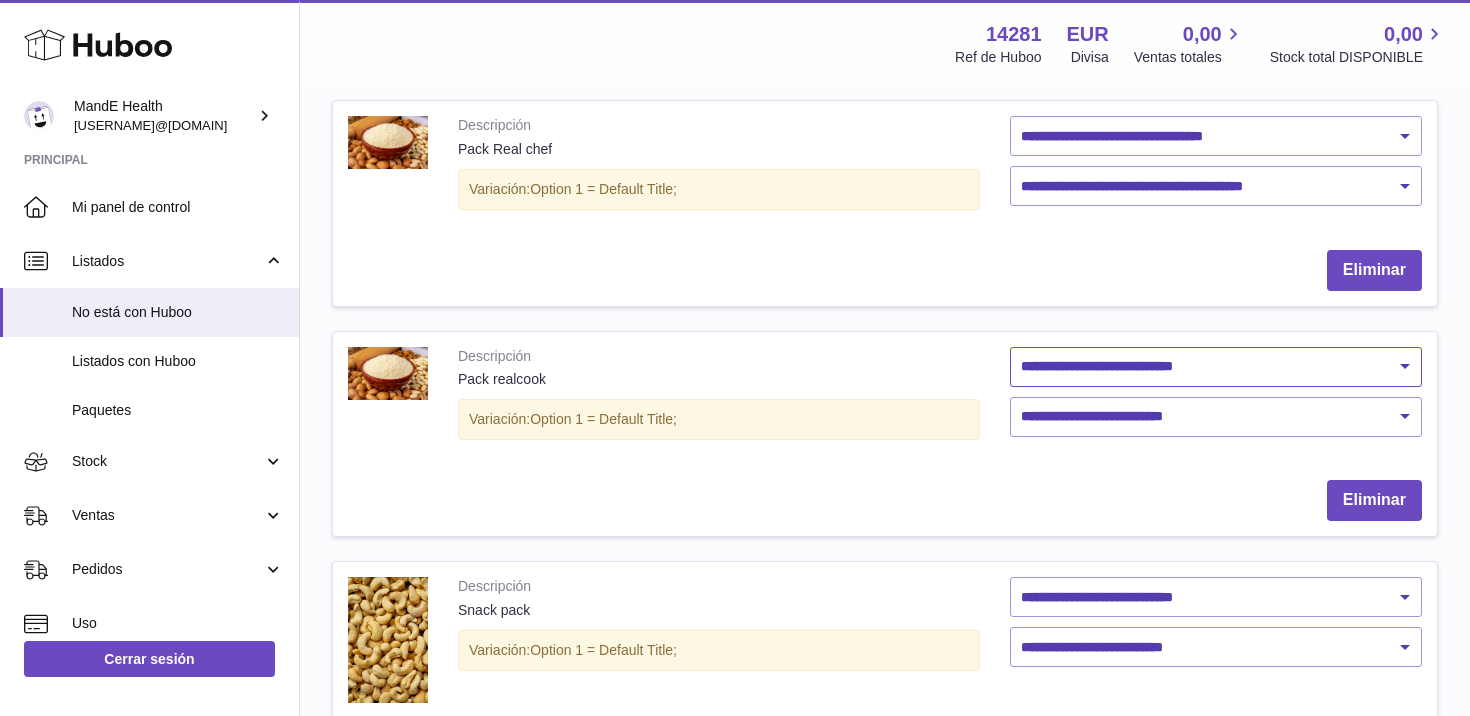 select on "********" 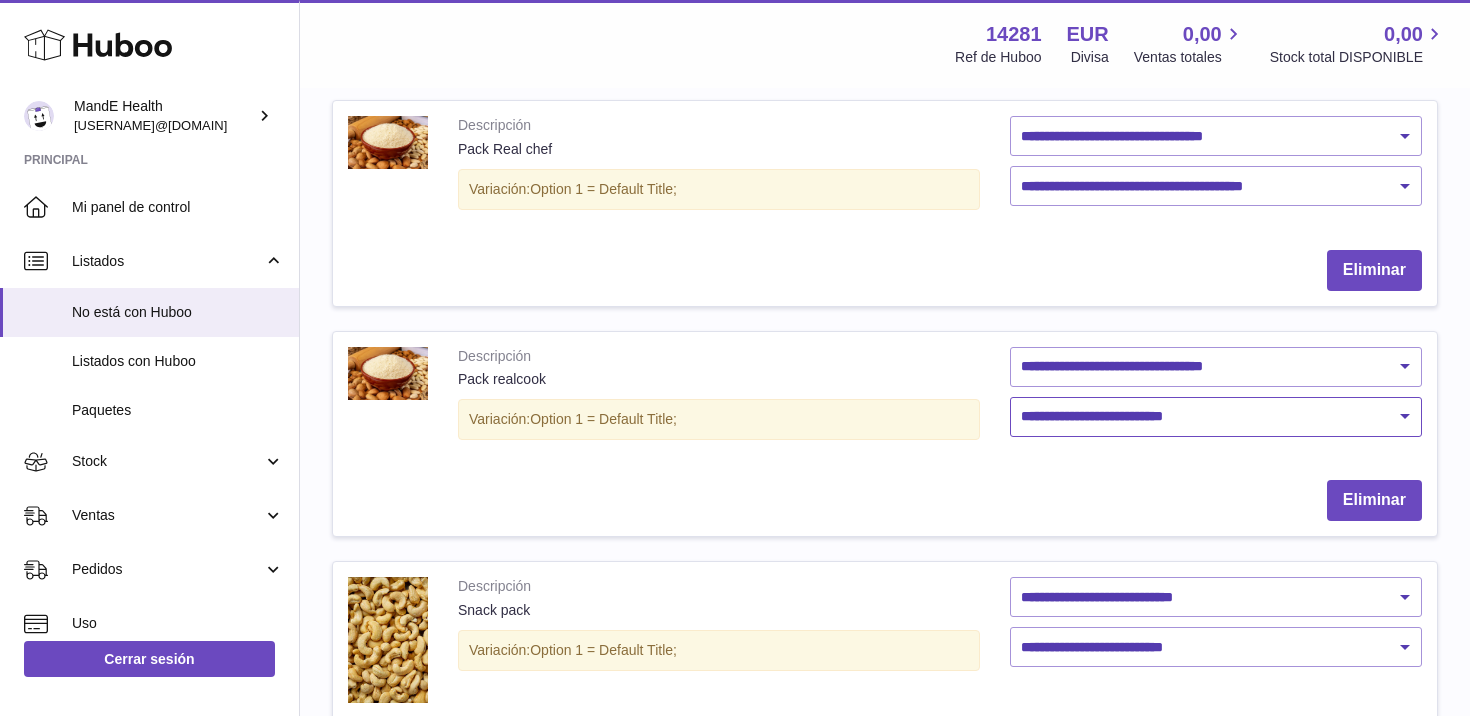 click on "**********" at bounding box center (1216, 417) 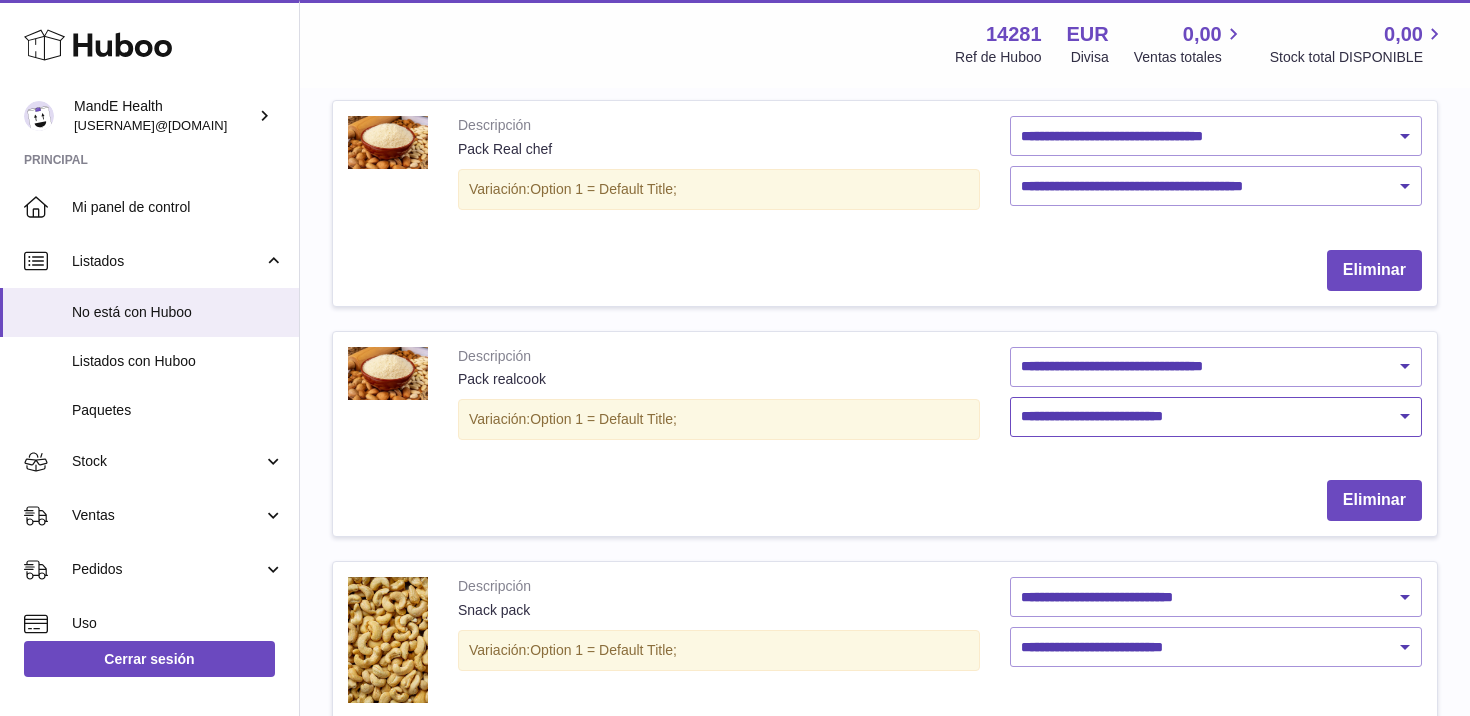 select on "****" 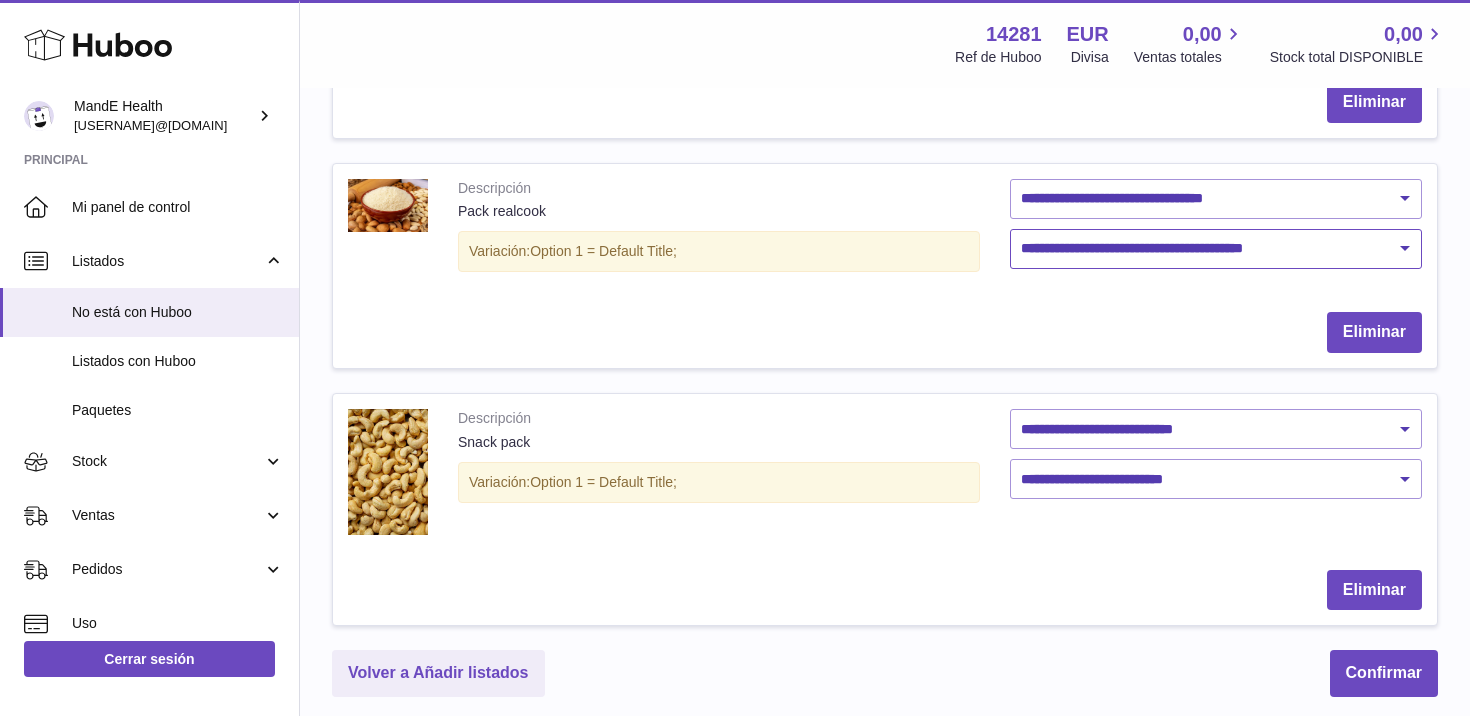 scroll, scrollTop: 1318, scrollLeft: 0, axis: vertical 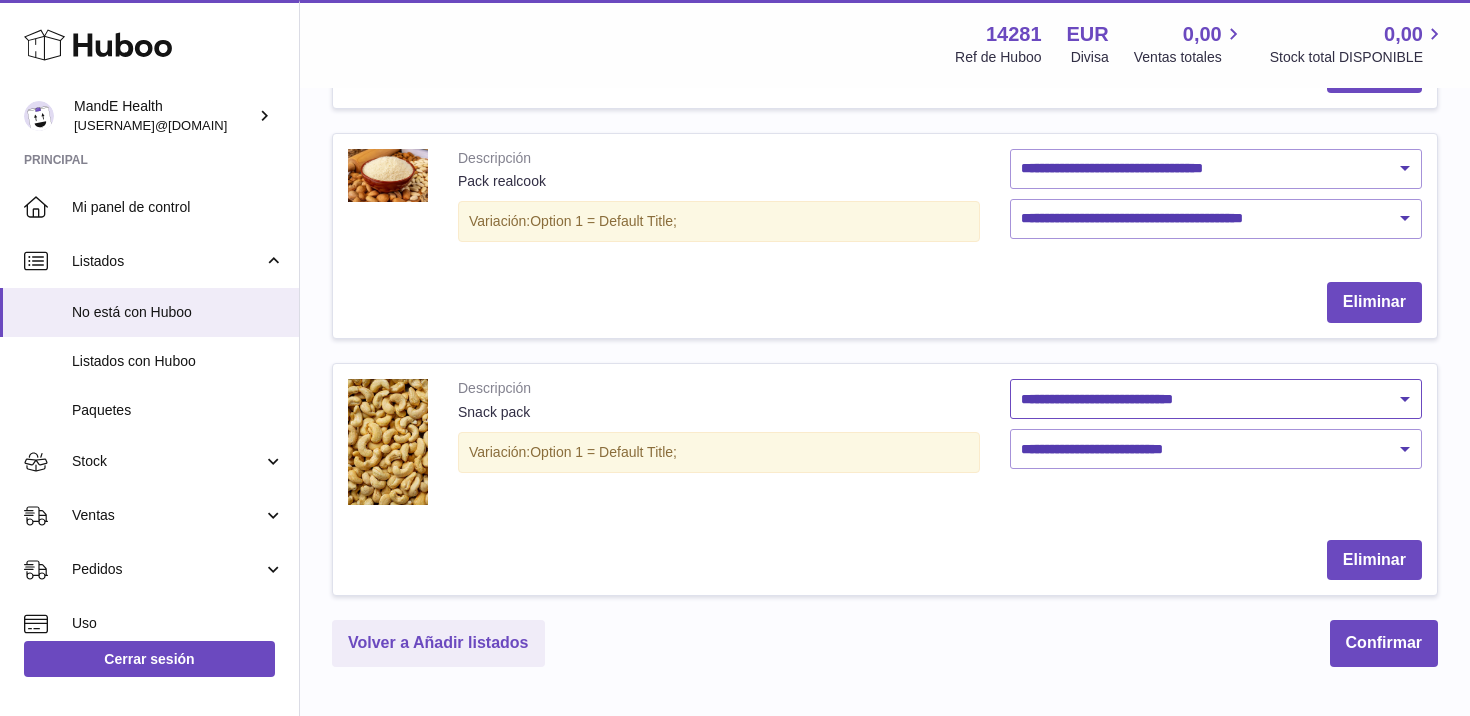 click on "**********" at bounding box center [1216, 399] 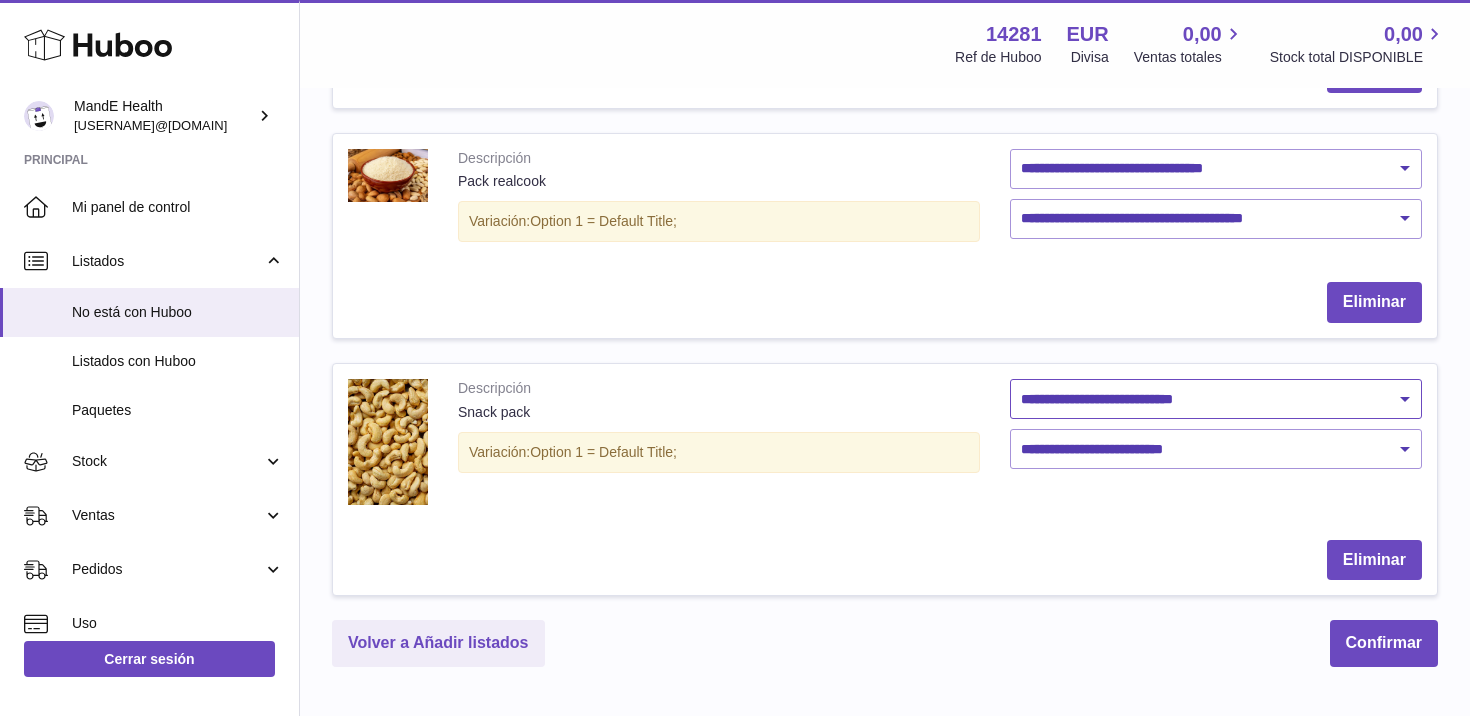 select on "********" 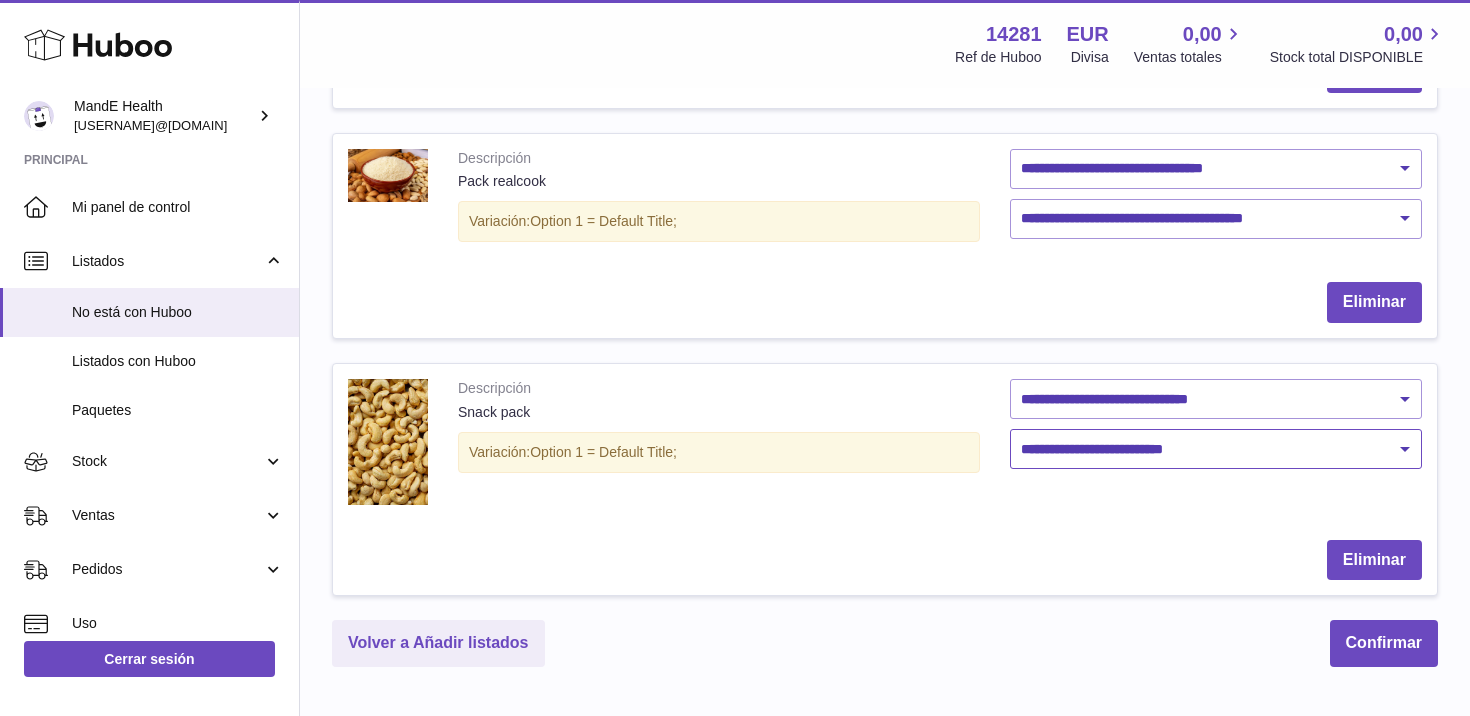click on "**********" at bounding box center [1216, 449] 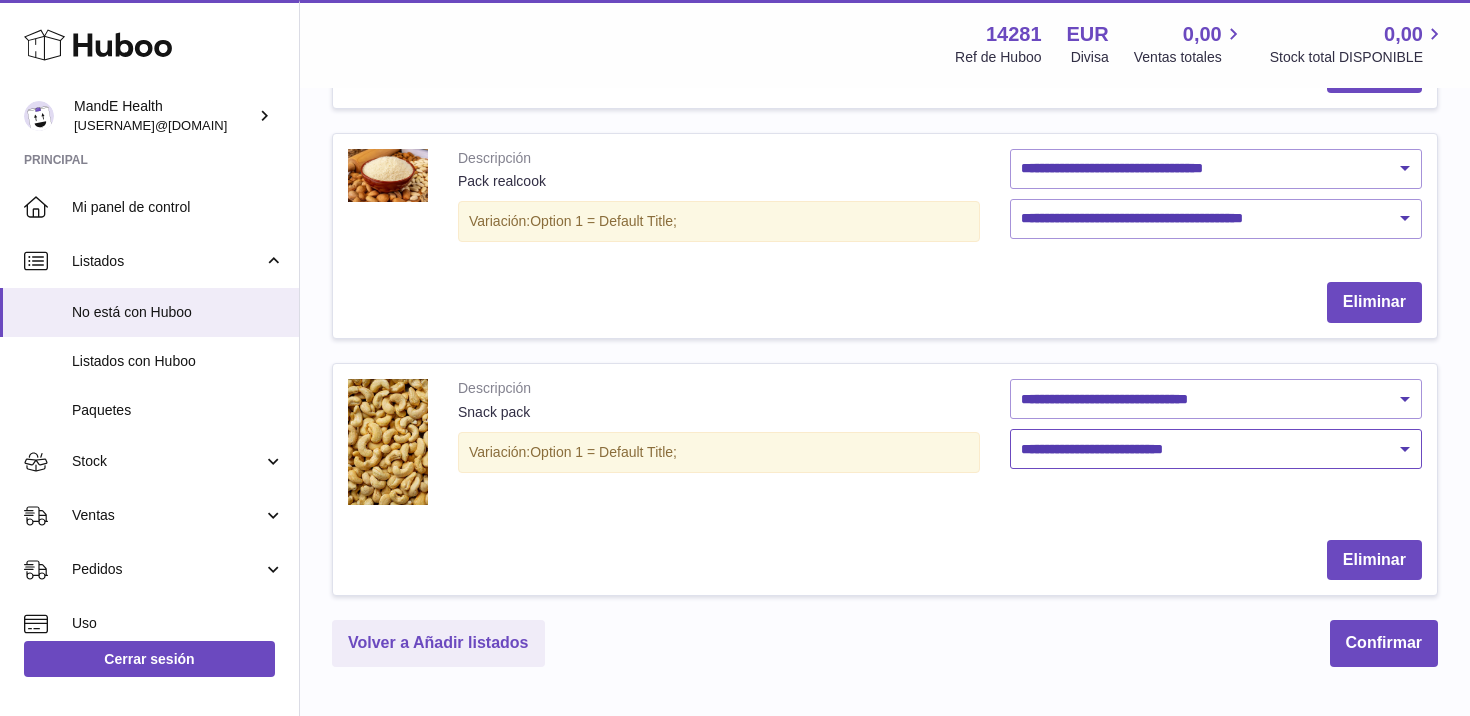 select on "****" 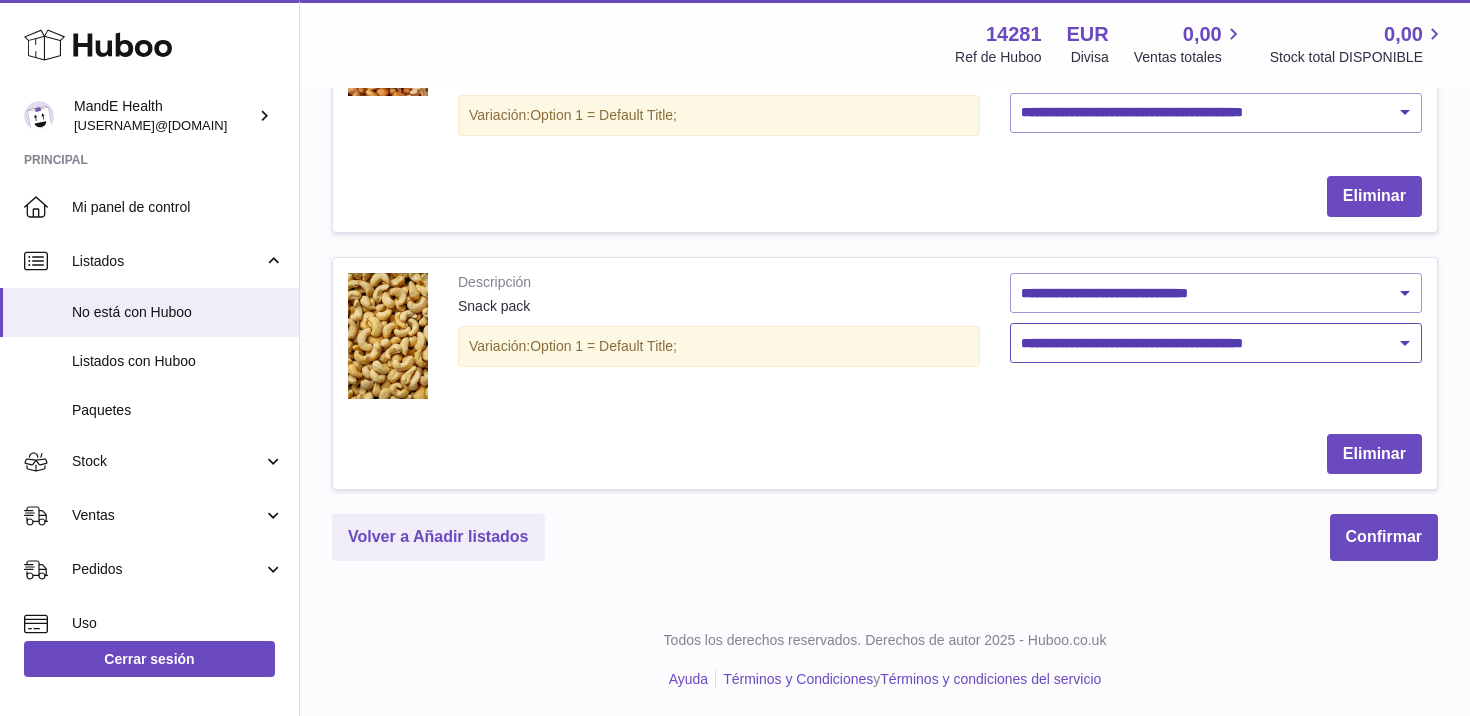scroll, scrollTop: 1427, scrollLeft: 0, axis: vertical 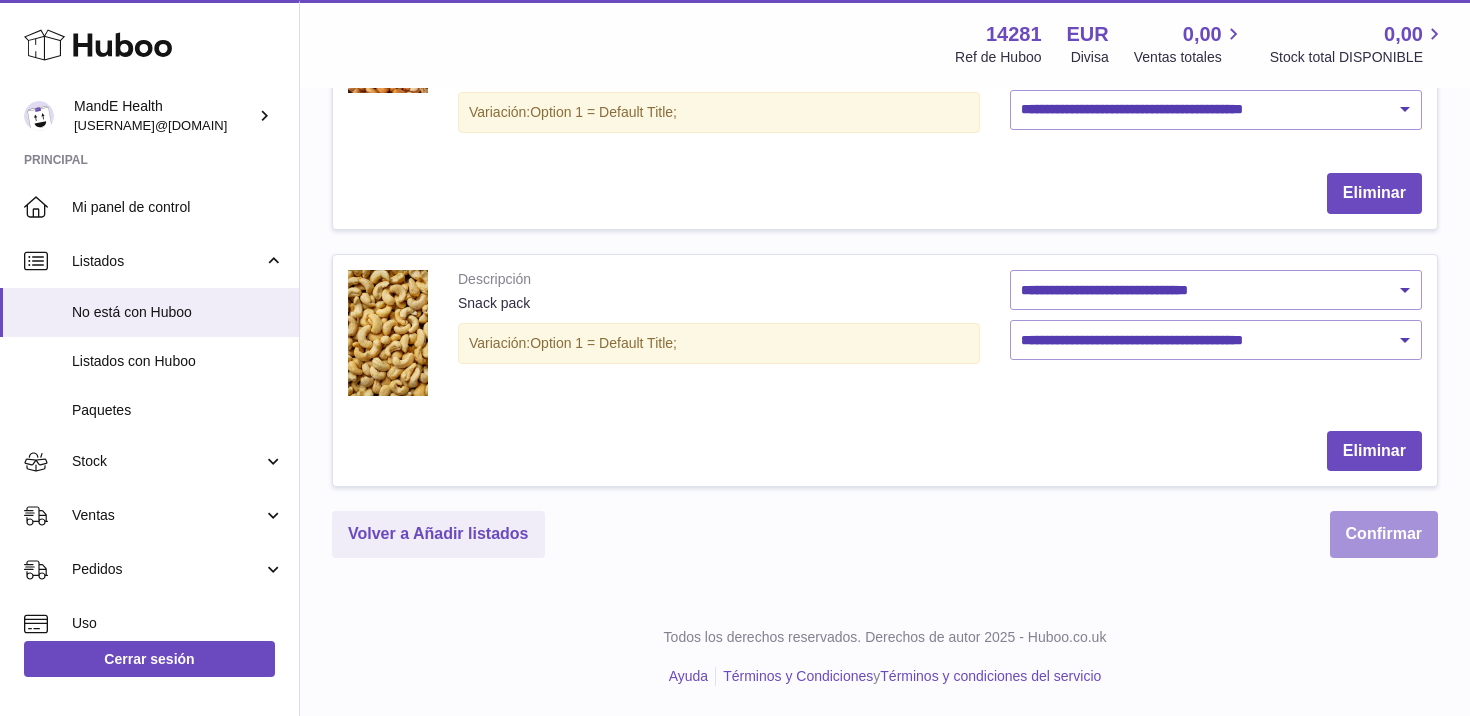 click on "Confirmar" at bounding box center [1384, 534] 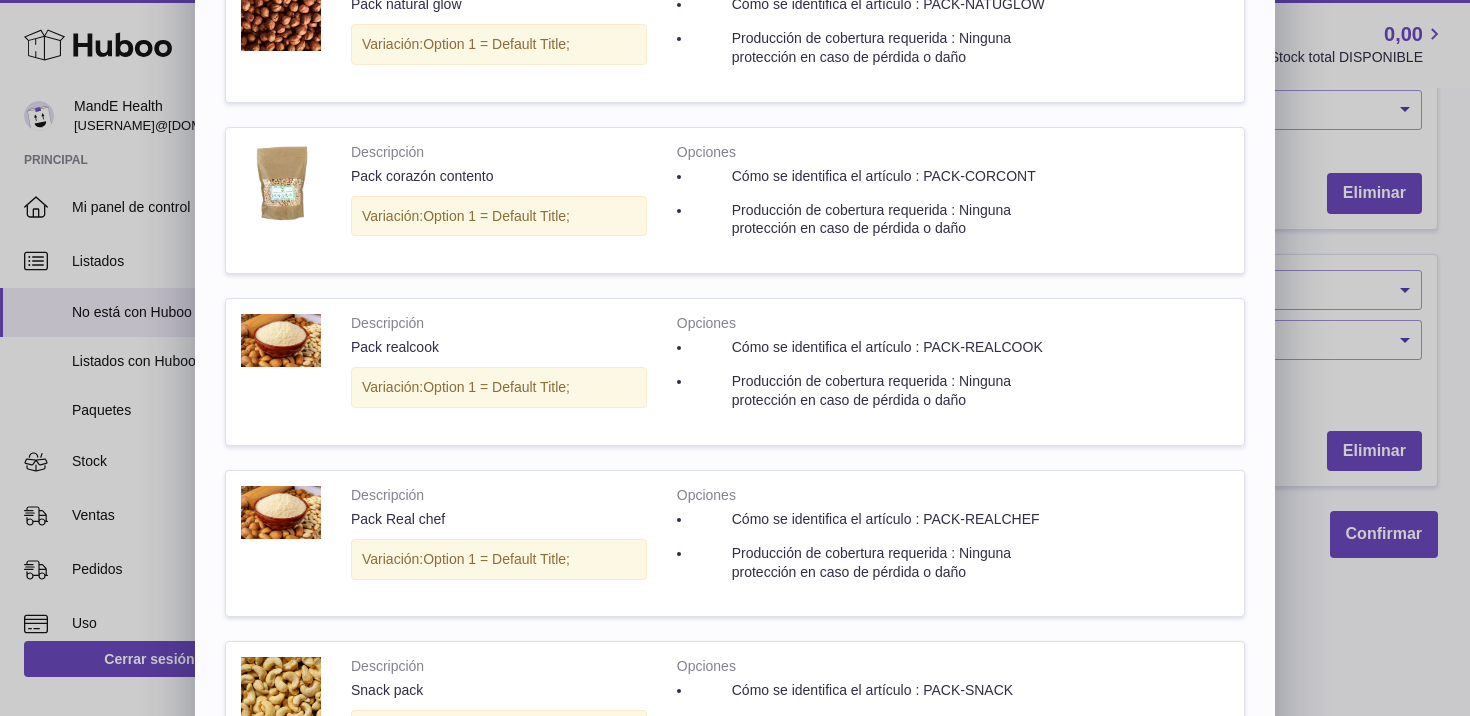 scroll, scrollTop: 968, scrollLeft: 0, axis: vertical 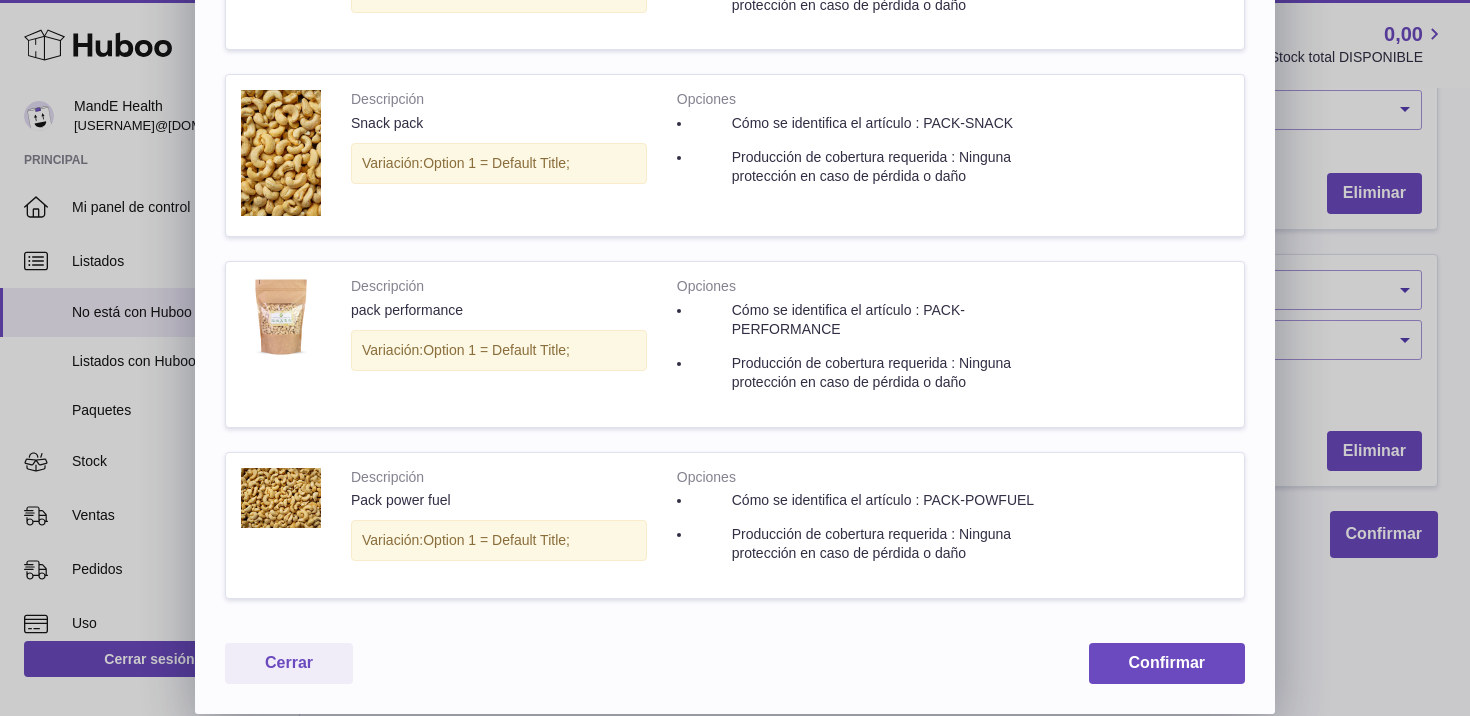click on "Después de que pulse confirmar, administraremos sus listados de la siguiente manera :
Para los listados de órdenes válidas hasta su cancelación (GTC) actualizaremos su inventario a cero hasta que recibamos su stock.
Para los listados de compra inmediata (30 días o menos) cambiaremos el tiempo de envío a 7 días y automáticamente lo cambiaremos a 1 cuando recibamos stock.
Para los listados de subastas no modificaremos su inventario, así que háganoslo llegar como mínimo 4 días antes de que su subasta termine.
Enviamos con el servicio que eBay especifica en el proceso de pago, ofreciendo todos los servicios de Royal Mail y Parcel Force.Si el proceso de pago es para un servicio que no ofrecemos, haremos que coincida con nuestro servicio disponible más parecido.
Imagen
Descripción   Opciones" at bounding box center [735, -91] 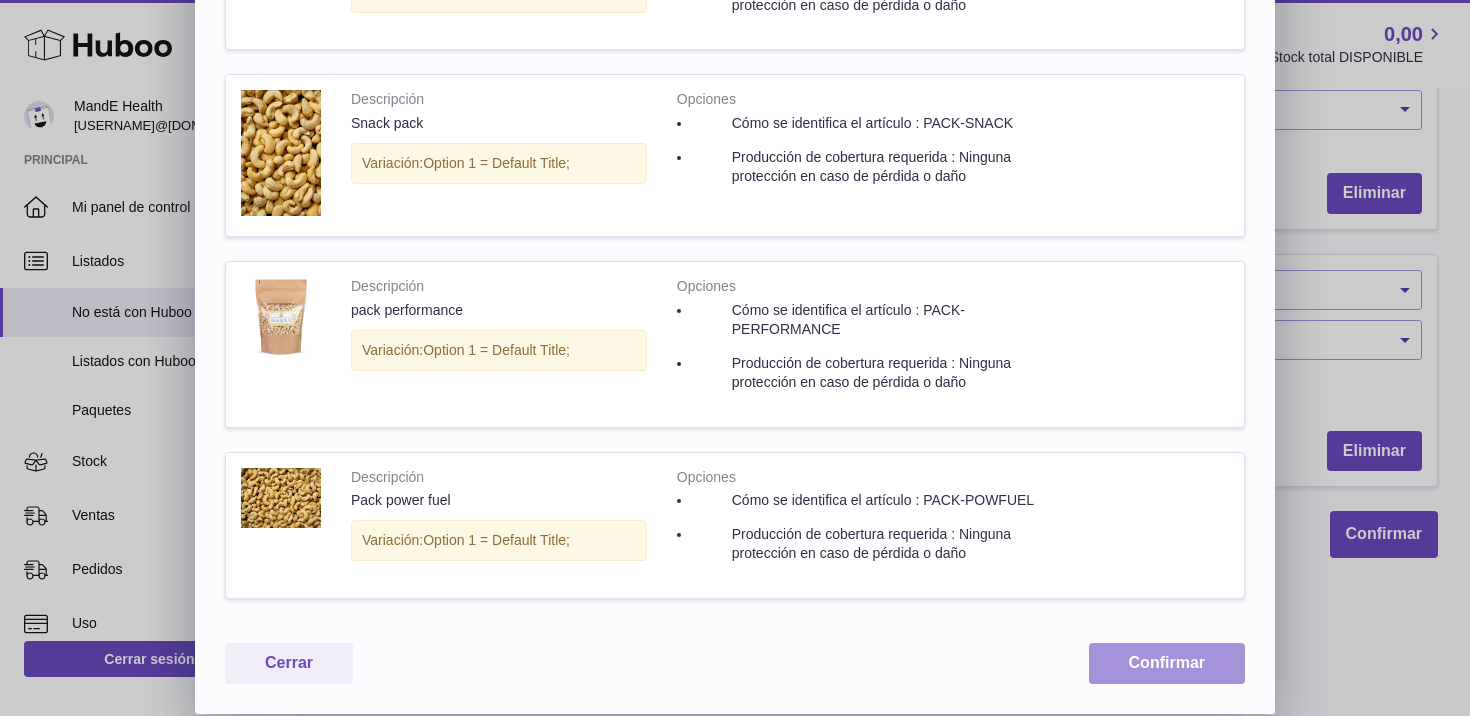 click on "Confirmar" at bounding box center (1167, 663) 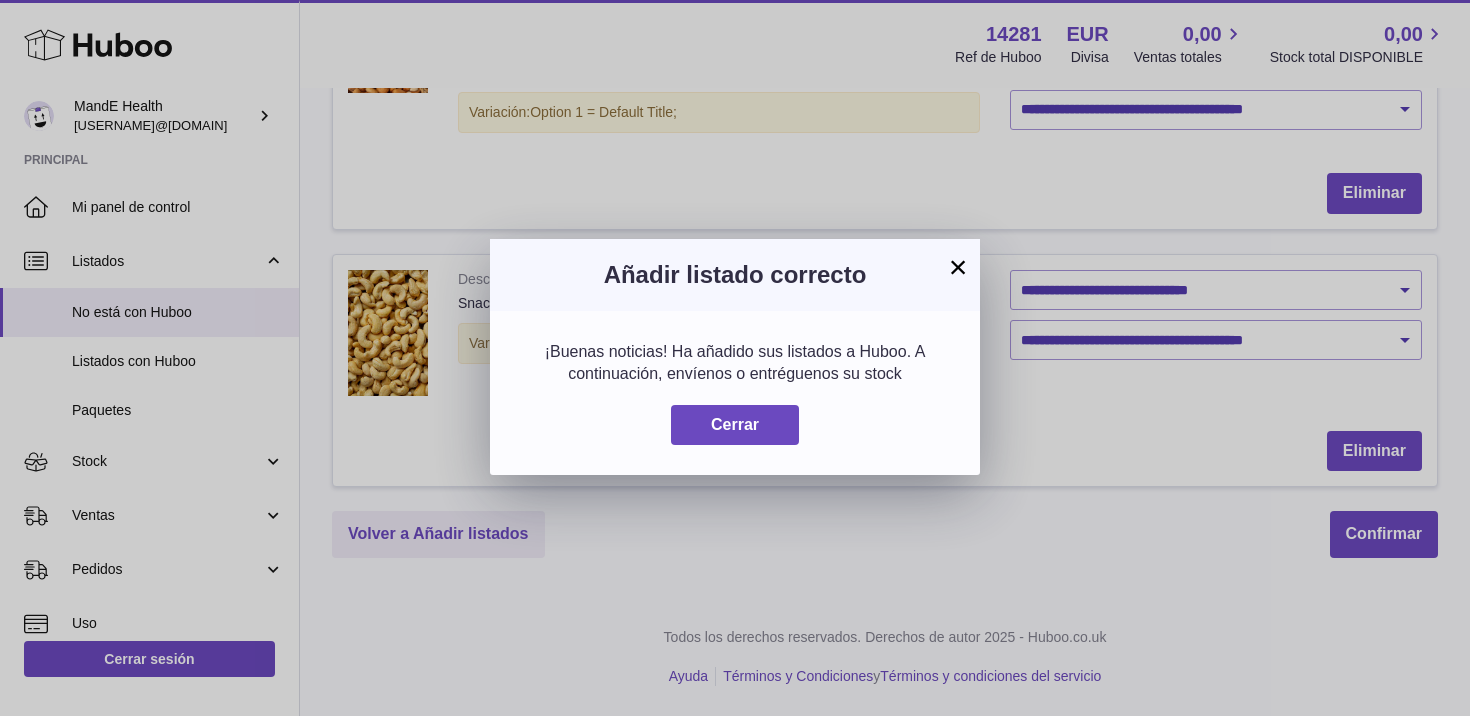 scroll, scrollTop: 0, scrollLeft: 0, axis: both 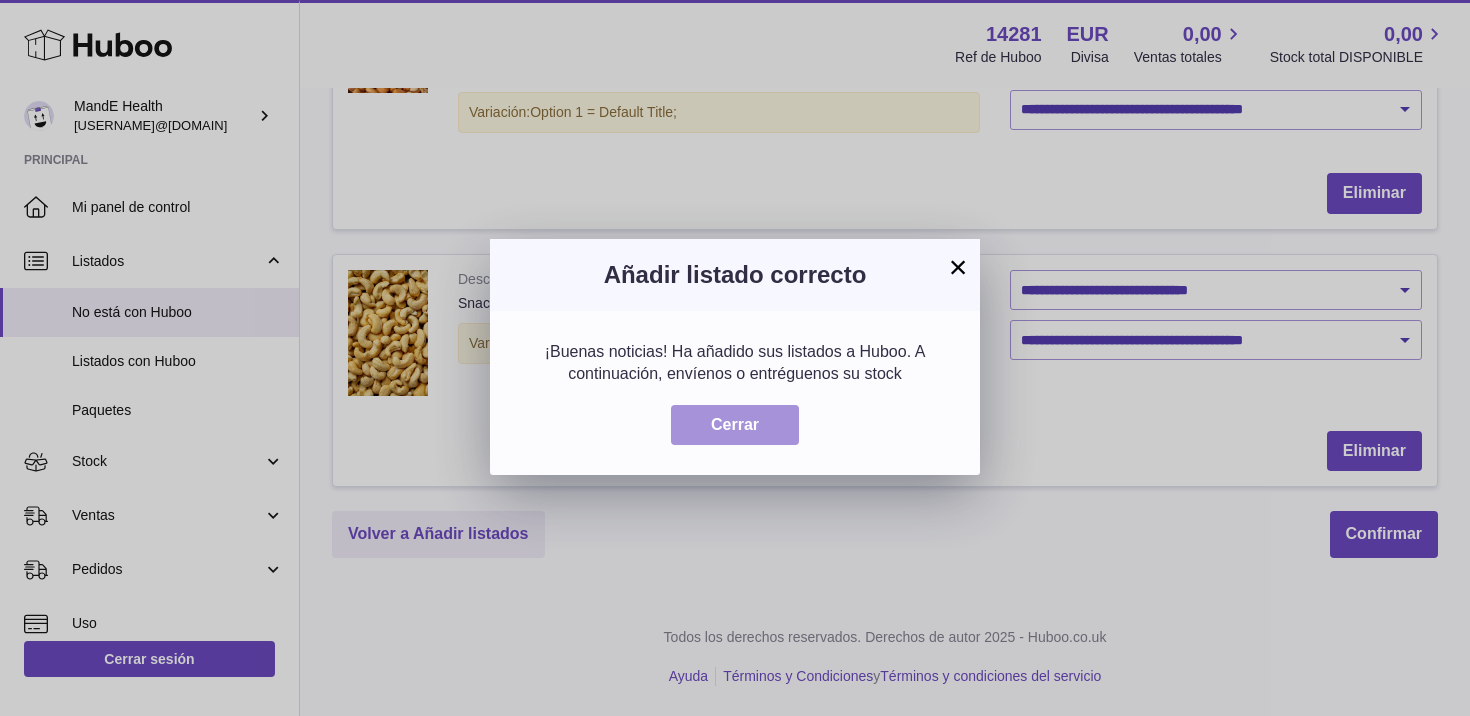 click on "Cerrar" at bounding box center [735, 425] 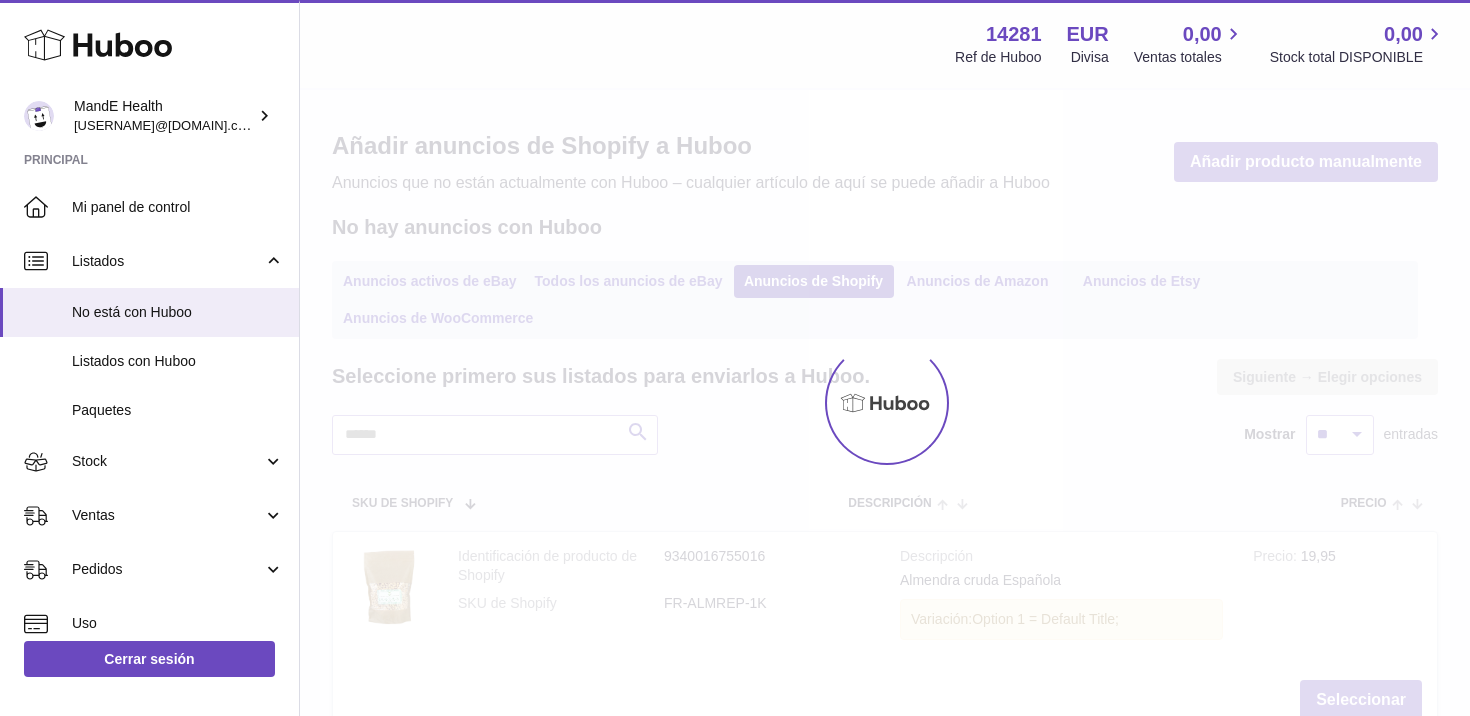 scroll, scrollTop: 0, scrollLeft: 0, axis: both 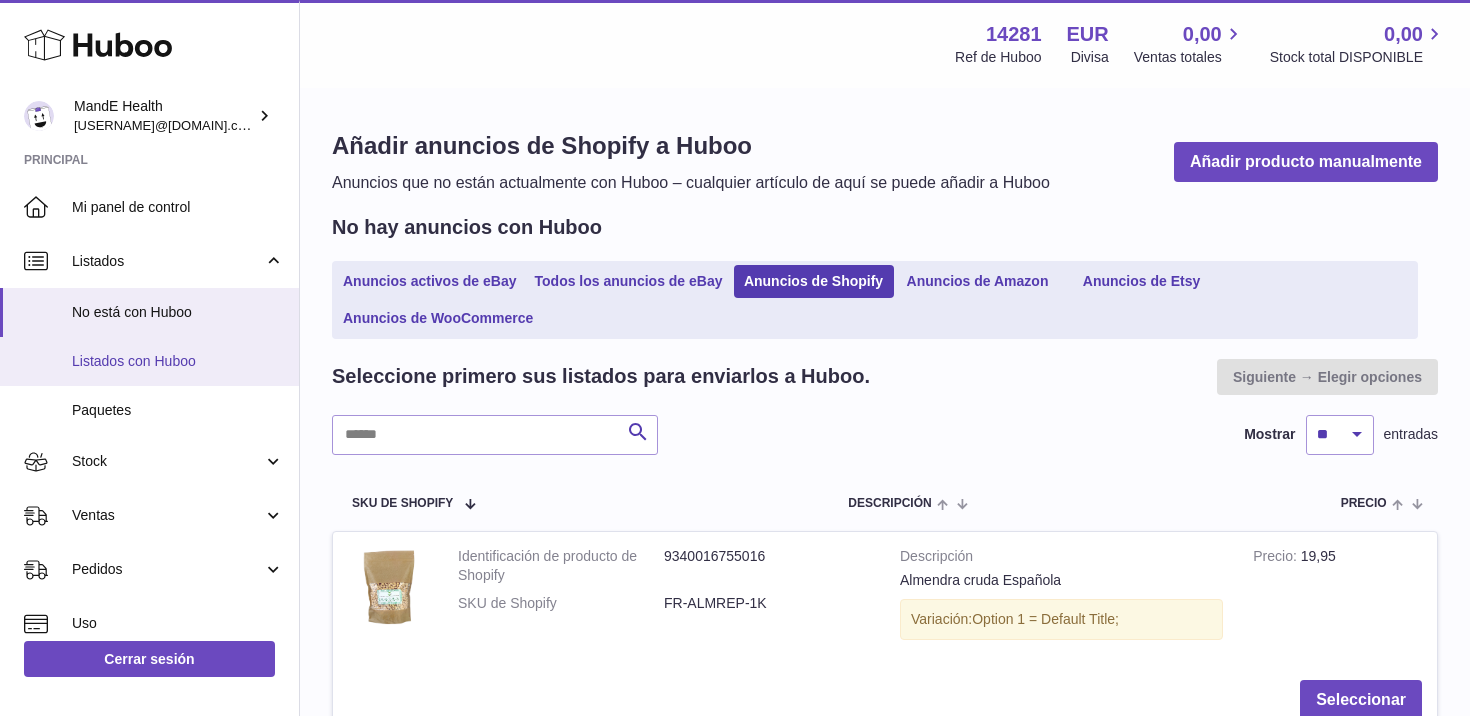 click on "Listados con Huboo" at bounding box center (178, 361) 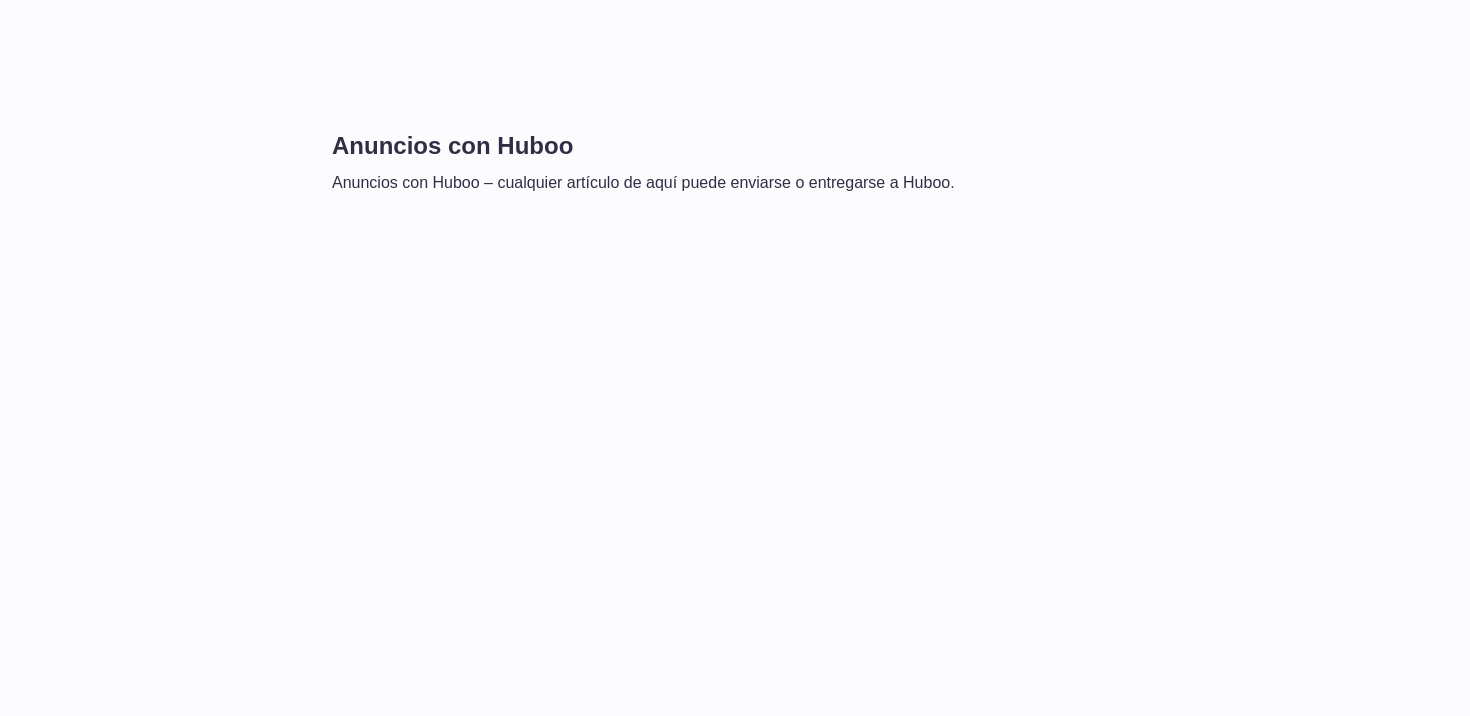 scroll, scrollTop: 0, scrollLeft: 0, axis: both 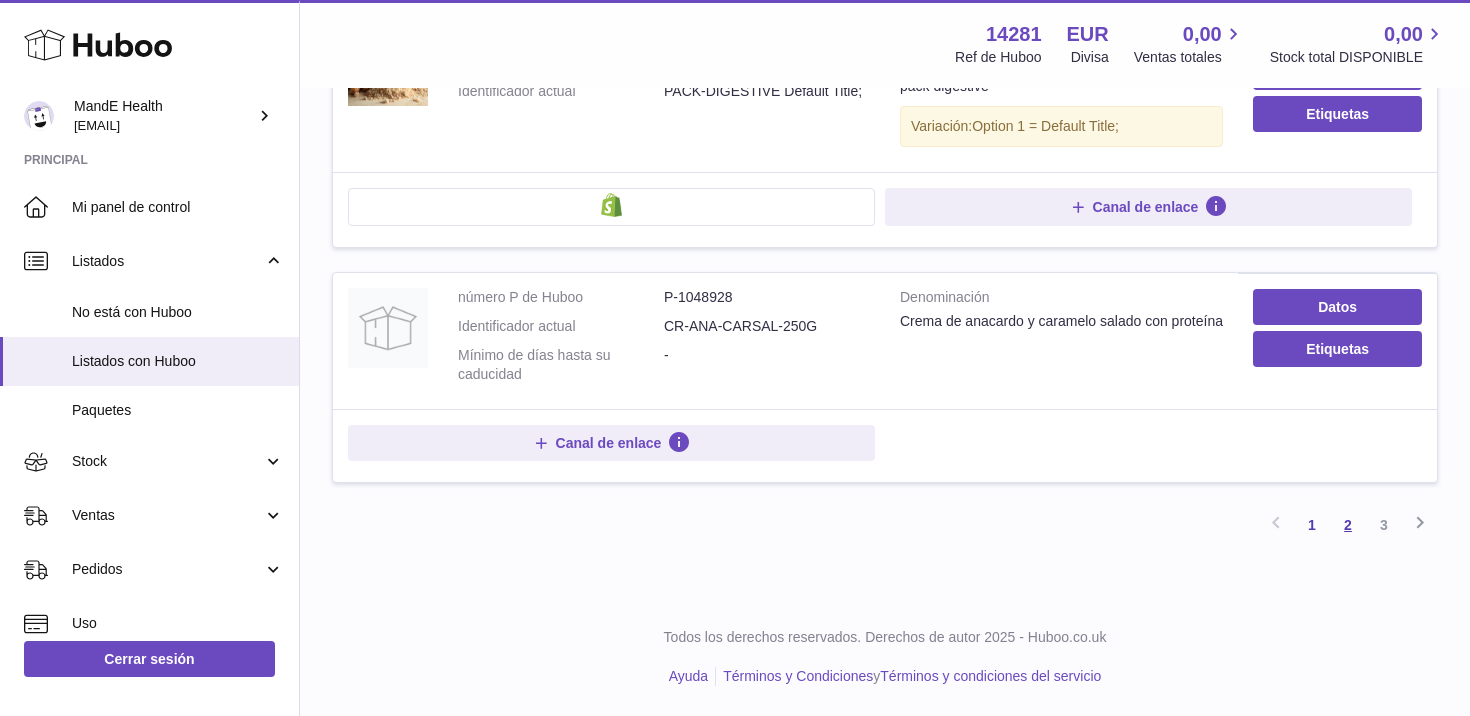 click on "2" at bounding box center [1348, 525] 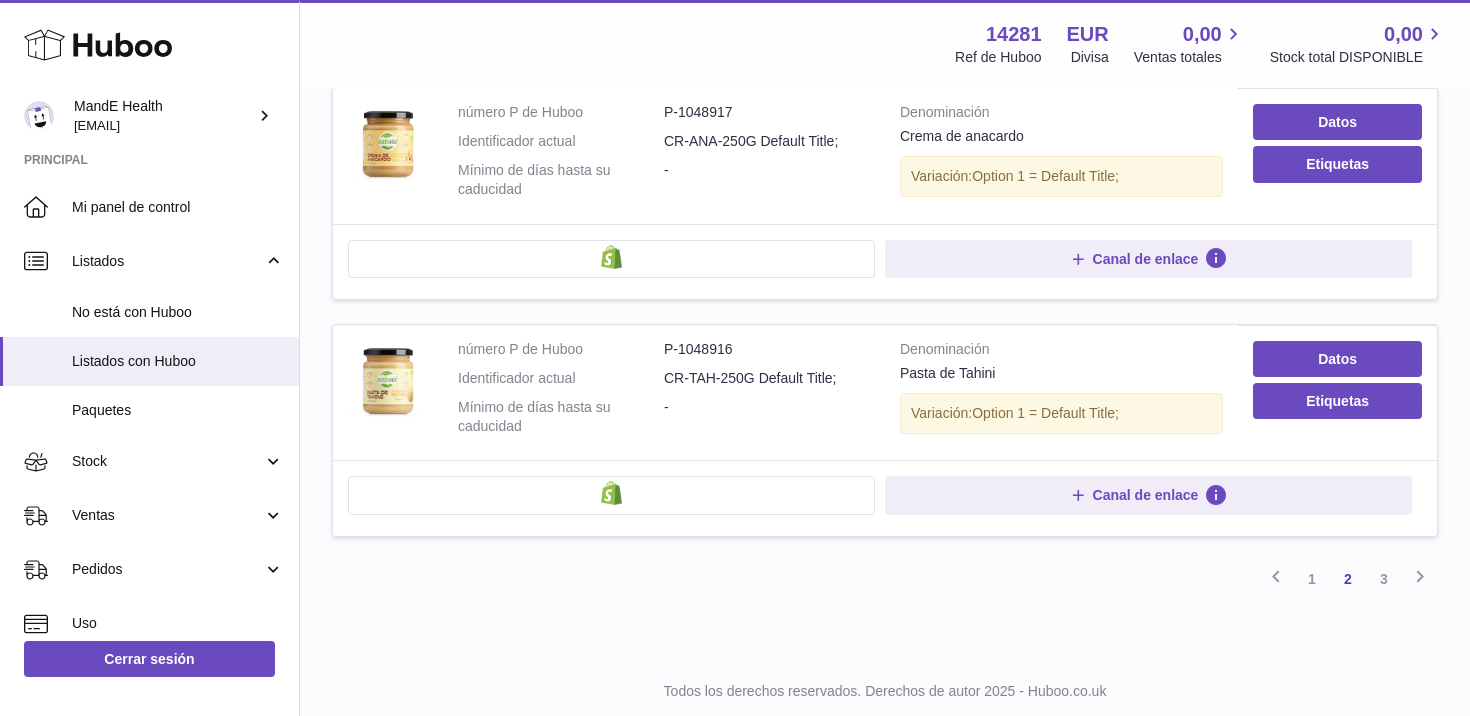 scroll, scrollTop: 2292, scrollLeft: 0, axis: vertical 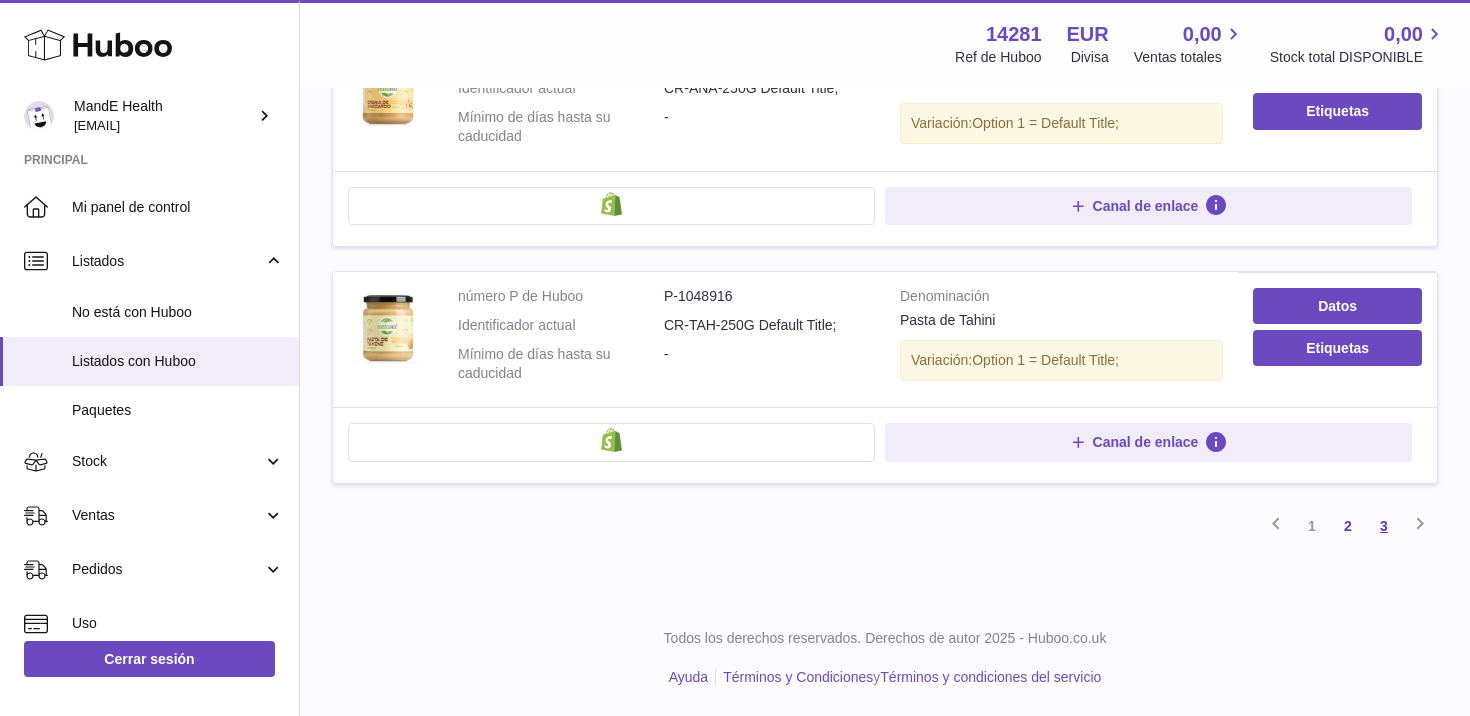 click on "3" at bounding box center (1384, 526) 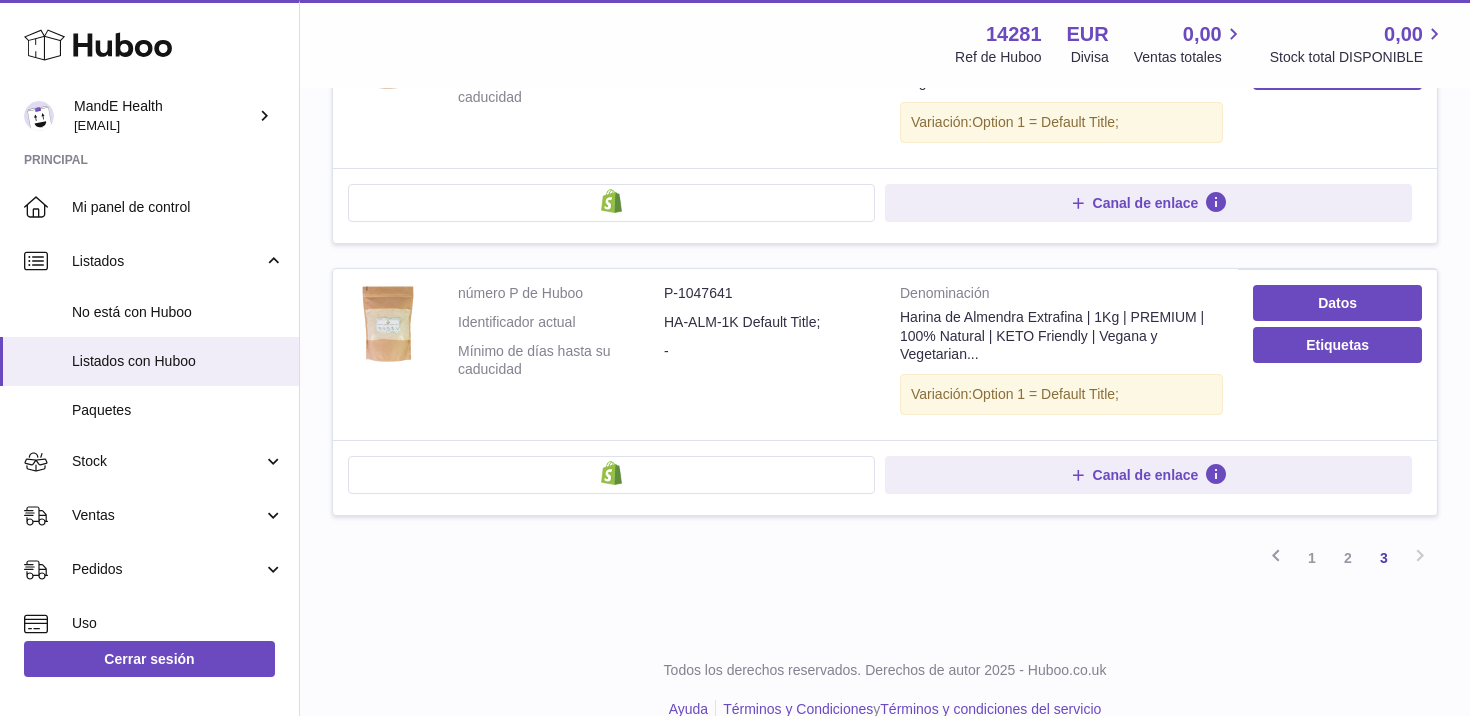 scroll, scrollTop: 885, scrollLeft: 0, axis: vertical 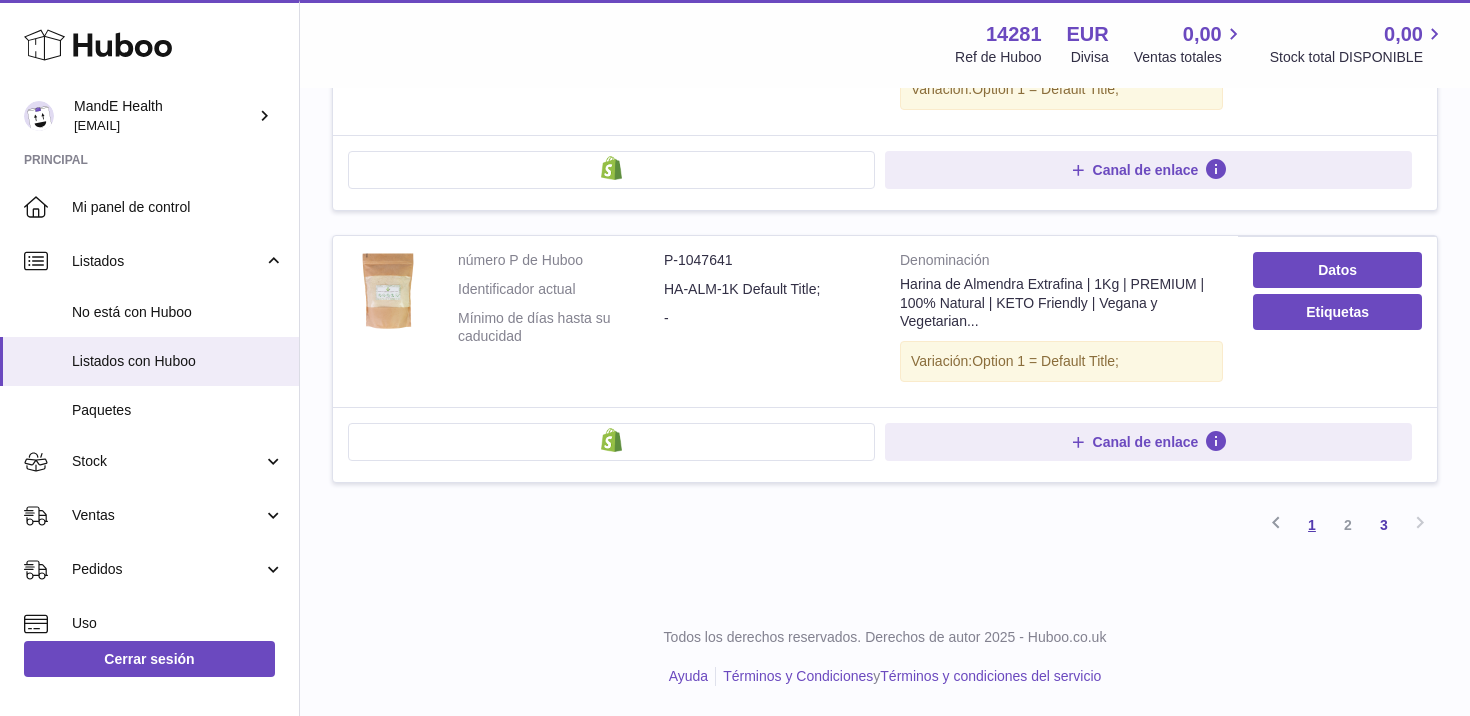 click on "1" at bounding box center [1312, 525] 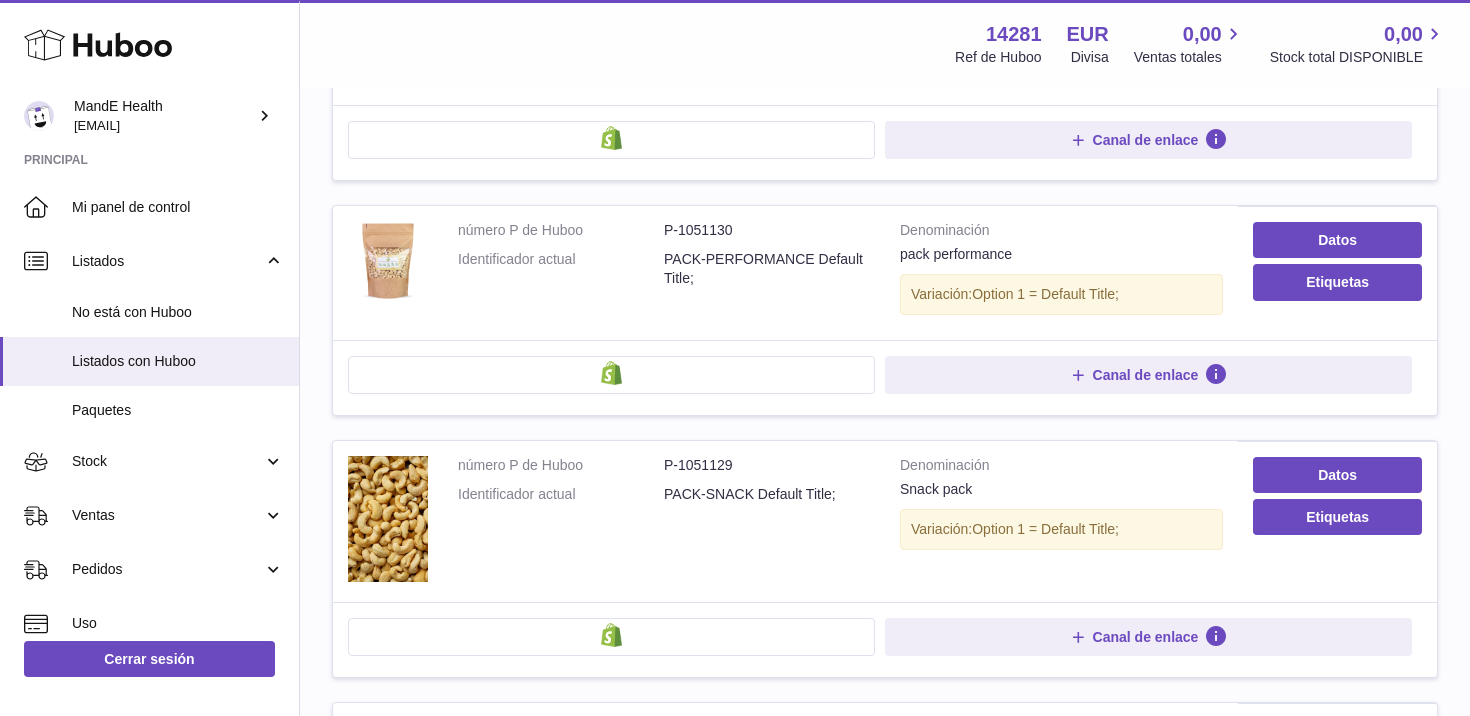scroll, scrollTop: 404, scrollLeft: 0, axis: vertical 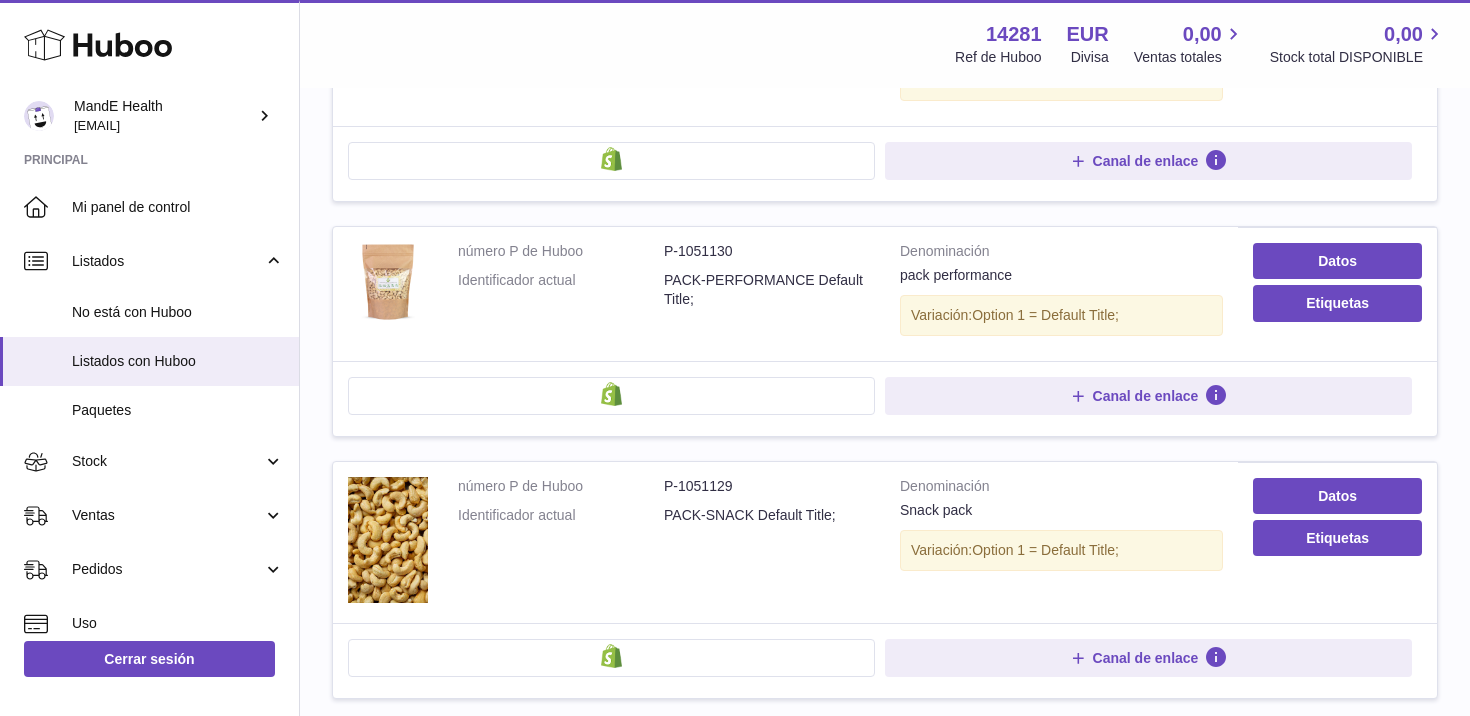 click at bounding box center (611, 161) 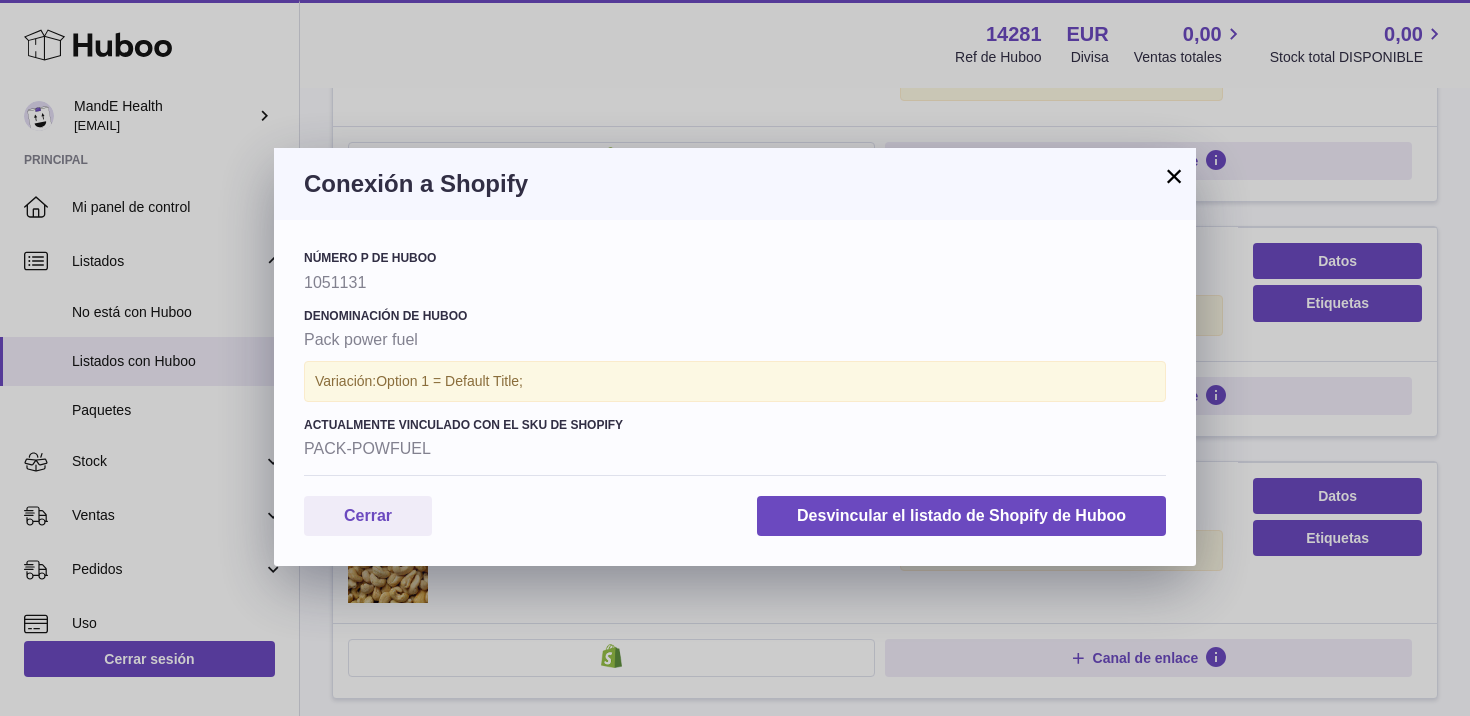 click on "×" at bounding box center [1174, 176] 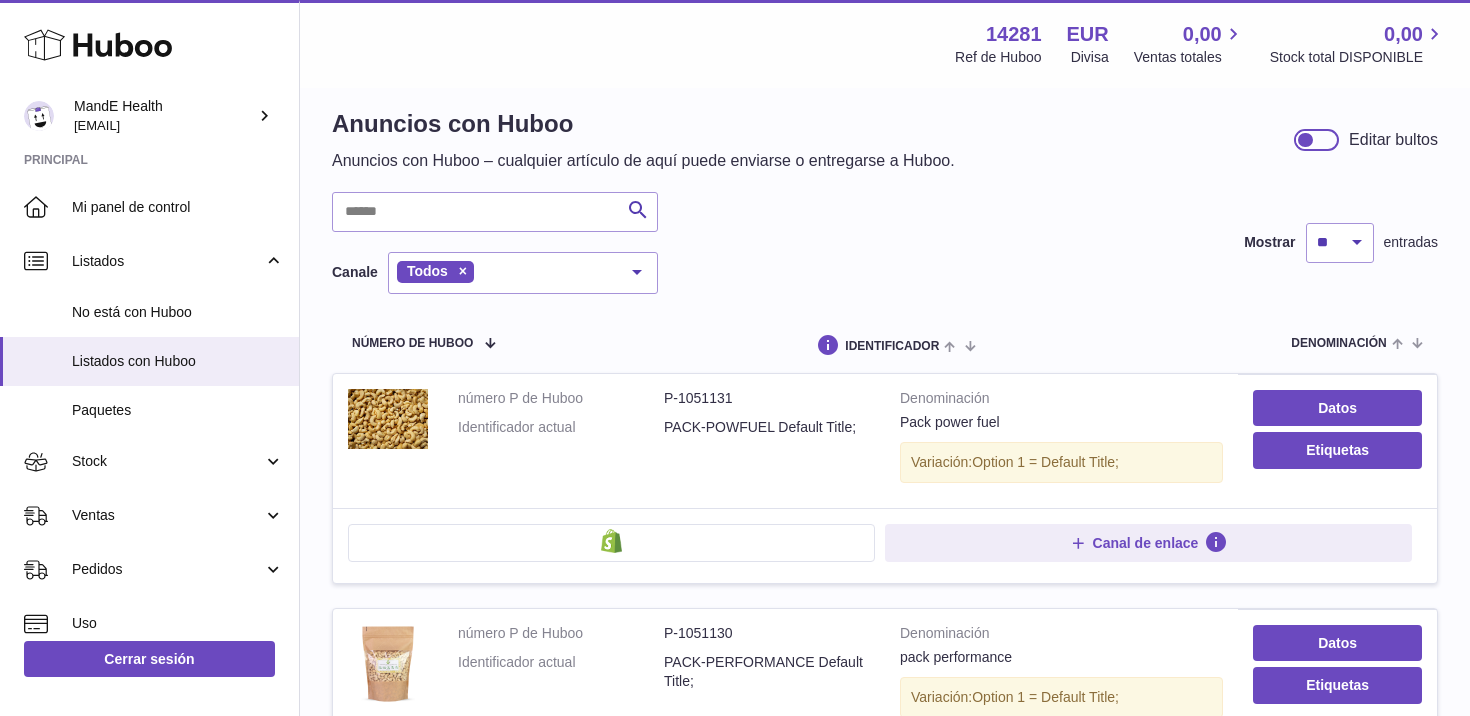 scroll, scrollTop: 20, scrollLeft: 0, axis: vertical 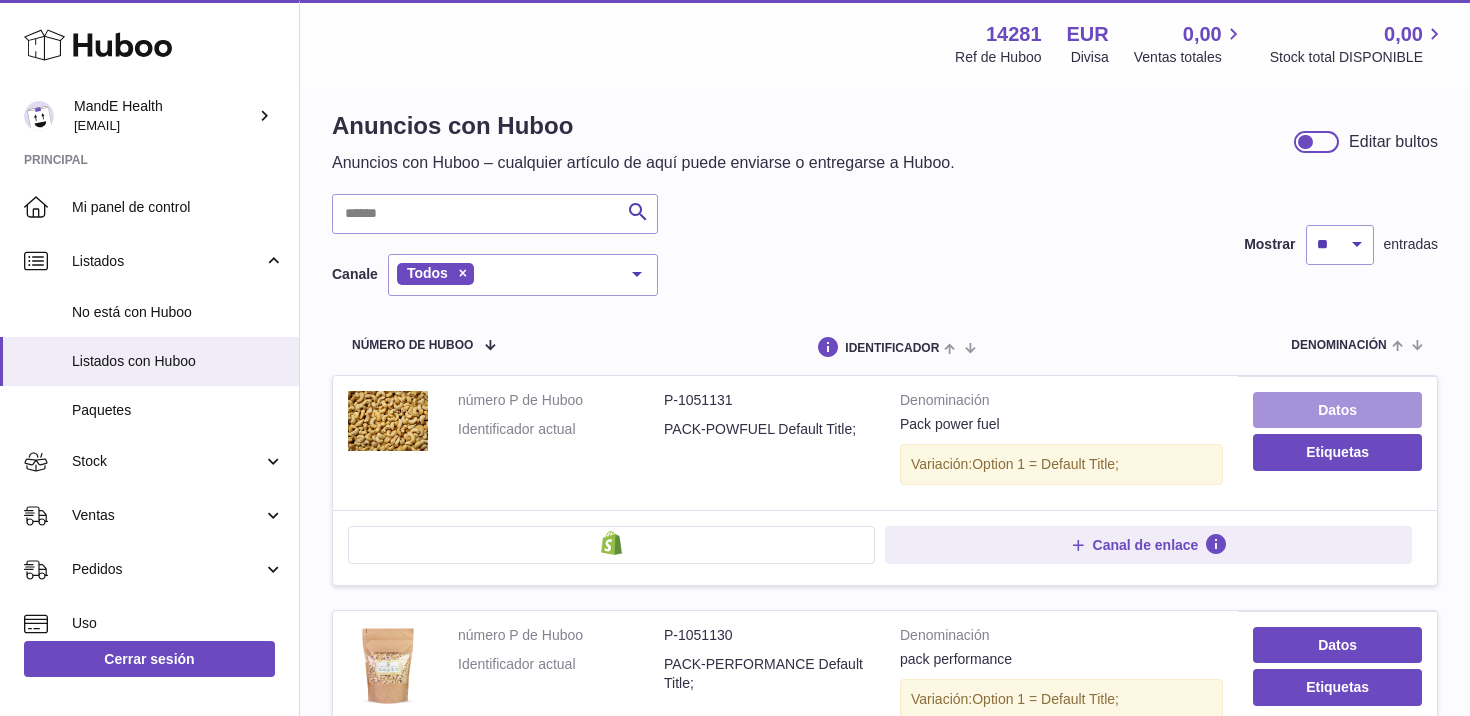 click on "Datos" at bounding box center (1337, 410) 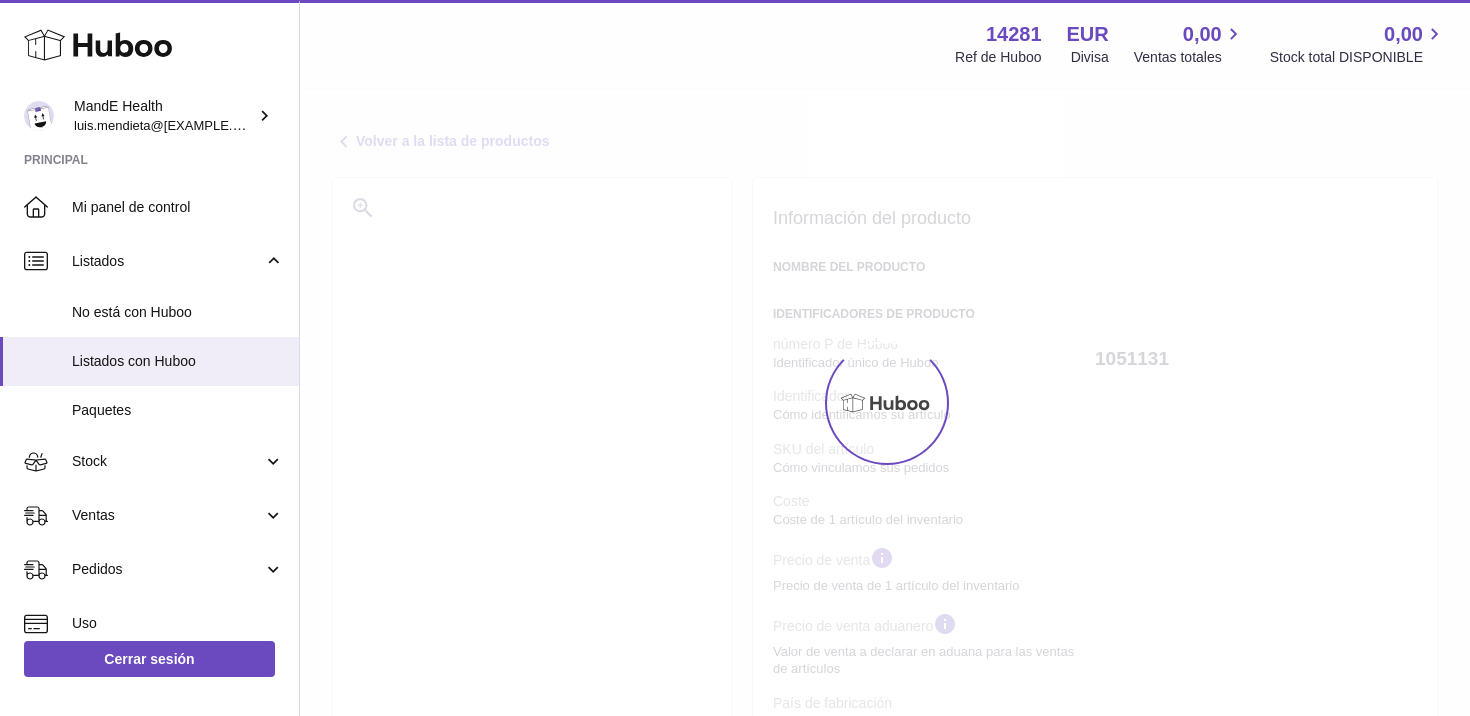 scroll, scrollTop: 0, scrollLeft: 0, axis: both 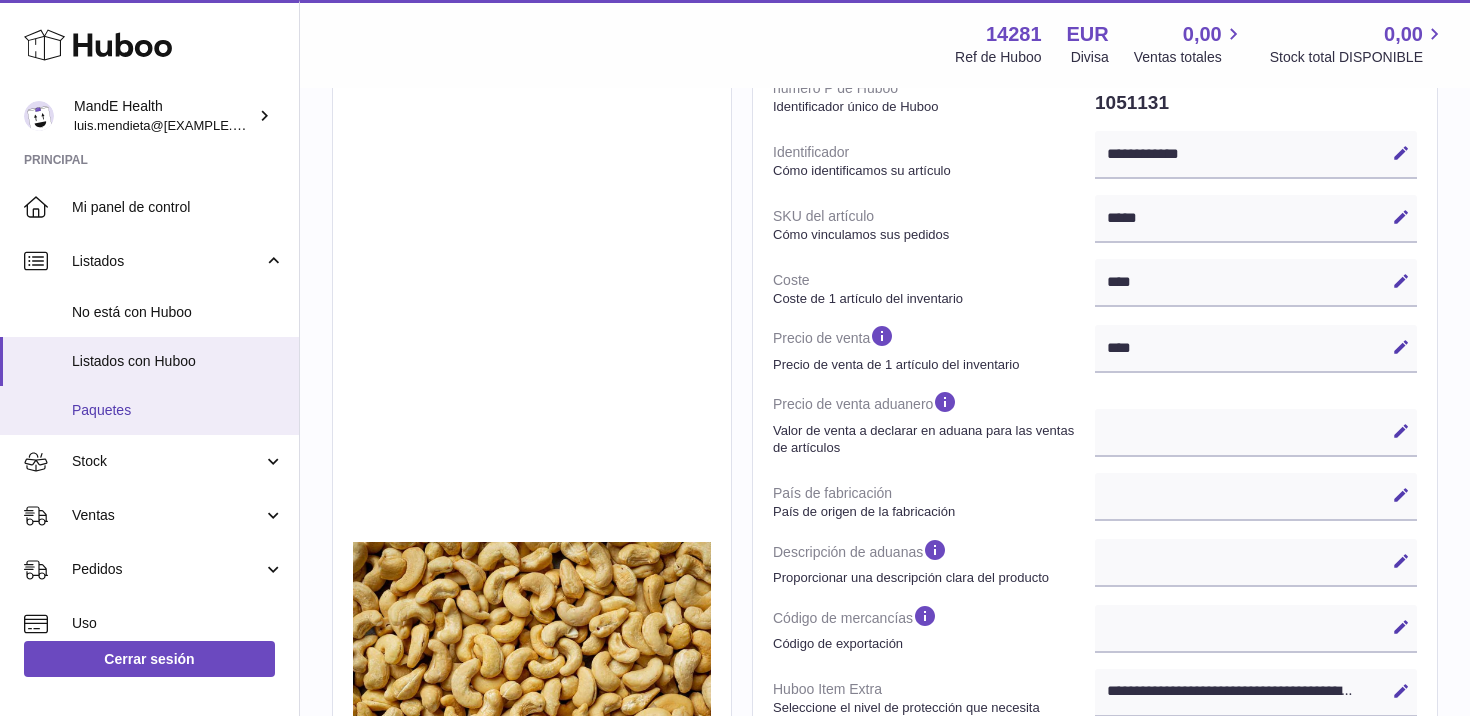 click on "Paquetes" at bounding box center [178, 410] 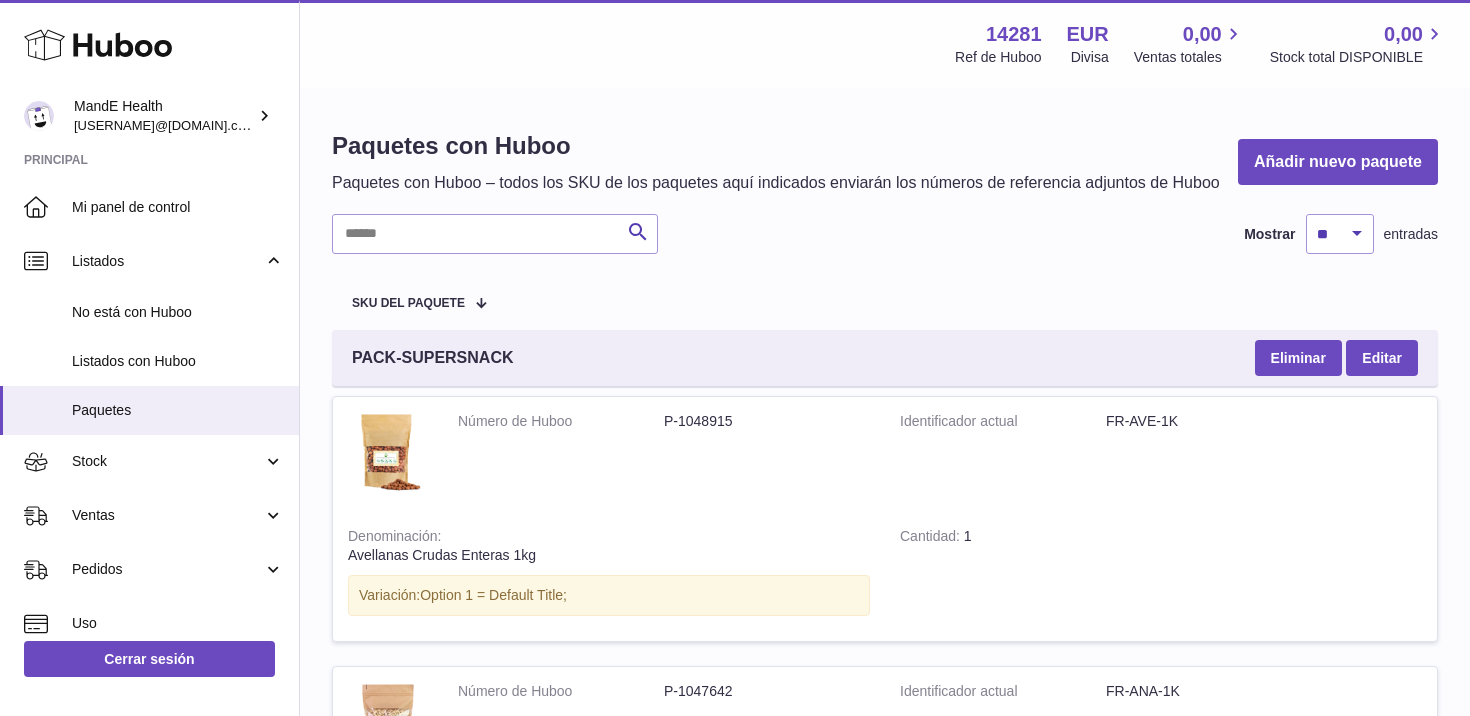 scroll, scrollTop: 0, scrollLeft: 0, axis: both 